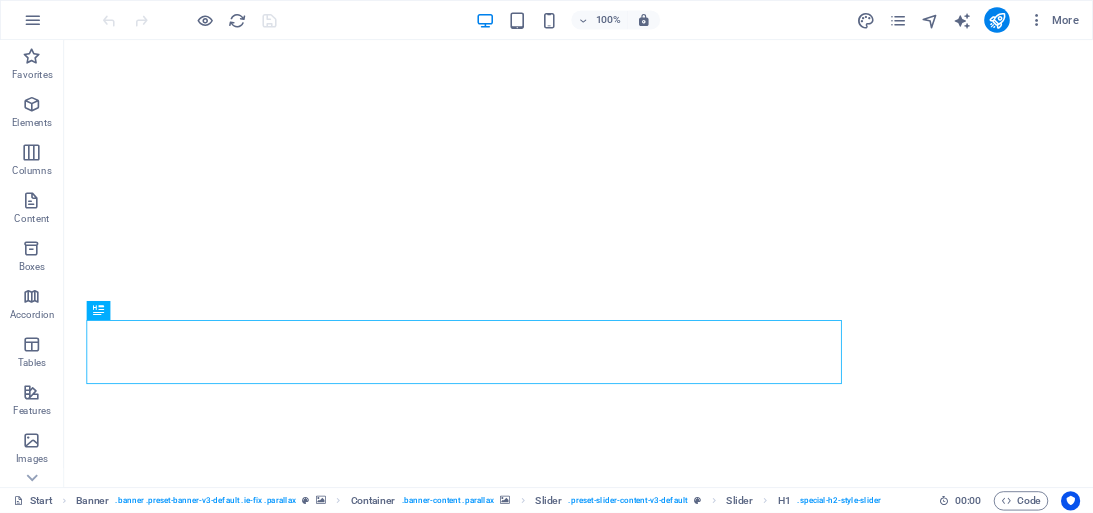 scroll, scrollTop: 0, scrollLeft: 0, axis: both 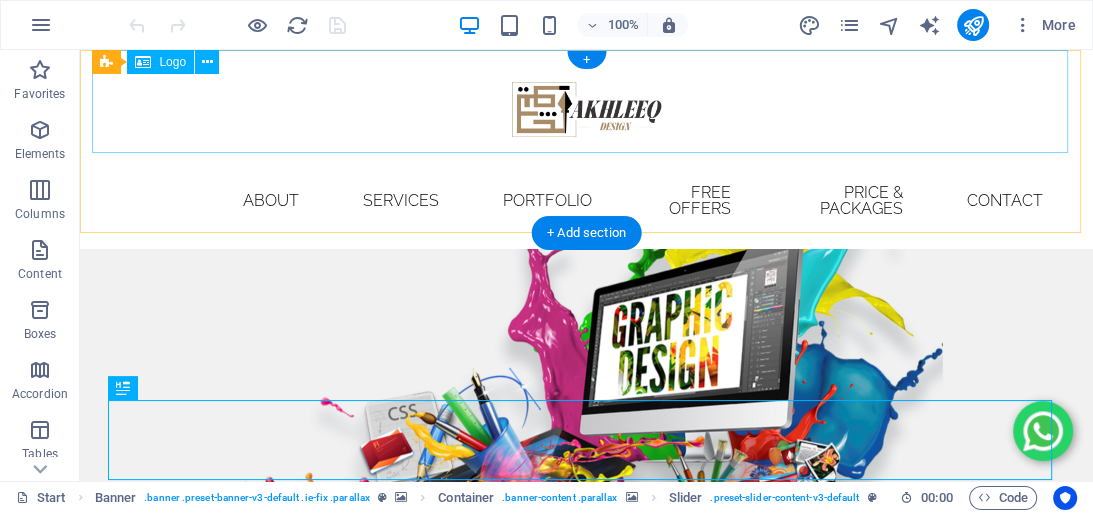 click on "Home About Services portfolio Free offers price & packages Contact" at bounding box center [587, 201] 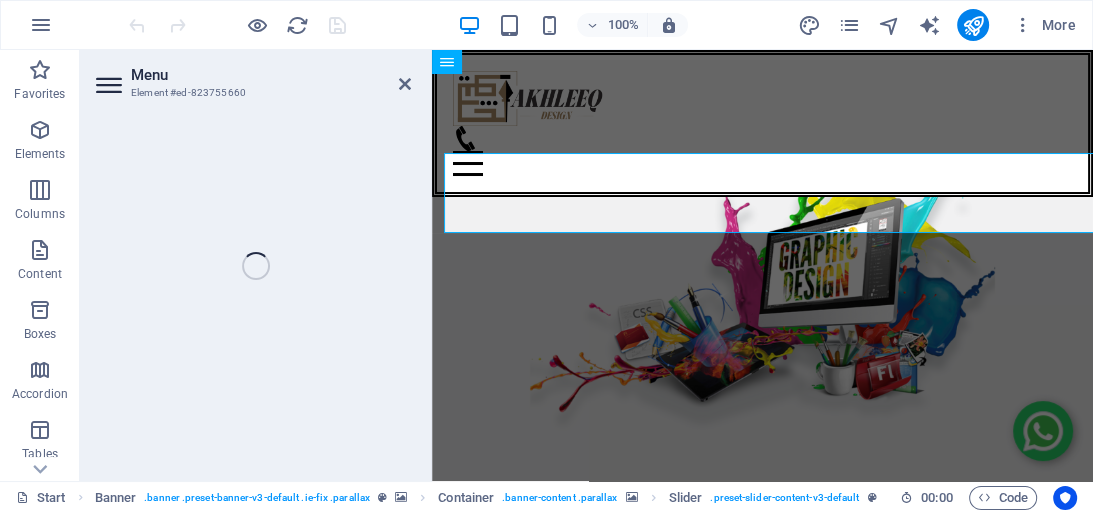 select 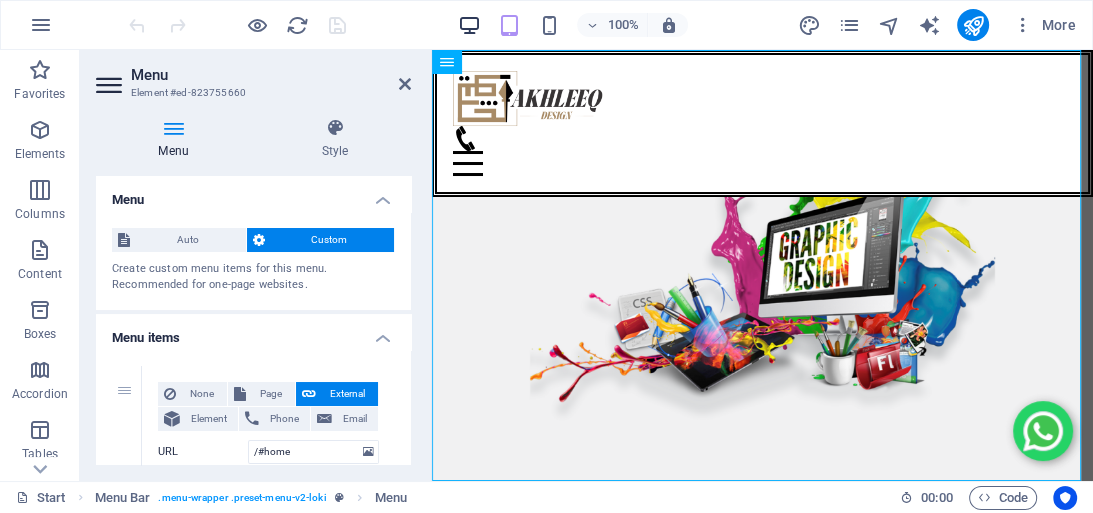 click at bounding box center [469, 25] 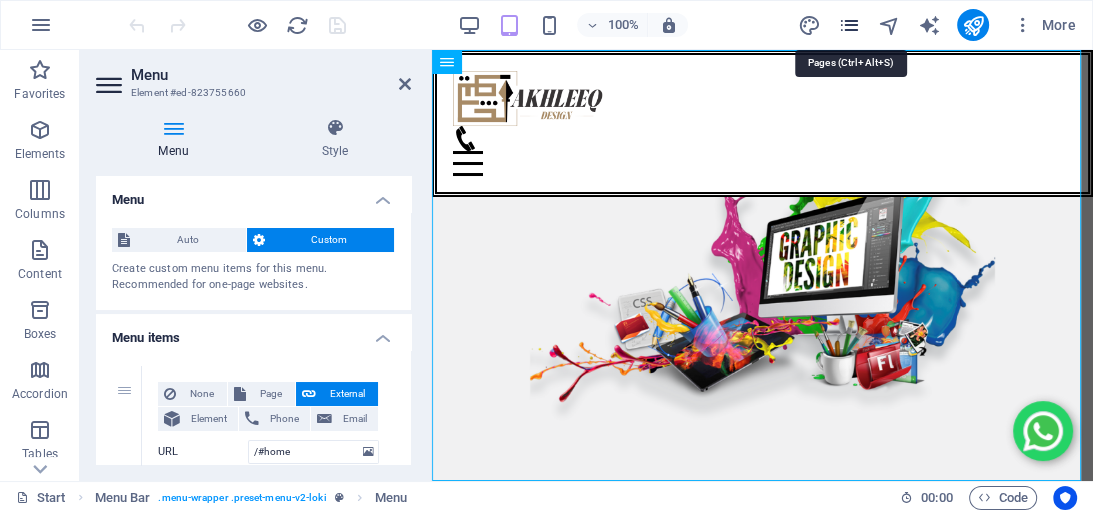 click at bounding box center [848, 25] 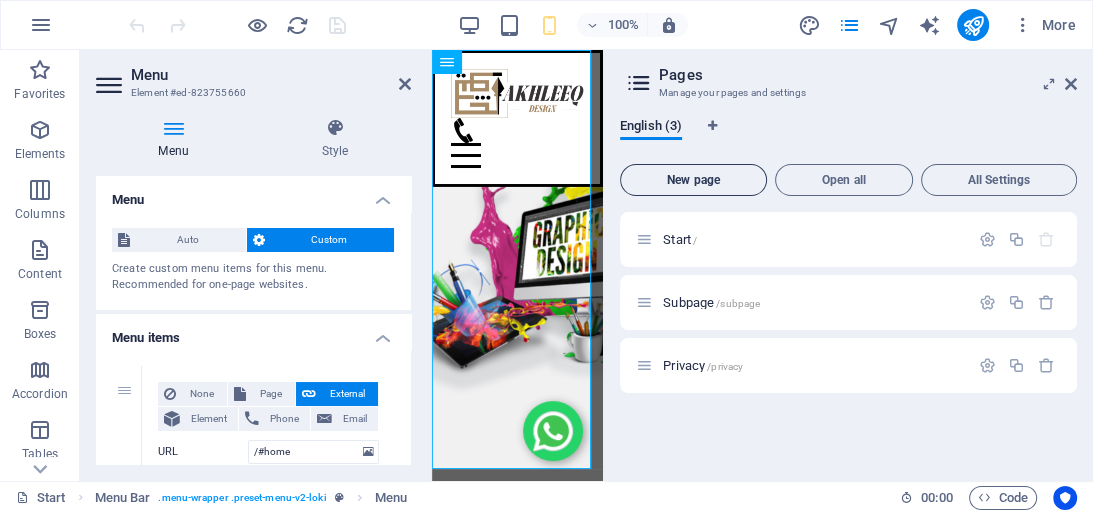 click on "New page" at bounding box center [693, 180] 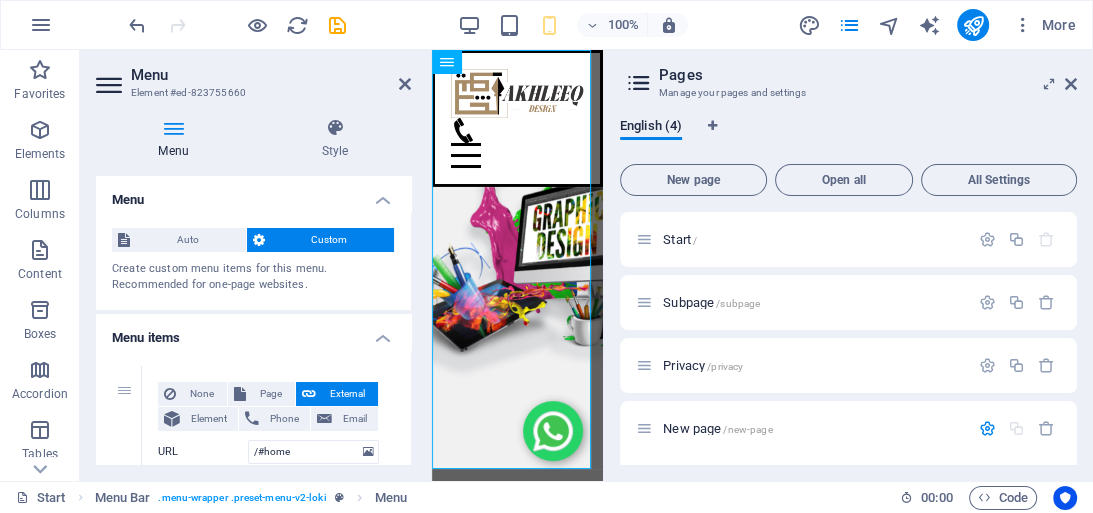 scroll, scrollTop: 165, scrollLeft: 0, axis: vertical 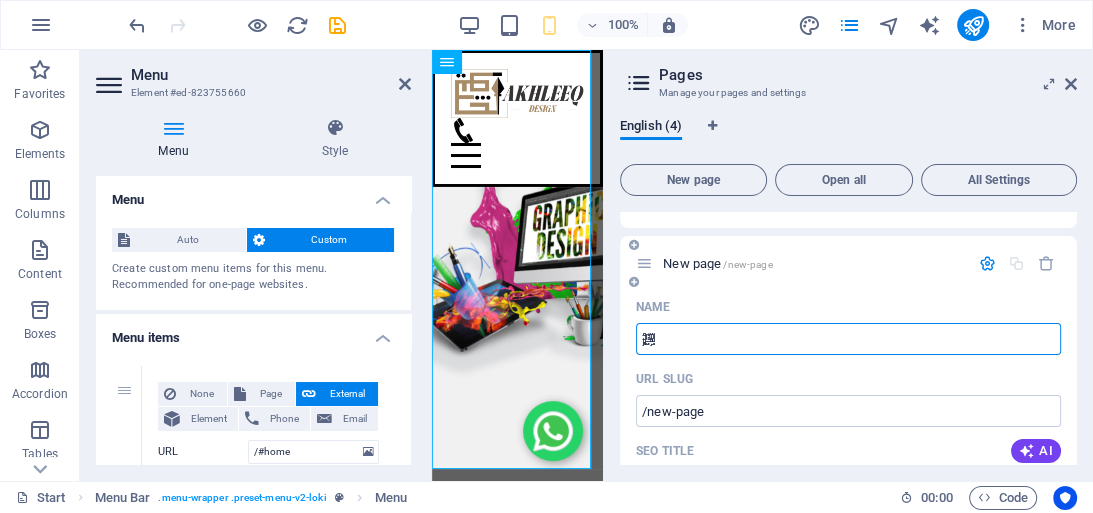 type on "﷽" 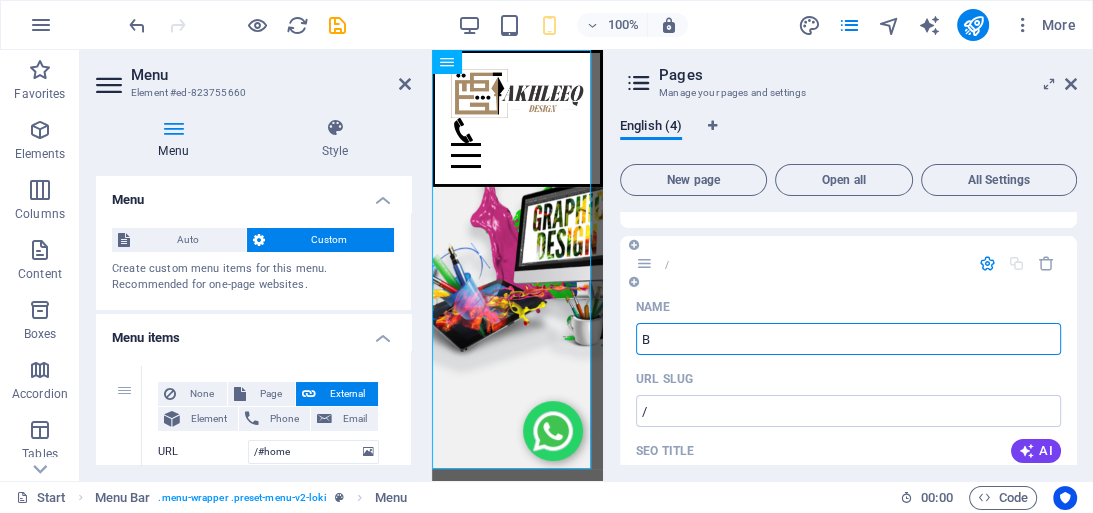 type on "B" 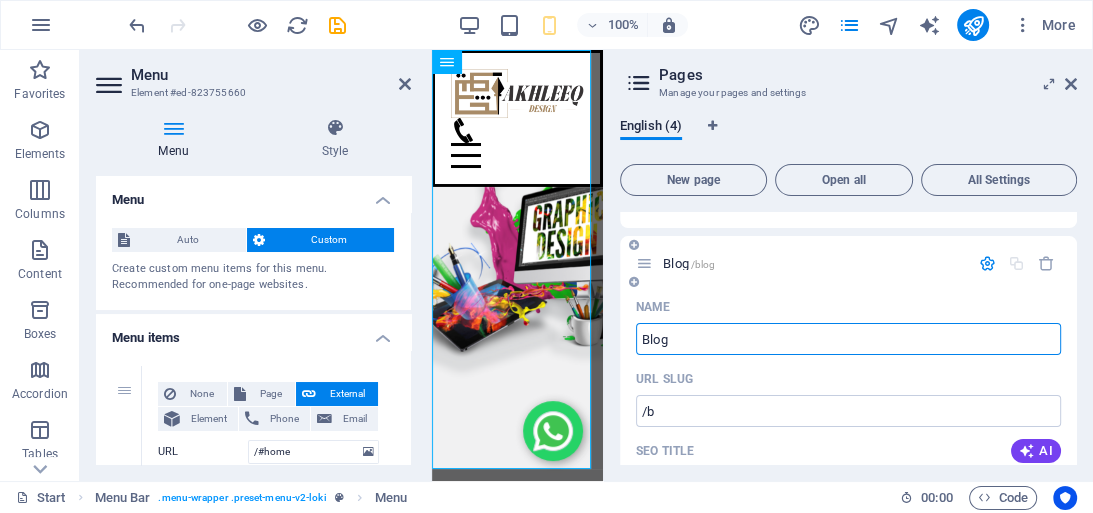 type on "Blog" 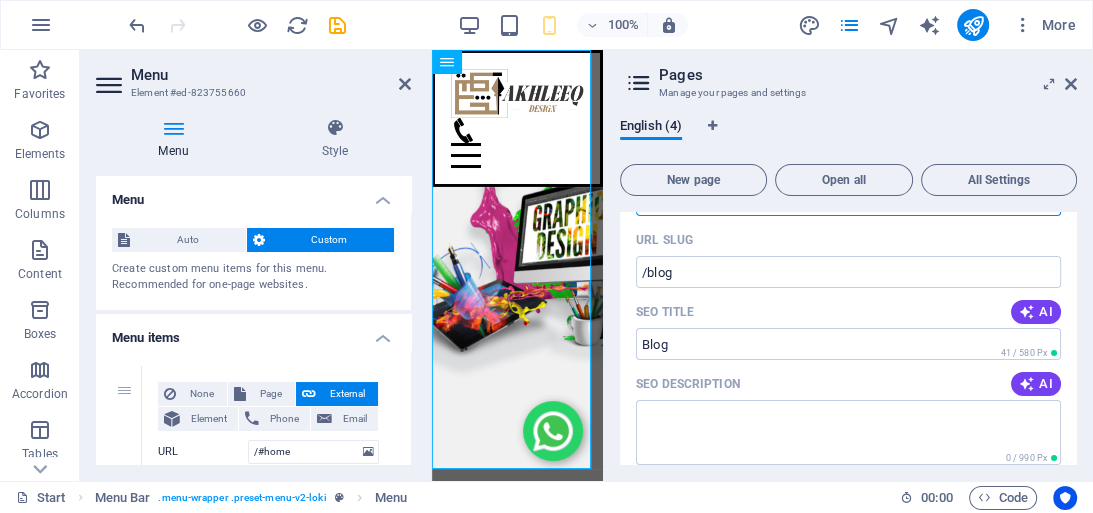 scroll, scrollTop: 325, scrollLeft: 0, axis: vertical 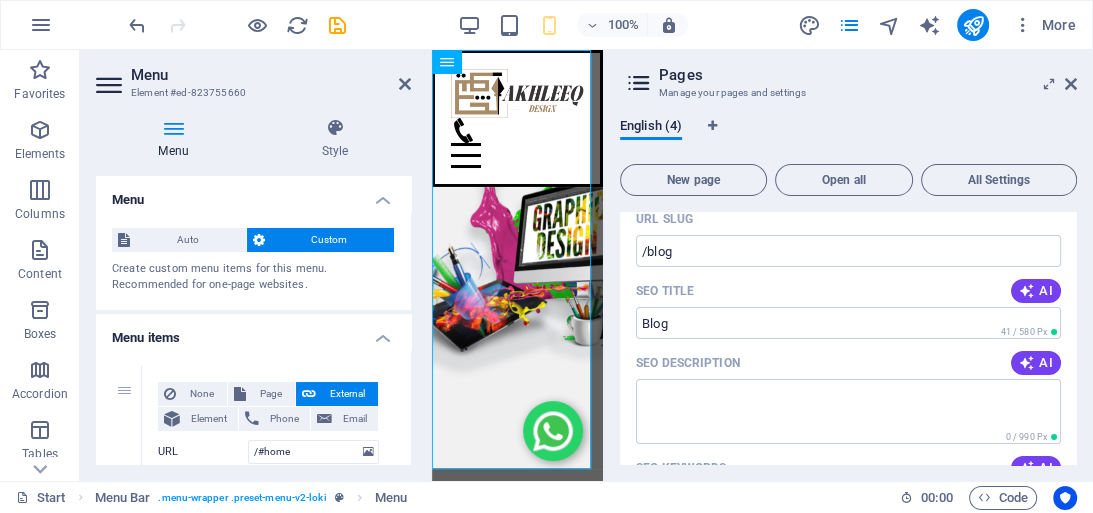 type on "Blog" 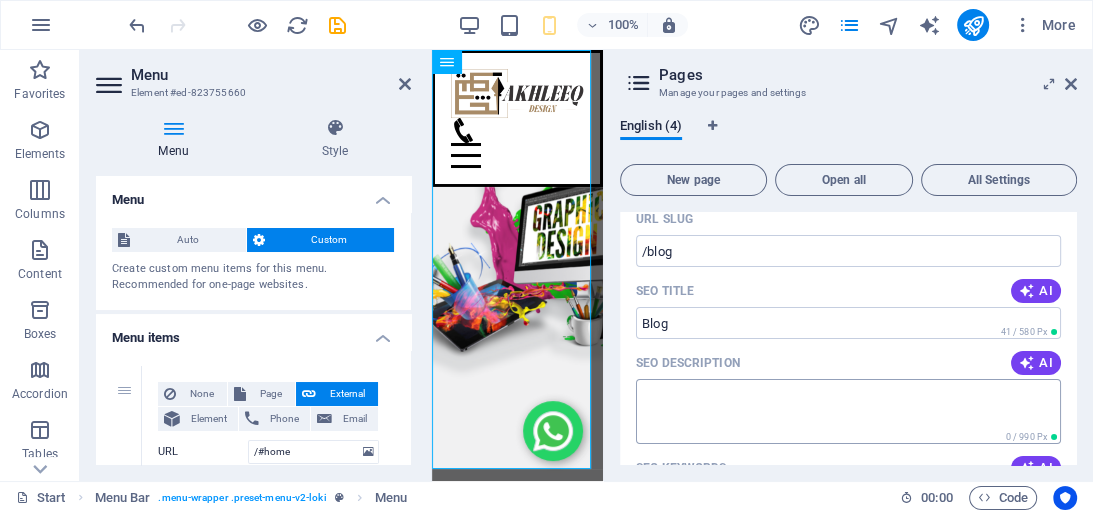 click on "SEO Description" at bounding box center [848, 411] 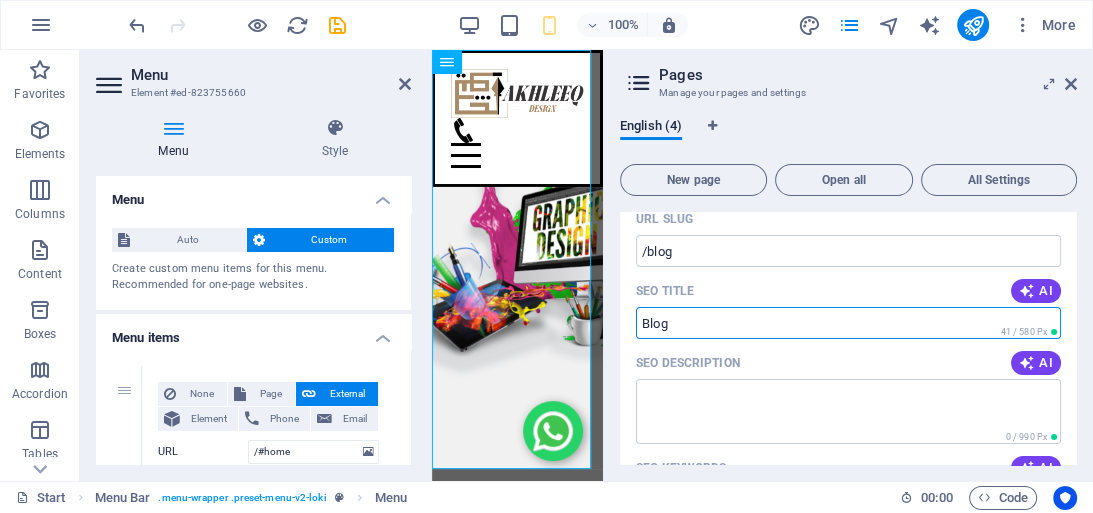 paste on "Logo, Brochure, Social Media & Banner Design | Takhleeq Design" 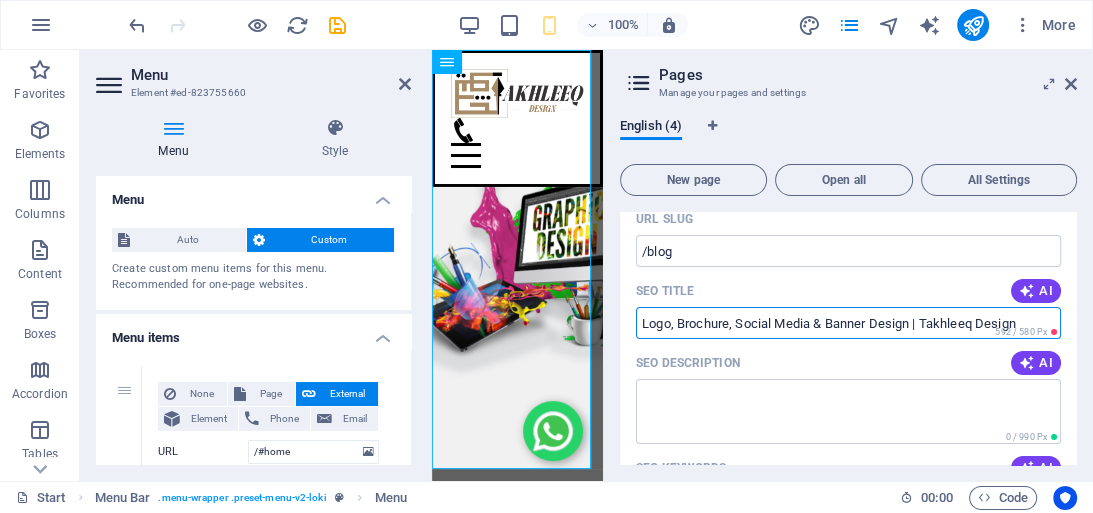 click on "Logo, Brochure, Social Media & Banner Design | Takhleeq Design" at bounding box center [848, 323] 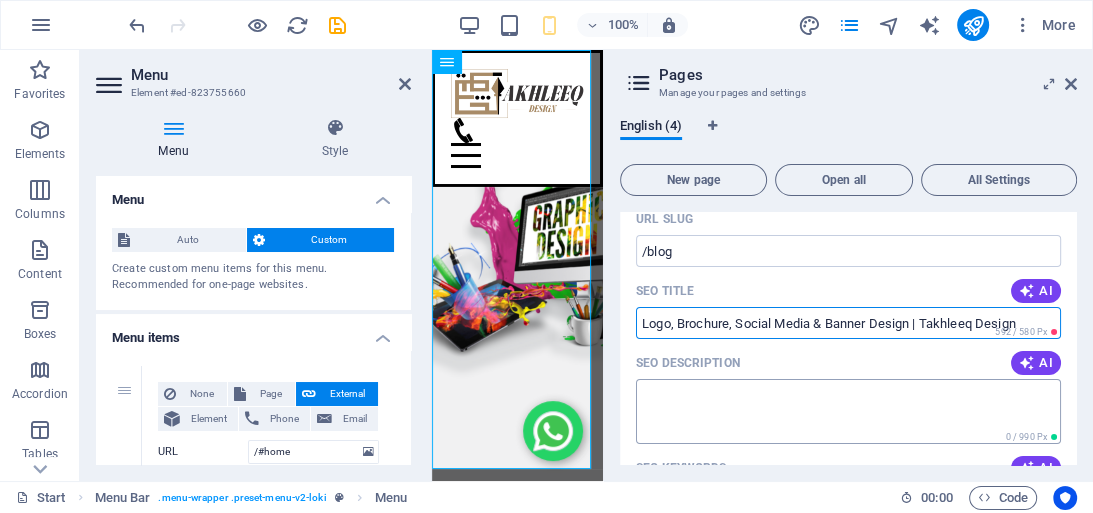 click on "SEO Description" at bounding box center [848, 411] 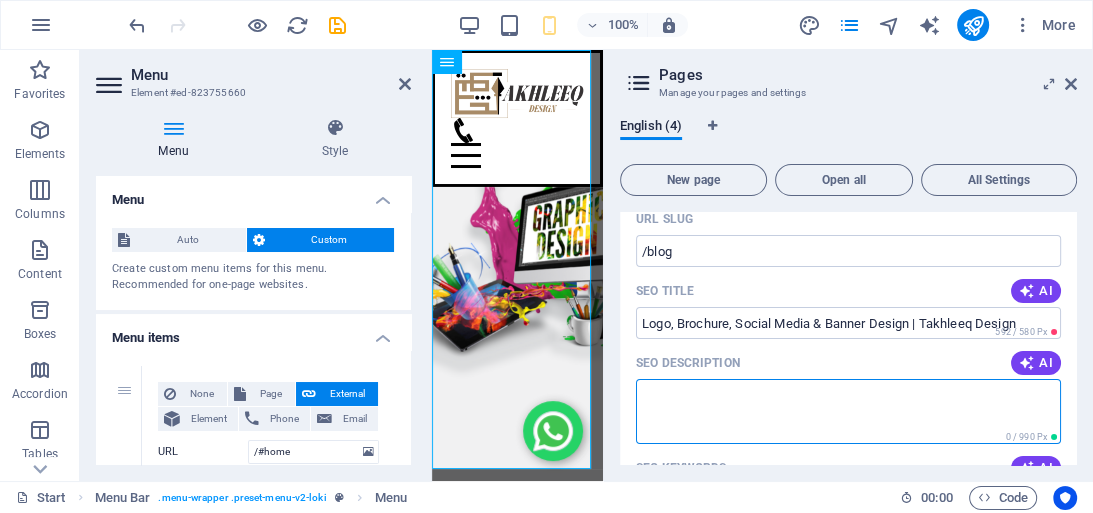 click on "SEO Description" at bounding box center (848, 411) 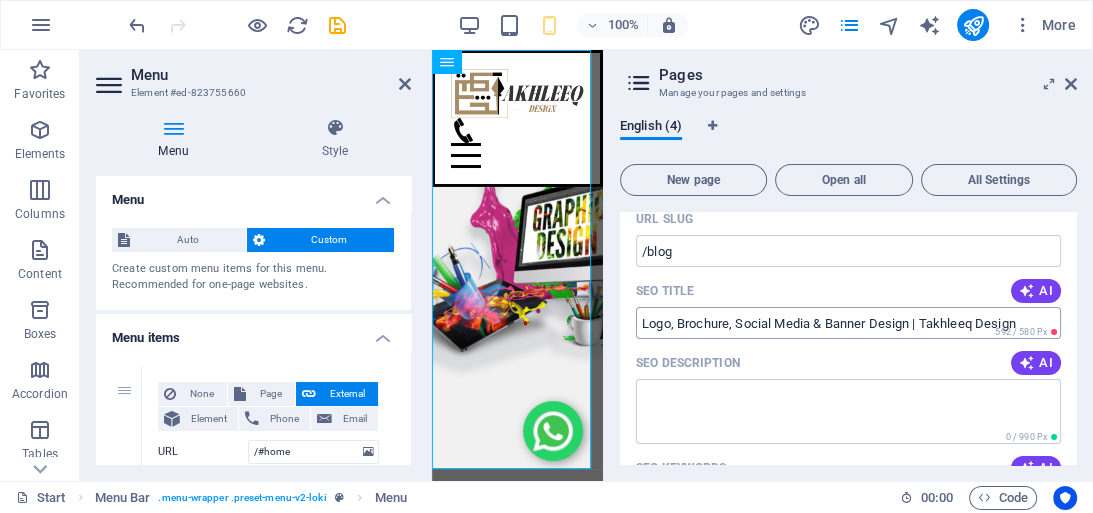 click on "Logo, Brochure, Social Media & Banner Design | Takhleeq Design" at bounding box center (848, 323) 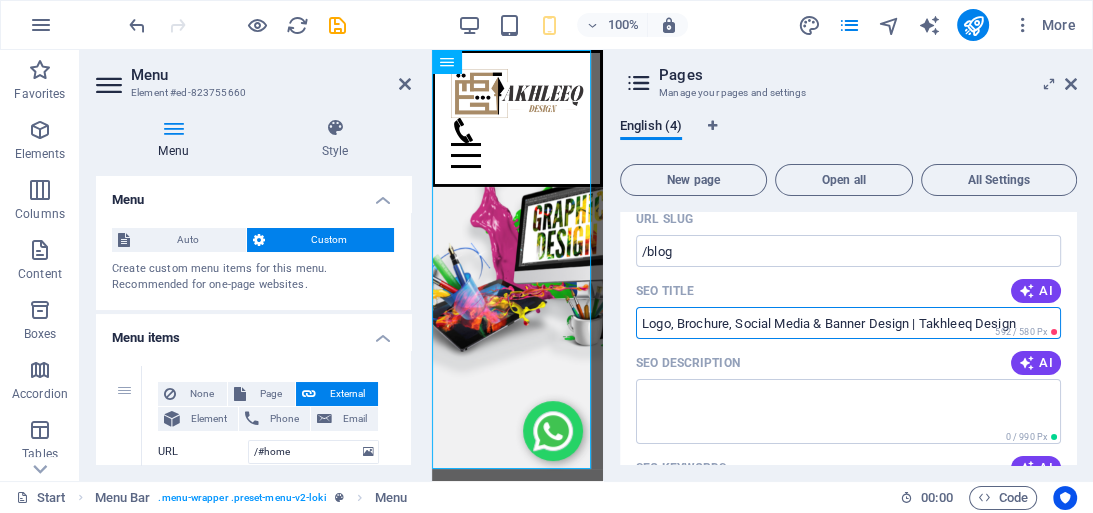 click on "Logo, Brochure, Social Media & Banner Design | Takhleeq Design" at bounding box center [848, 323] 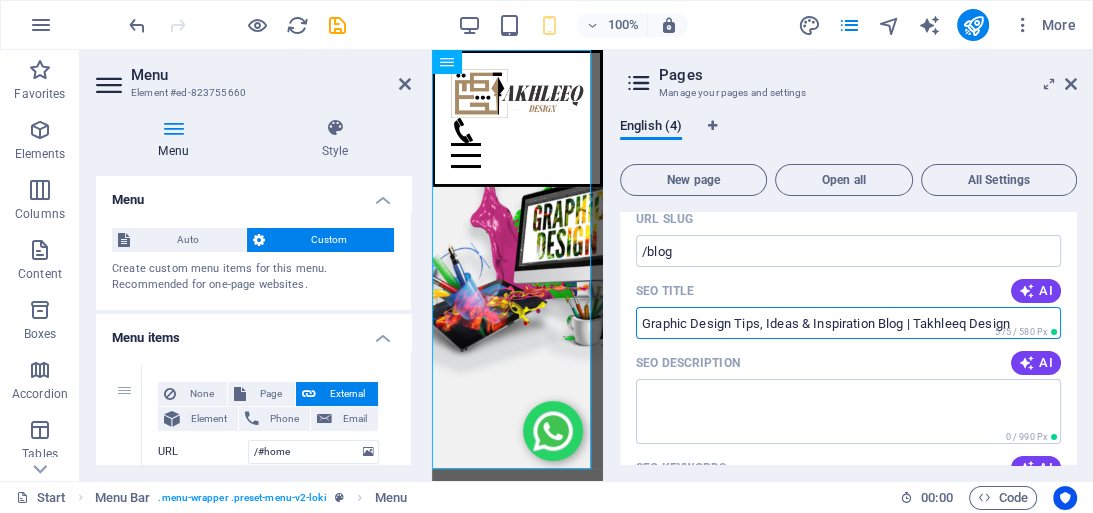 type on "Graphic Design Tips, Ideas & Inspiration Blog | Takhleeq Design" 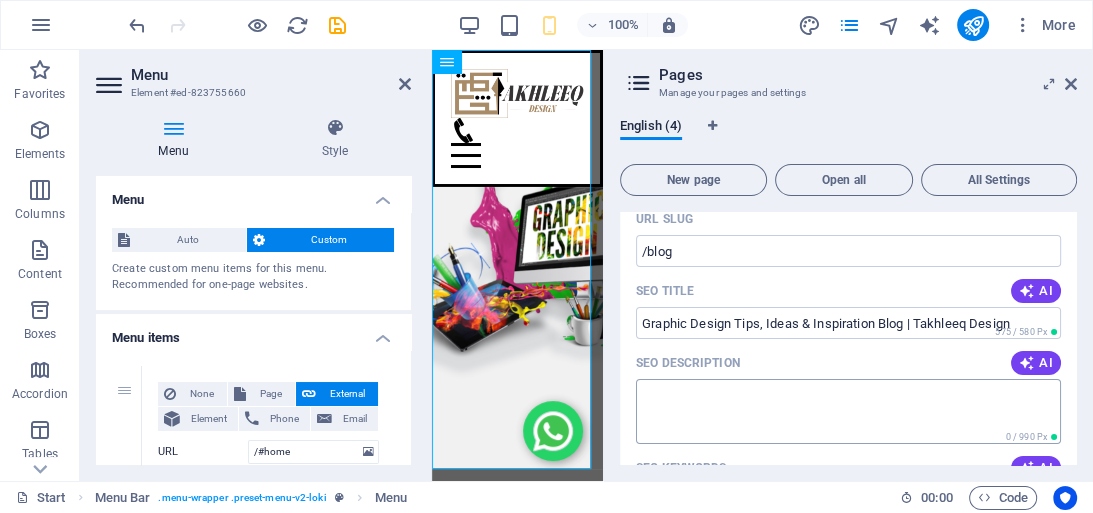 click on "SEO Description" at bounding box center [848, 411] 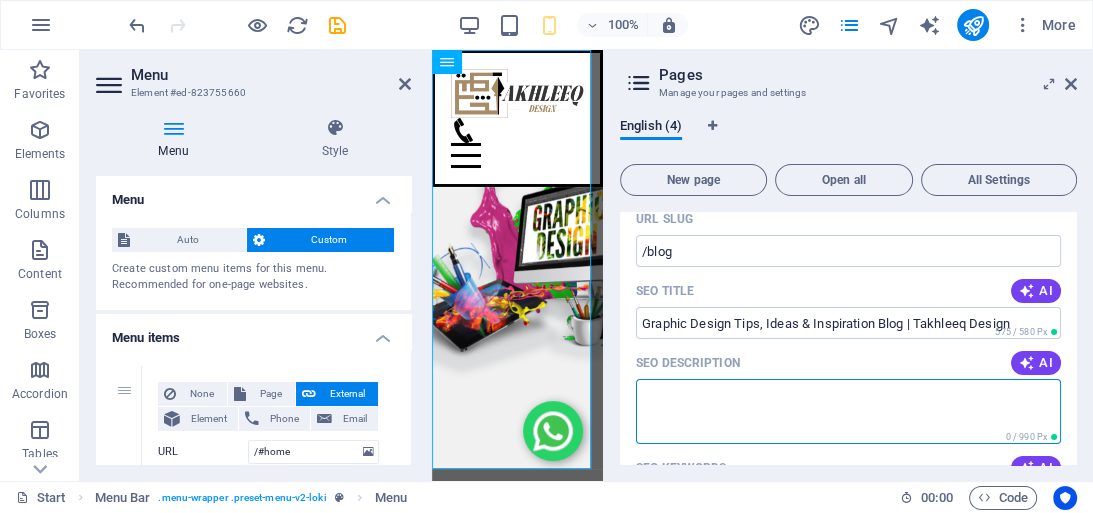 paste on "Explore expert graphic design tips, logo inspiration, branding guides, and social media design ideas on the Takhleeq Design blog. Stay creative, stay inspired!" 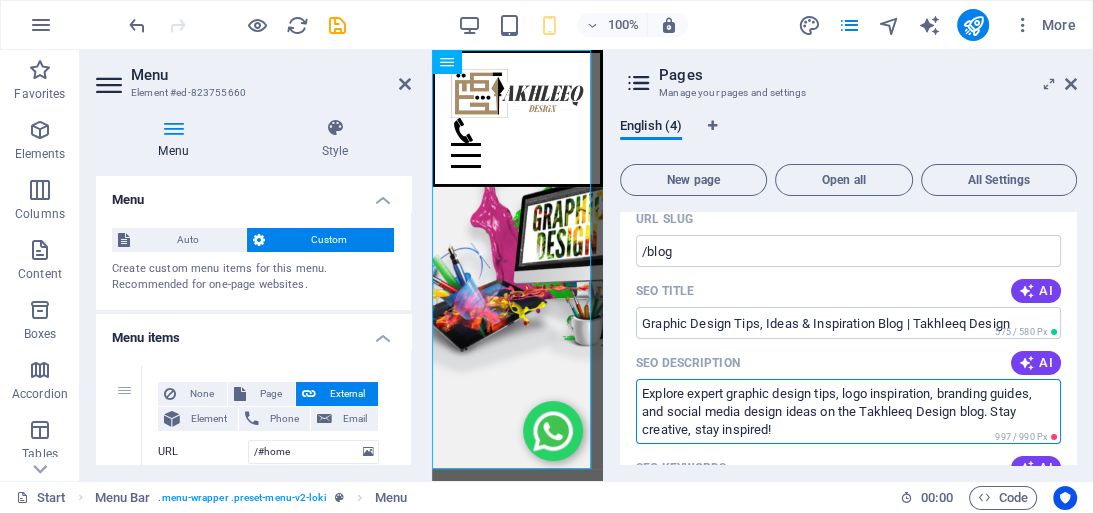 scroll, scrollTop: 35, scrollLeft: 0, axis: vertical 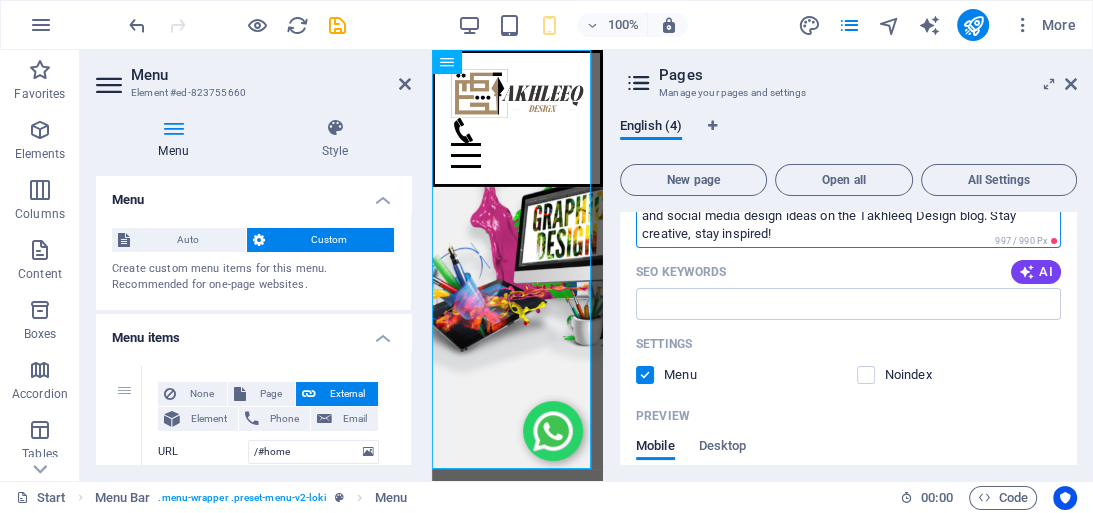 type on "Explore expert graphic design tips, logo inspiration, branding guides, and social media design ideas on the Takhleeq Design blog. Stay creative, stay inspired!" 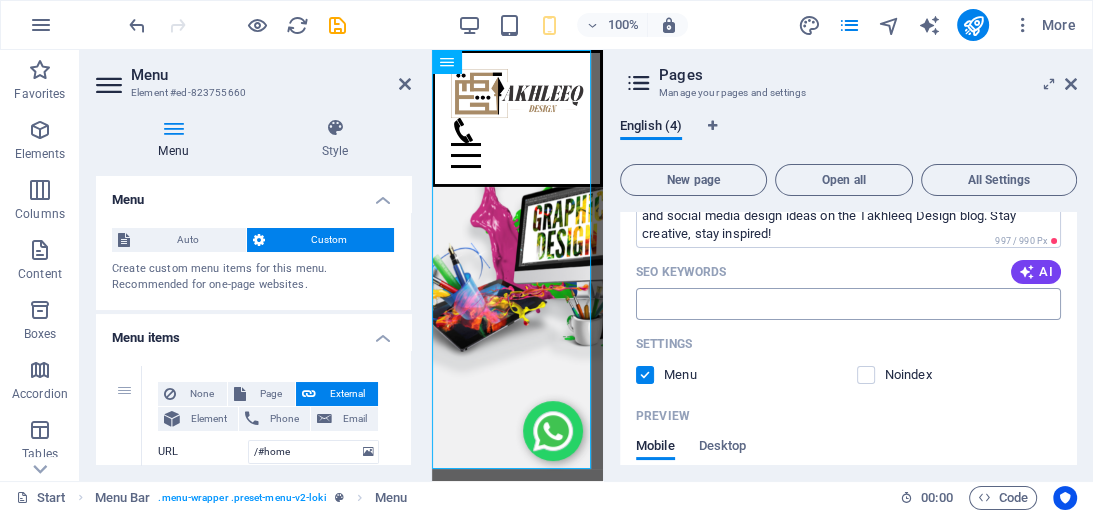 click on "SEO Keywords" at bounding box center (848, 304) 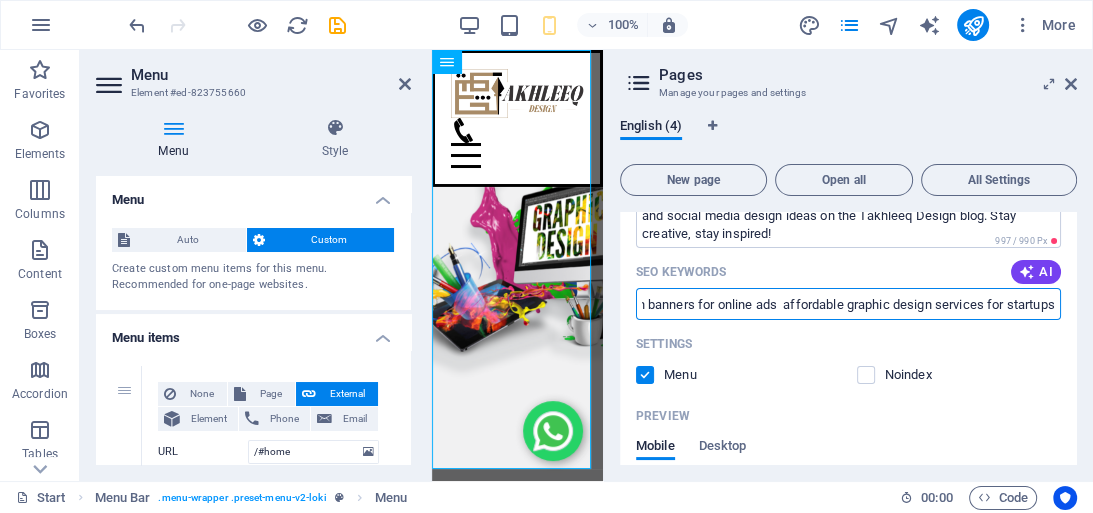 scroll, scrollTop: 0, scrollLeft: 0, axis: both 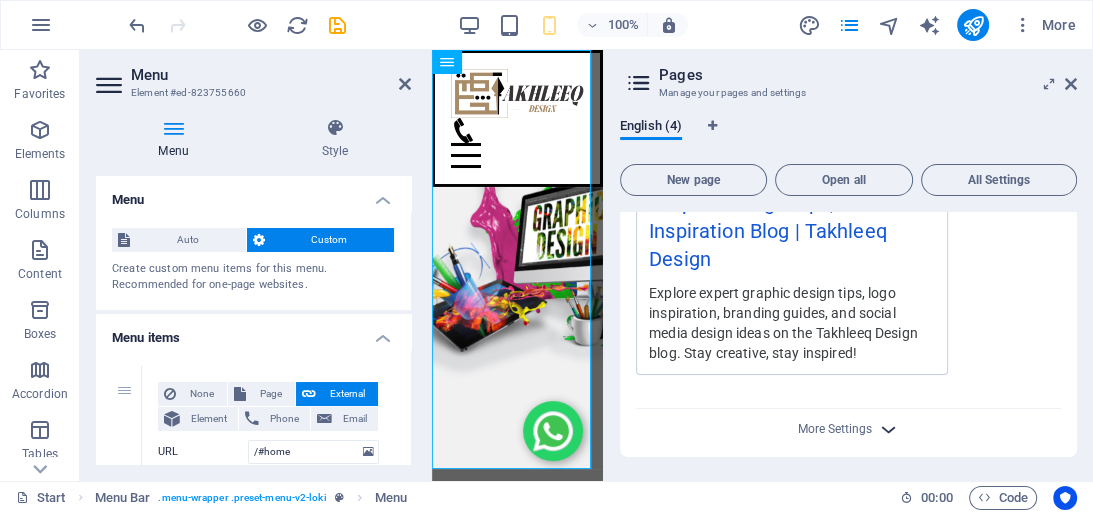 type on "how to design a professional logo  tips for creating eye-catching brochures  best tools for social media post design  modern business card design ideas  beginner guide to branding a small business  creative ways to use colors in design  how to make your brand stand out visually  latest graphic design trends in 2025  how to design banners for online ads  affordable graphic design services for startups" 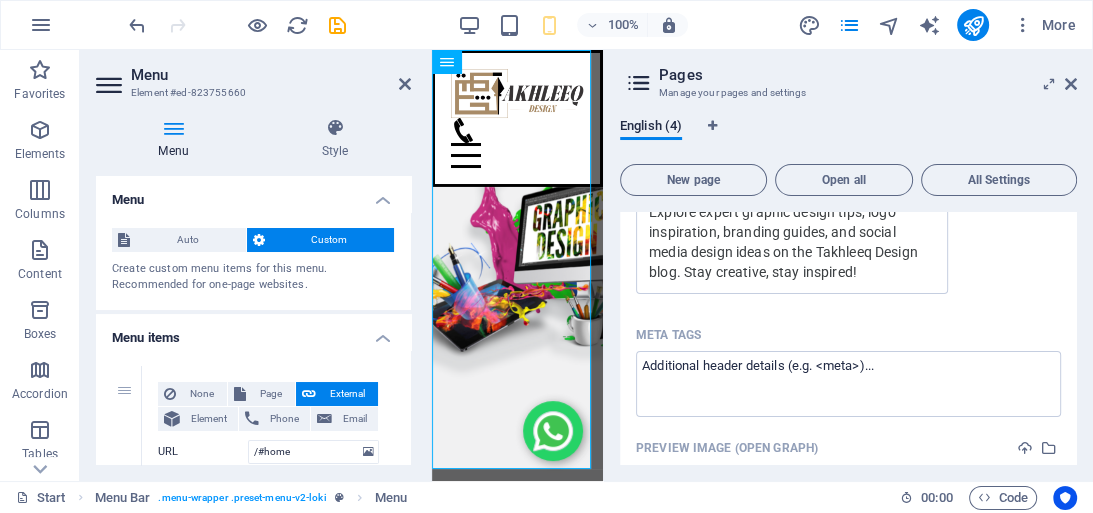 scroll, scrollTop: 940, scrollLeft: 0, axis: vertical 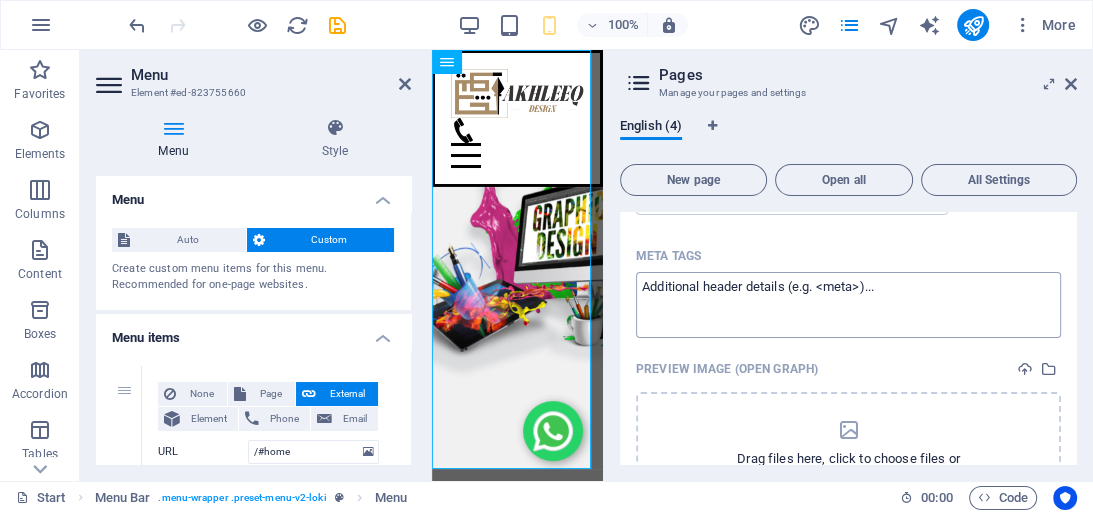 click on "Meta tags ​" at bounding box center [848, 304] 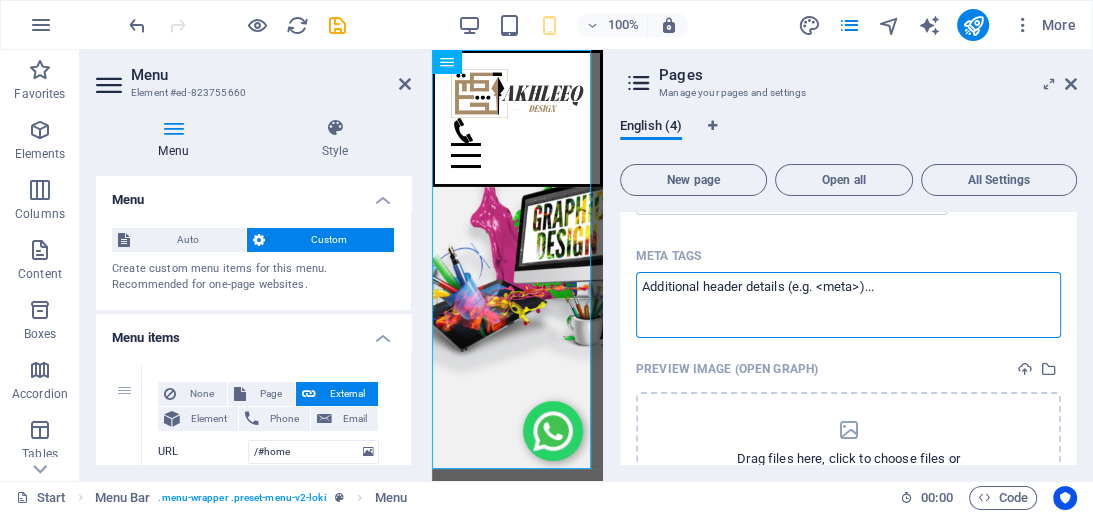 click on "Meta tags ​" at bounding box center (848, 304) 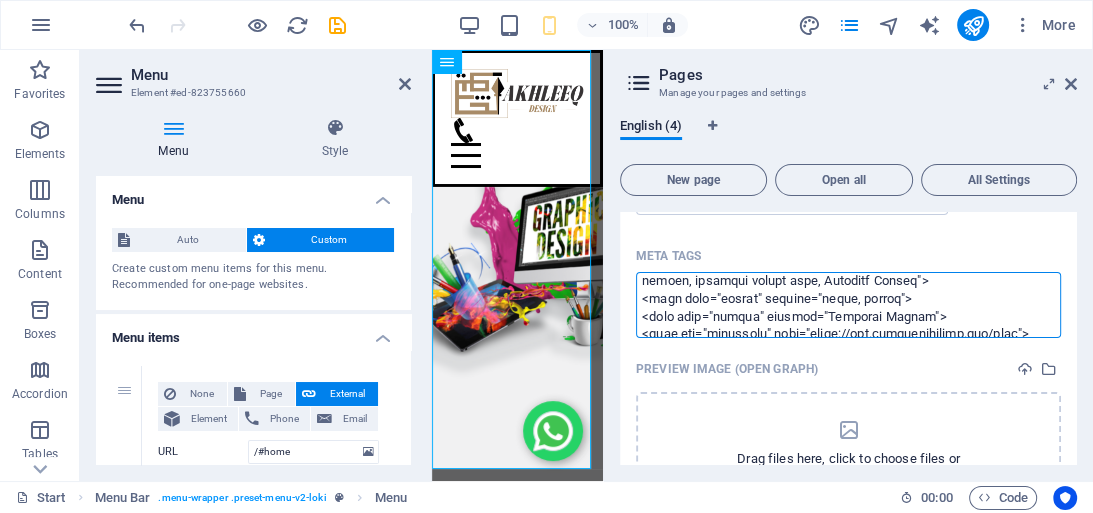 scroll, scrollTop: 160, scrollLeft: 0, axis: vertical 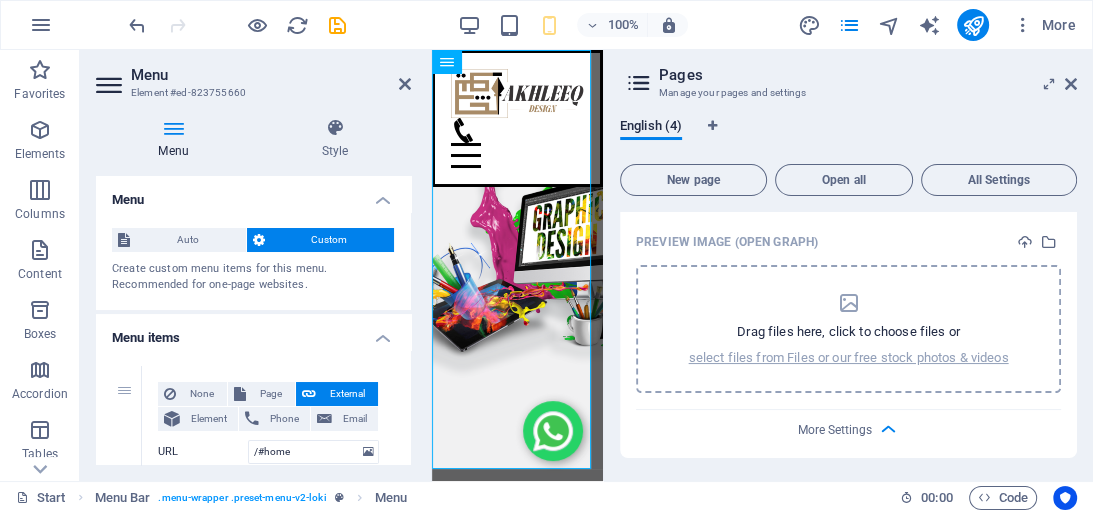 click on "Individual Start Favorites Elements Columns Content Boxes Accordion Tables Features Images Slider Header Footer Forms Marketing Collections Menu Element #ed-823755660 Menu Style Menu Auto Custom Create custom menu items for this menu. Recommended for one-page websites. Manage pages Menu items 1 None Page External Element Phone Email Page Start Subpage Privacy Blog Element
URL /#home Phone Email Link text Home Link target New tab Same tab Overlay Title Additional link description, should not be the same as the link text. The title is most often shown as a tooltip text when the mouse moves over the element. Leave empty if uncertain. Relationship Sets the  relationship of this link to the link target . For example, the value "nofollow" instructs search engines not to follow the link. Can be left empty. alternate author bookmark external help license next nofollow noreferrer noopener prev search tag None 2 None" at bounding box center (546, 256) 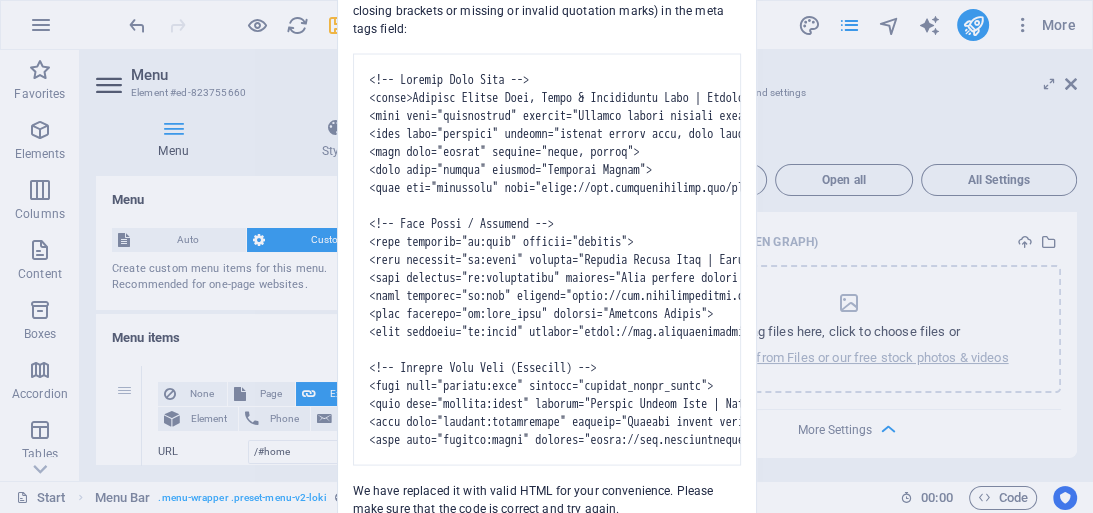 drag, startPoint x: 1074, startPoint y: 436, endPoint x: 439, endPoint y: 264, distance: 657.8822 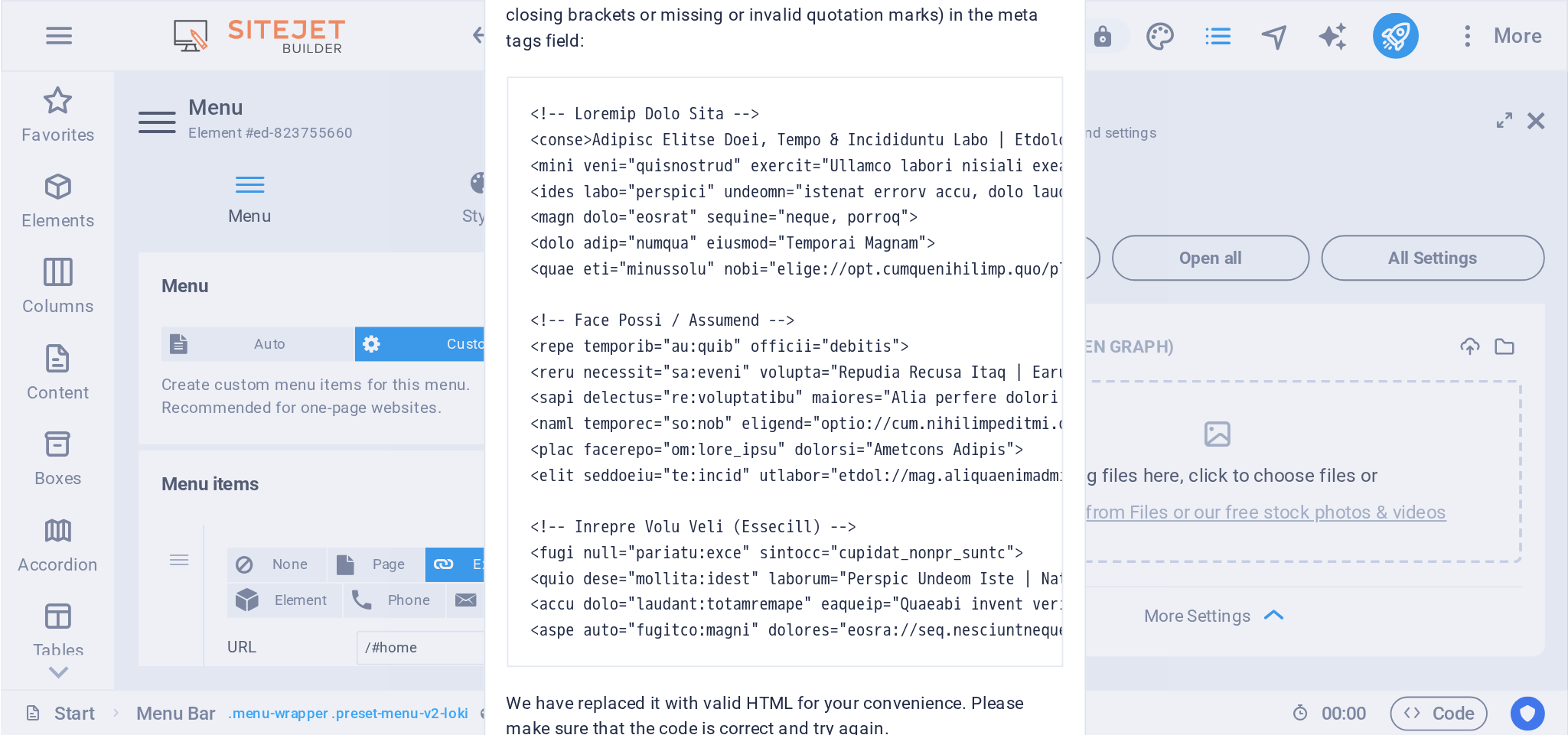 scroll, scrollTop: 535, scrollLeft: 0, axis: vertical 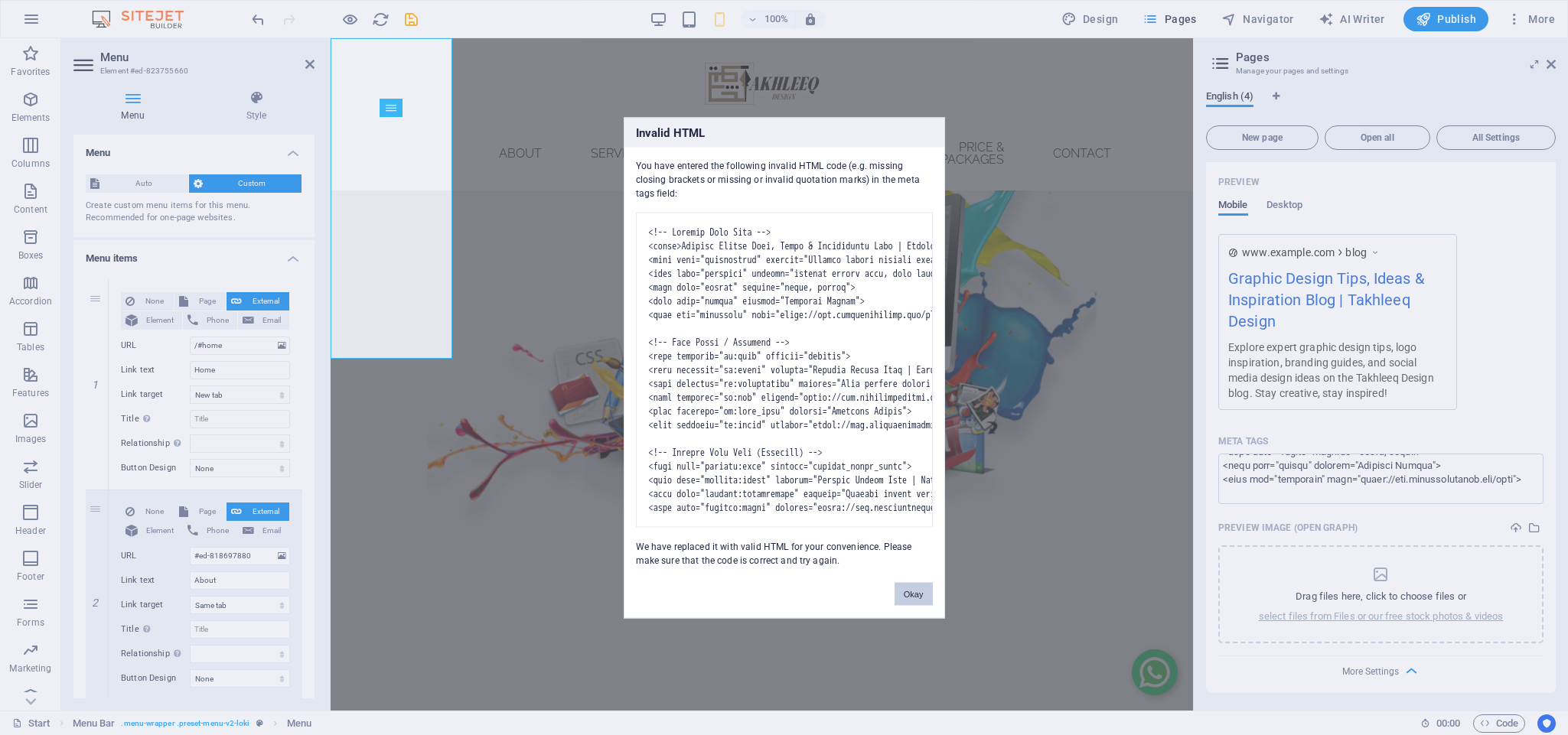 click on "Okay" at bounding box center (914, 594) 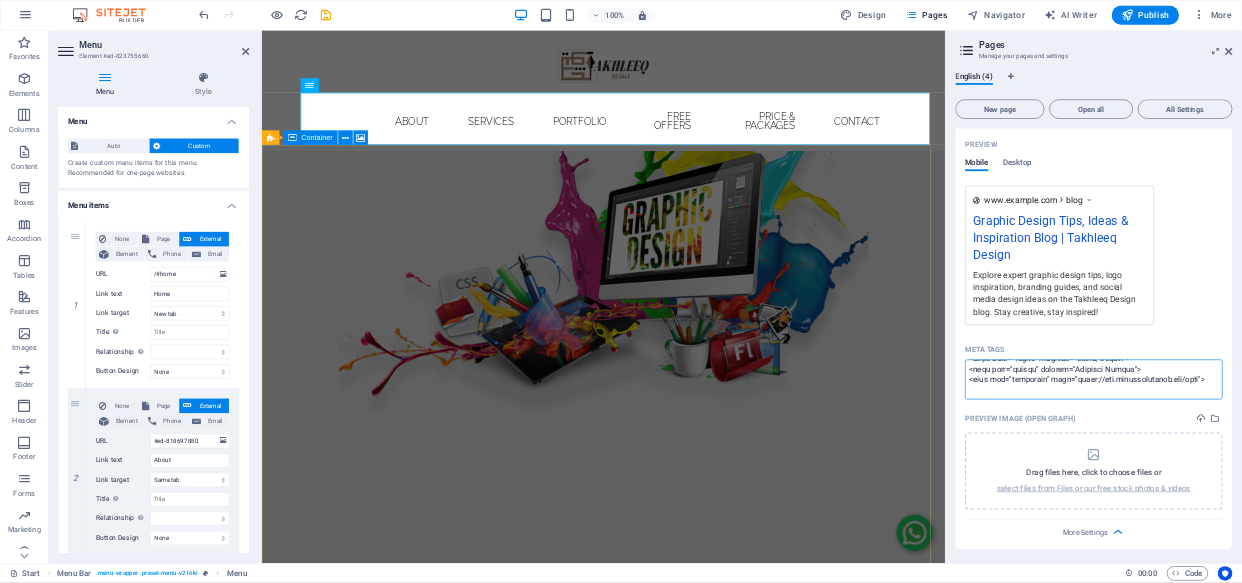 scroll, scrollTop: 0, scrollLeft: 0, axis: both 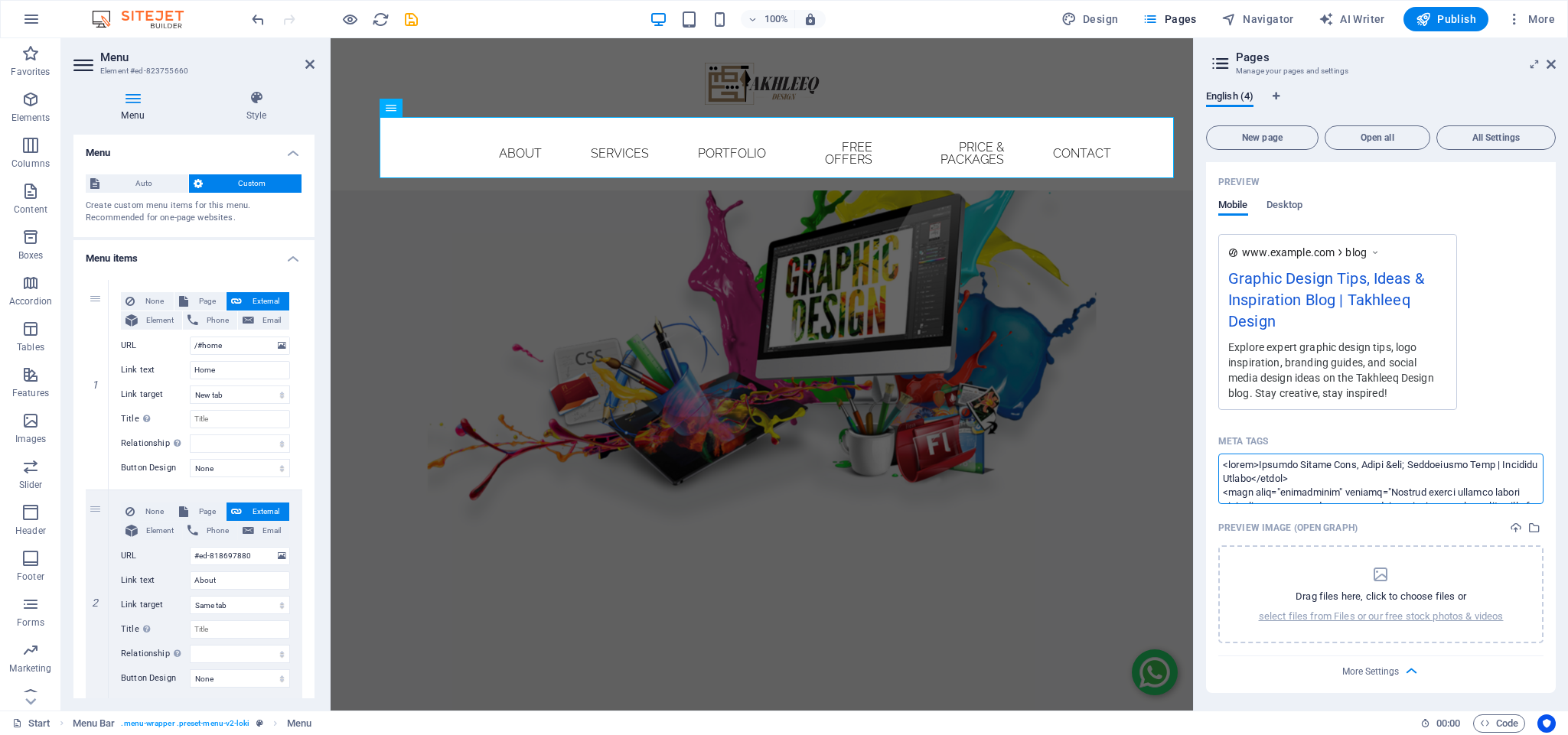 click on "Meta tags ​" at bounding box center (1381, 478) 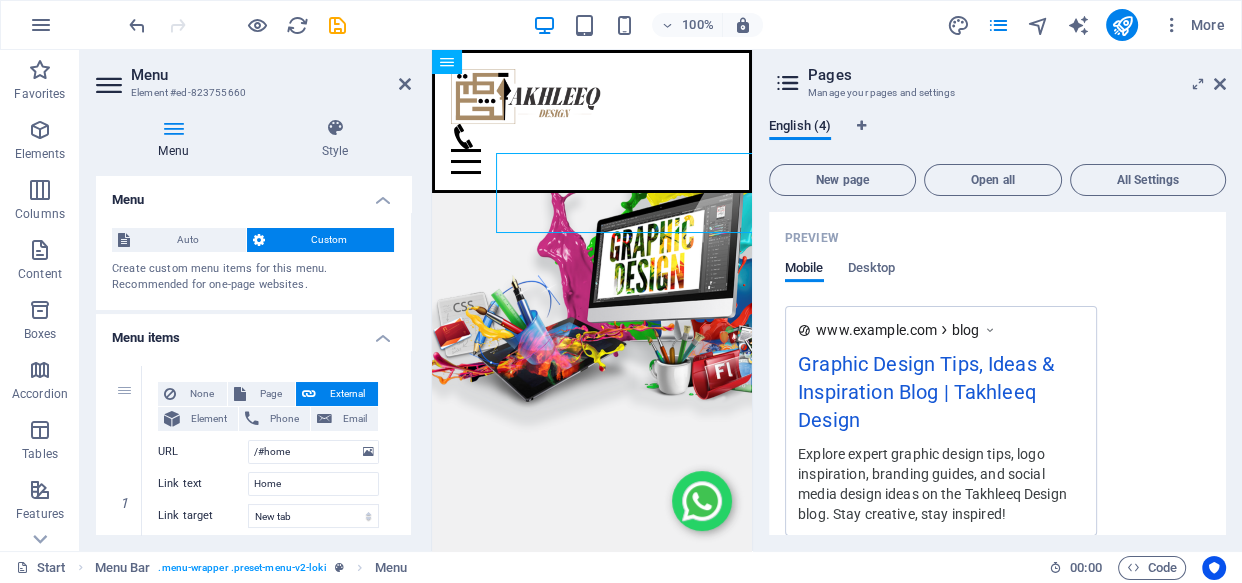 scroll, scrollTop: 699, scrollLeft: 0, axis: vertical 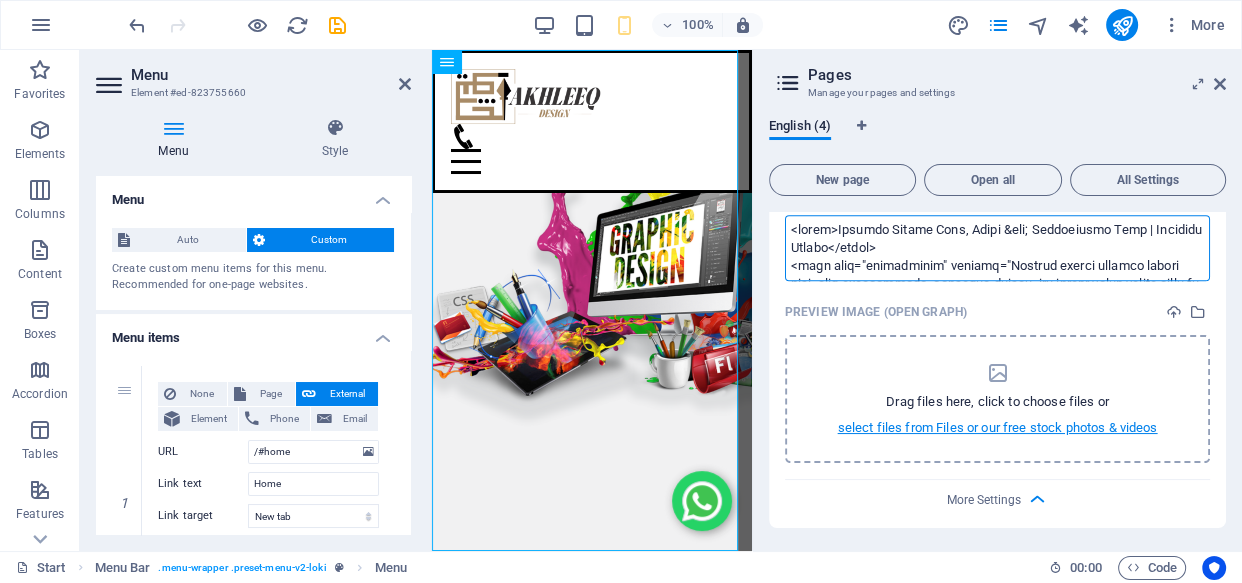 click on "Individual Start Favorites Elements Columns Content Boxes Accordion Tables Features Images Slider Header Footer Forms Marketing Collections Menu Element #ed-823755660 Menu Style Menu Auto Custom Create custom menu items for this menu. Recommended for one-page websites. Manage pages Menu items 1 None Page External Element Phone Email Page Start Subpage Privacy Blog Element
URL /#home Phone Email Link text Home Link target New tab Same tab Overlay Title Additional link description, should not be the same as the link text. The title is most often shown as a tooltip text when the mouse moves over the element. Leave empty if uncertain. Relationship Sets the  relationship of this link to the link target . For example, the value "nofollow" instructs search engines not to follow the link. Can be left empty. alternate author bookmark external help license next nofollow noreferrer noopener prev search tag None 2 None" at bounding box center (621, 291) 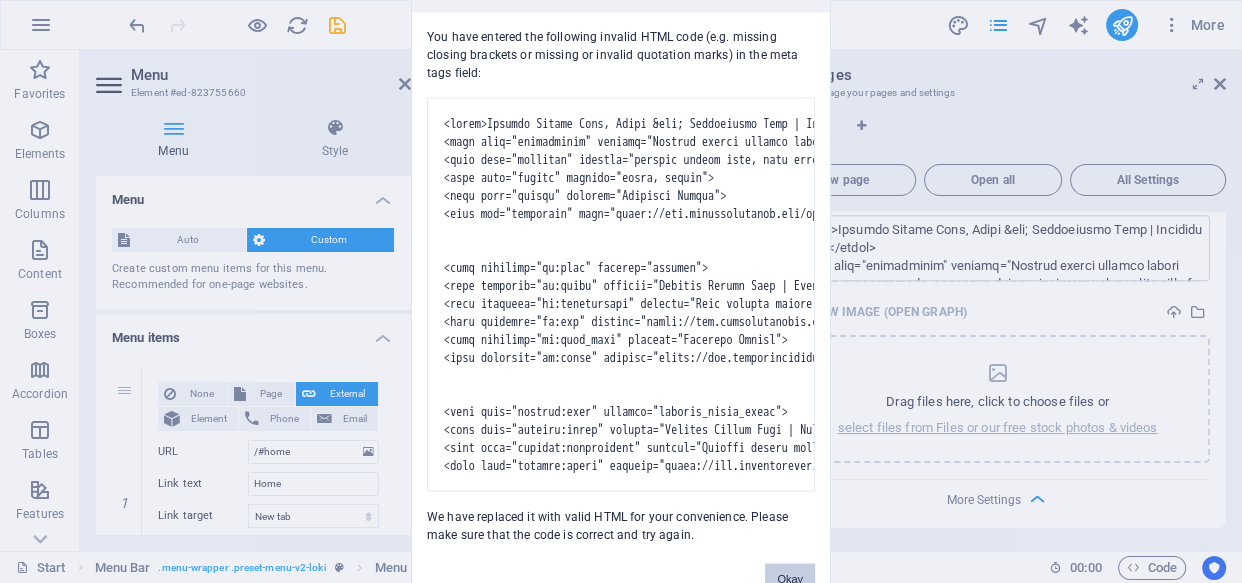 type 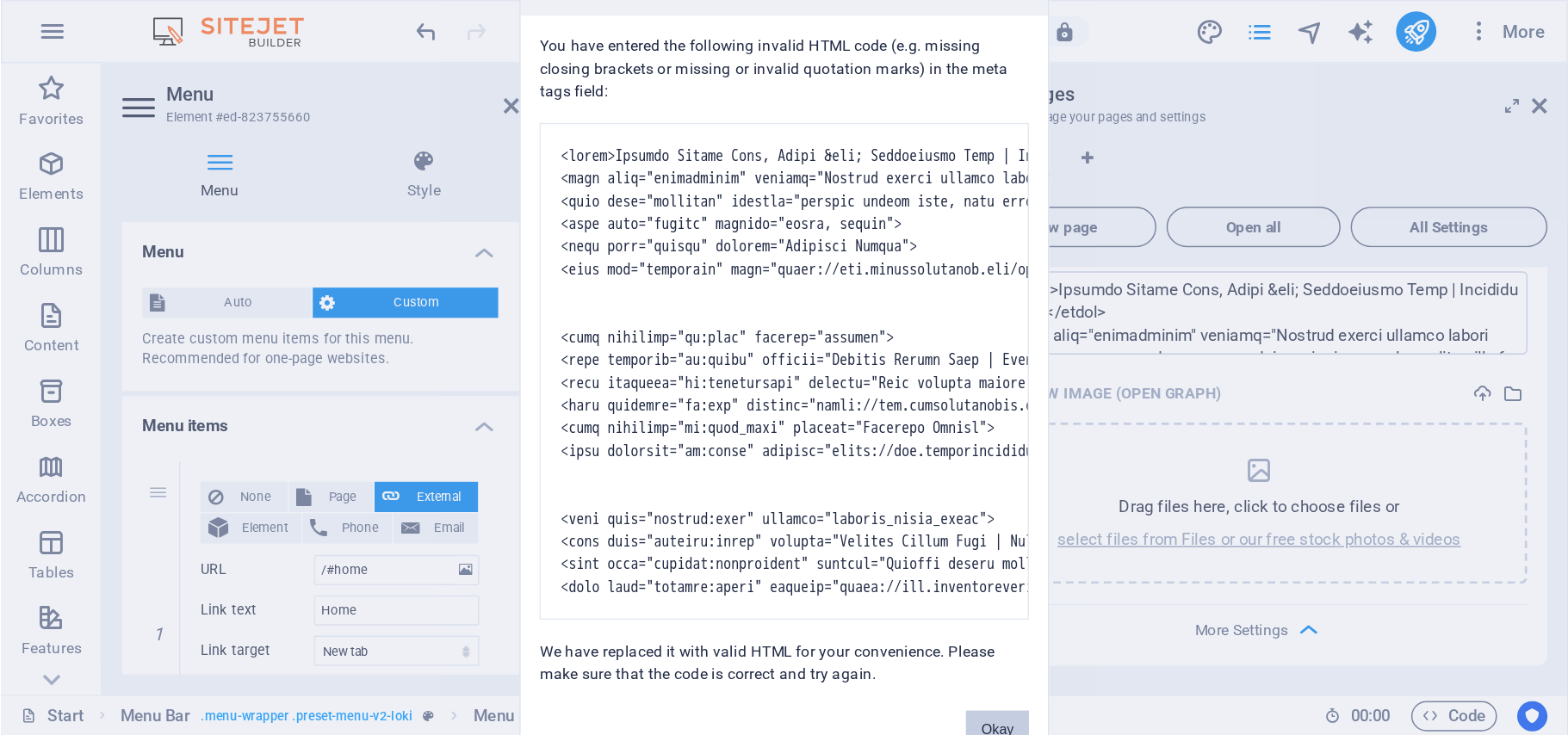 scroll, scrollTop: 693, scrollLeft: 0, axis: vertical 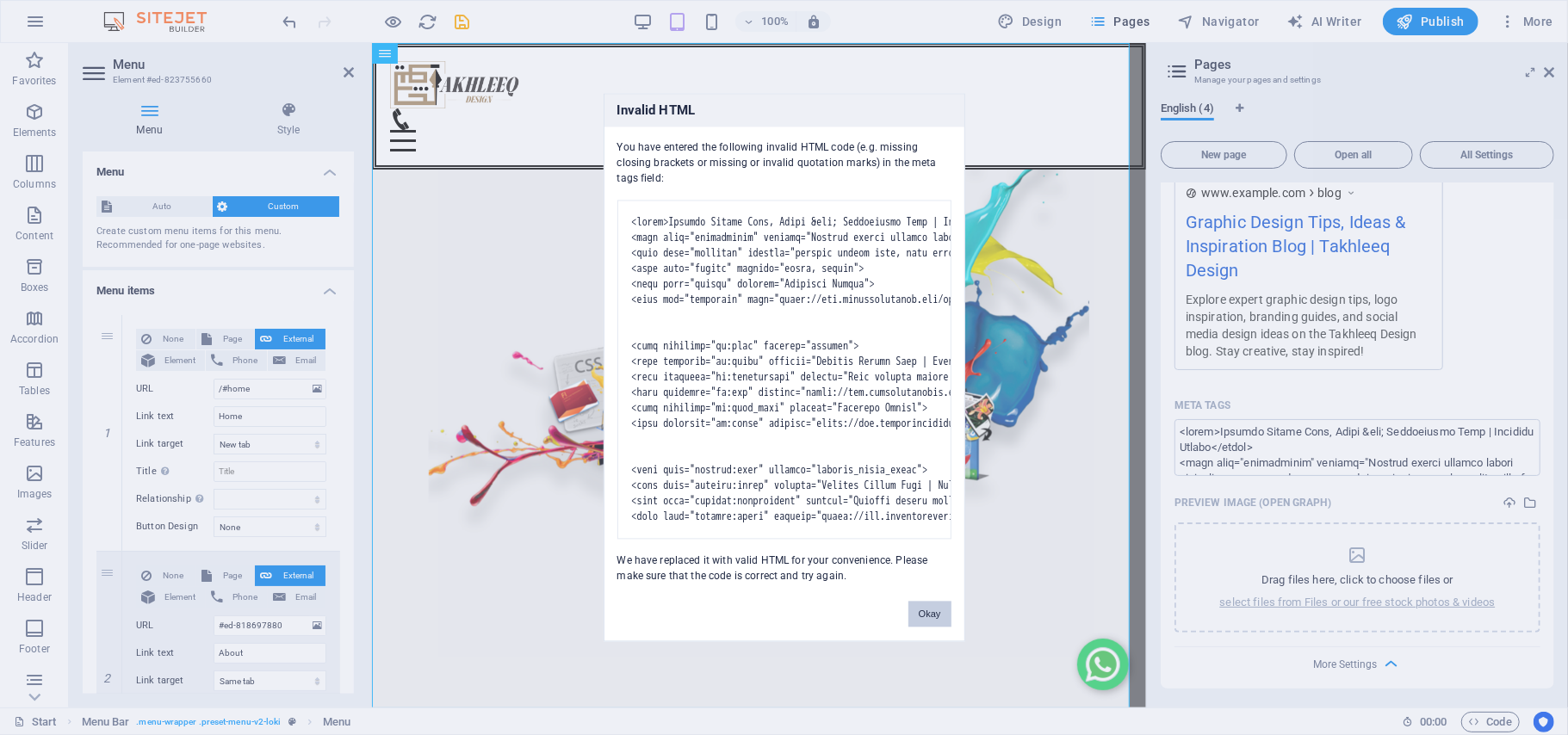 click on "Okay" at bounding box center (930, 615) 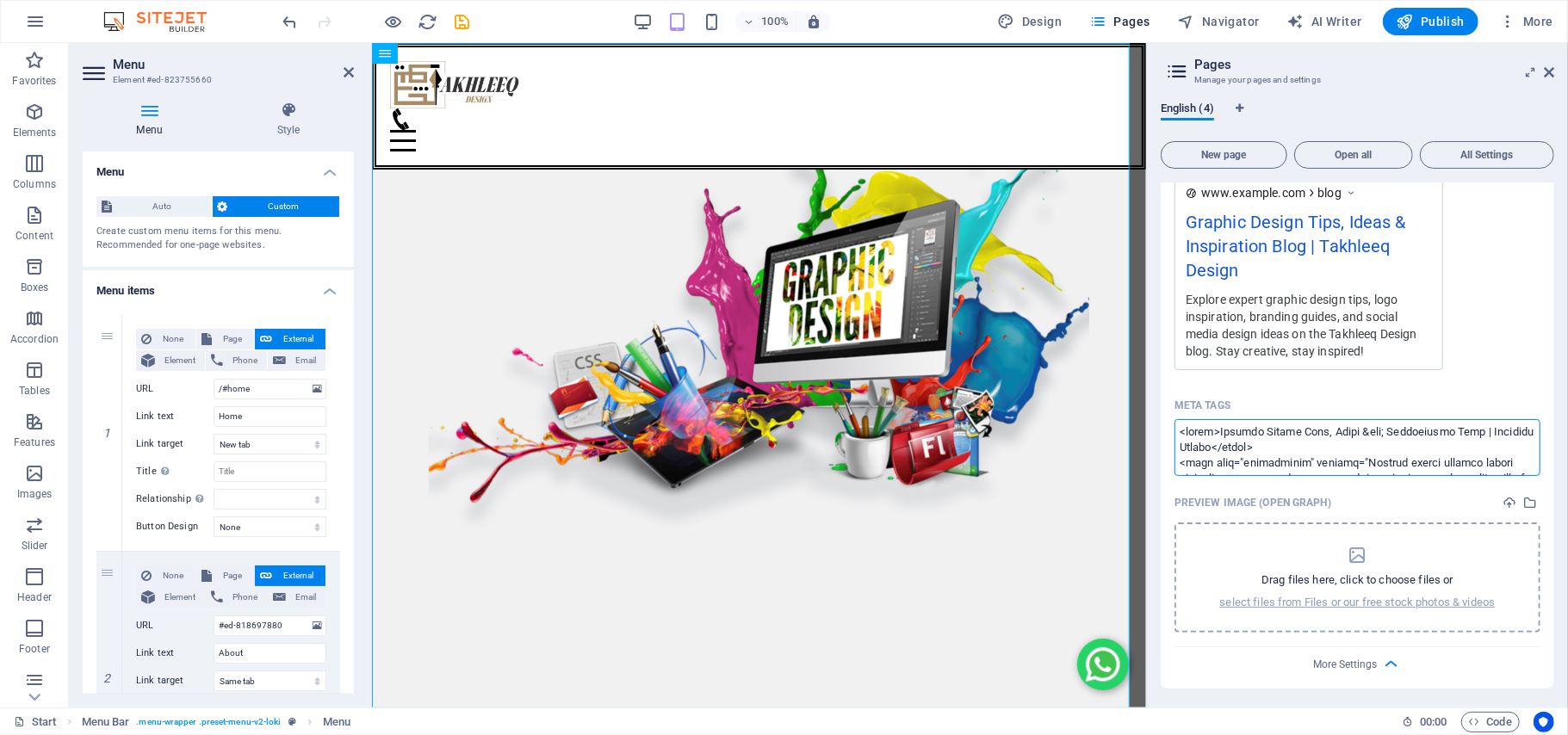 click on "Individual Start Favorites Elements Columns Content Boxes Accordion Tables Features Images Slider Header Footer Forms Marketing Collections Menu Element #ed-823755660 Menu Style Menu Auto Custom Create custom menu items for this menu. Recommended for one-page websites. Manage pages Menu items 1 None Page External Element Phone Email Page Start Subpage Privacy Blog Element
URL /#home Phone Email Link text Home Link target New tab Same tab Overlay Title Additional link description, should not be the same as the link text. The title is most often shown as a tooltip text when the mouse moves over the element. Leave empty if uncertain. Relationship Sets the  relationship of this link to the link target . For example, the value "nofollow" instructs search engines not to follow the link. Can be left empty. alternate author bookmark external help license next nofollow noreferrer noopener prev search tag None 2 None" at bounding box center (784, 368) 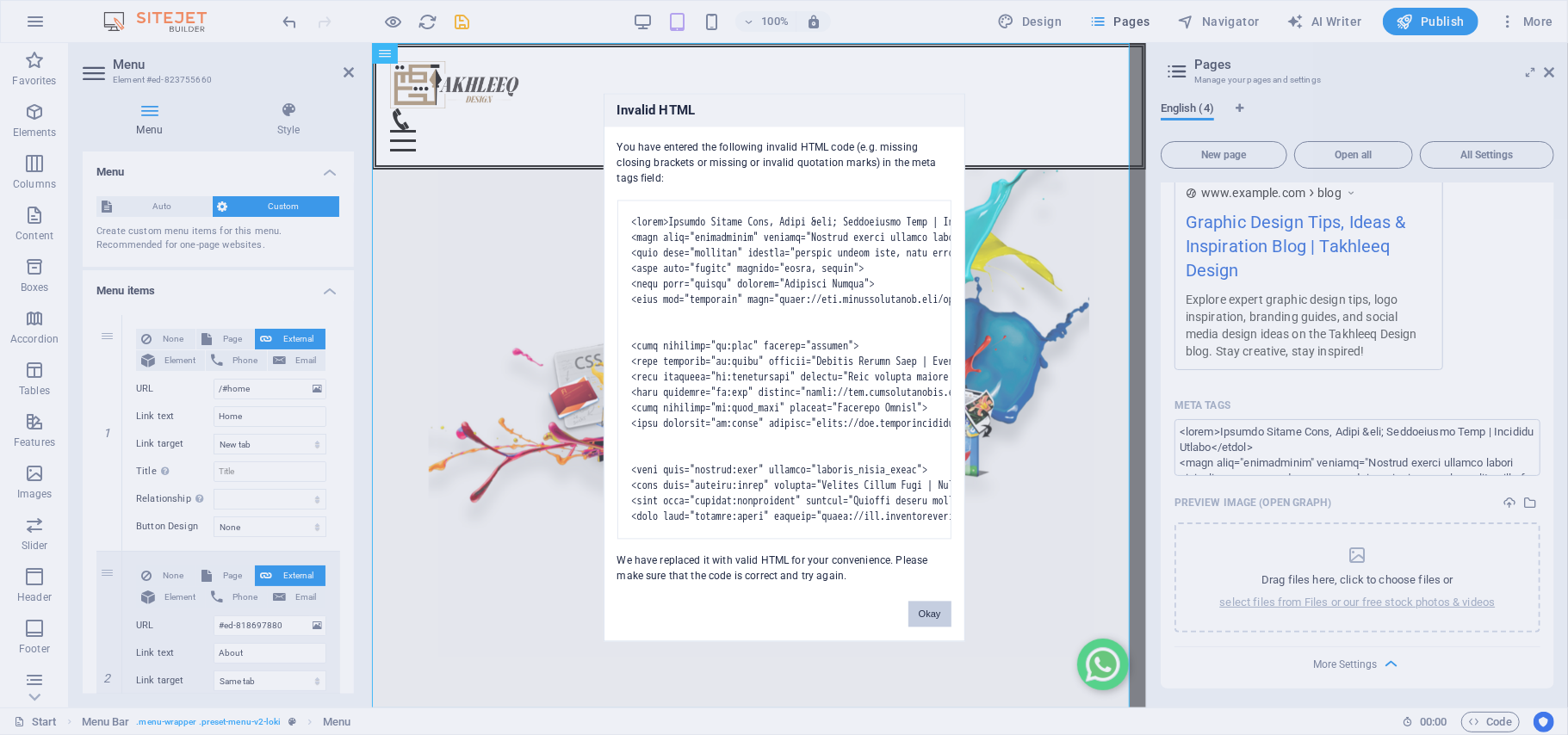 drag, startPoint x: 931, startPoint y: 639, endPoint x: 563, endPoint y: 587, distance: 371.65575 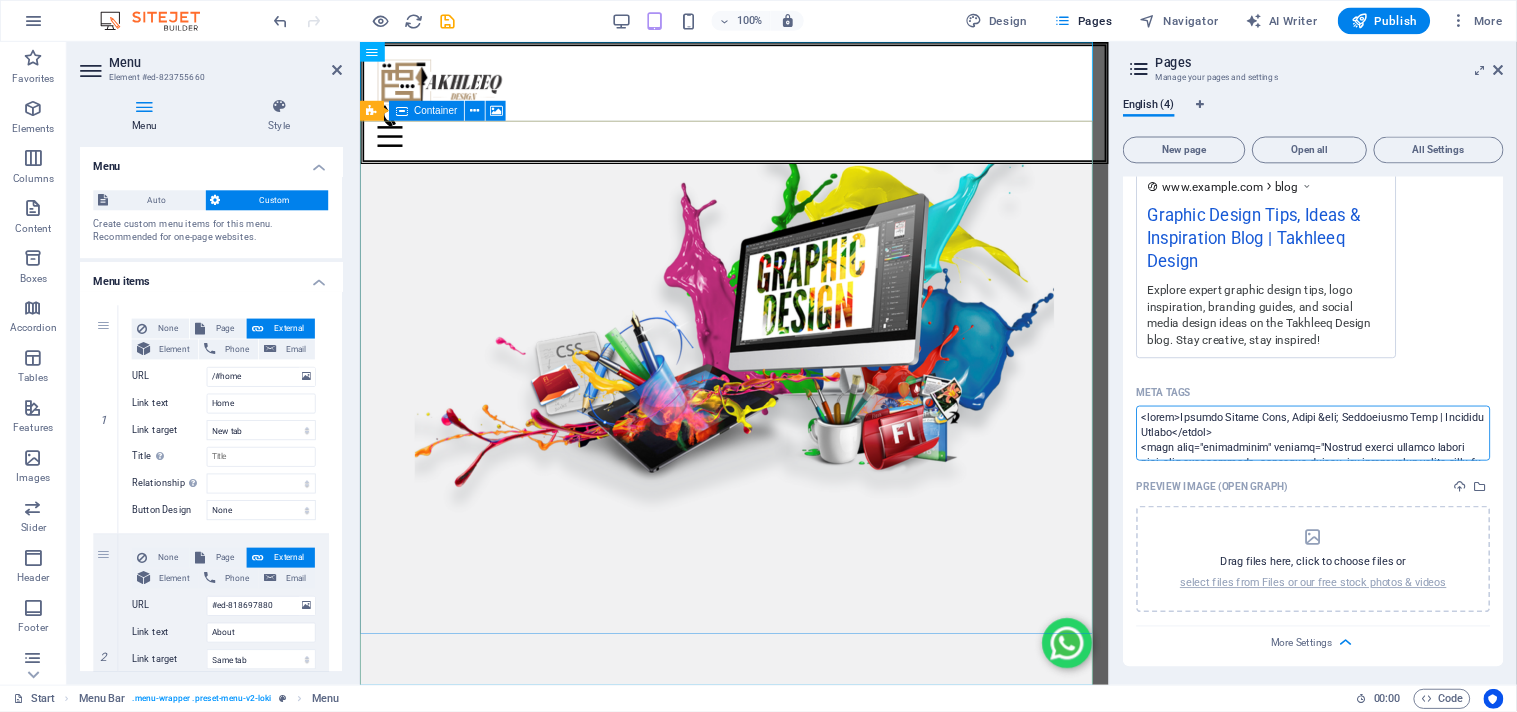 scroll, scrollTop: 1, scrollLeft: 0, axis: vertical 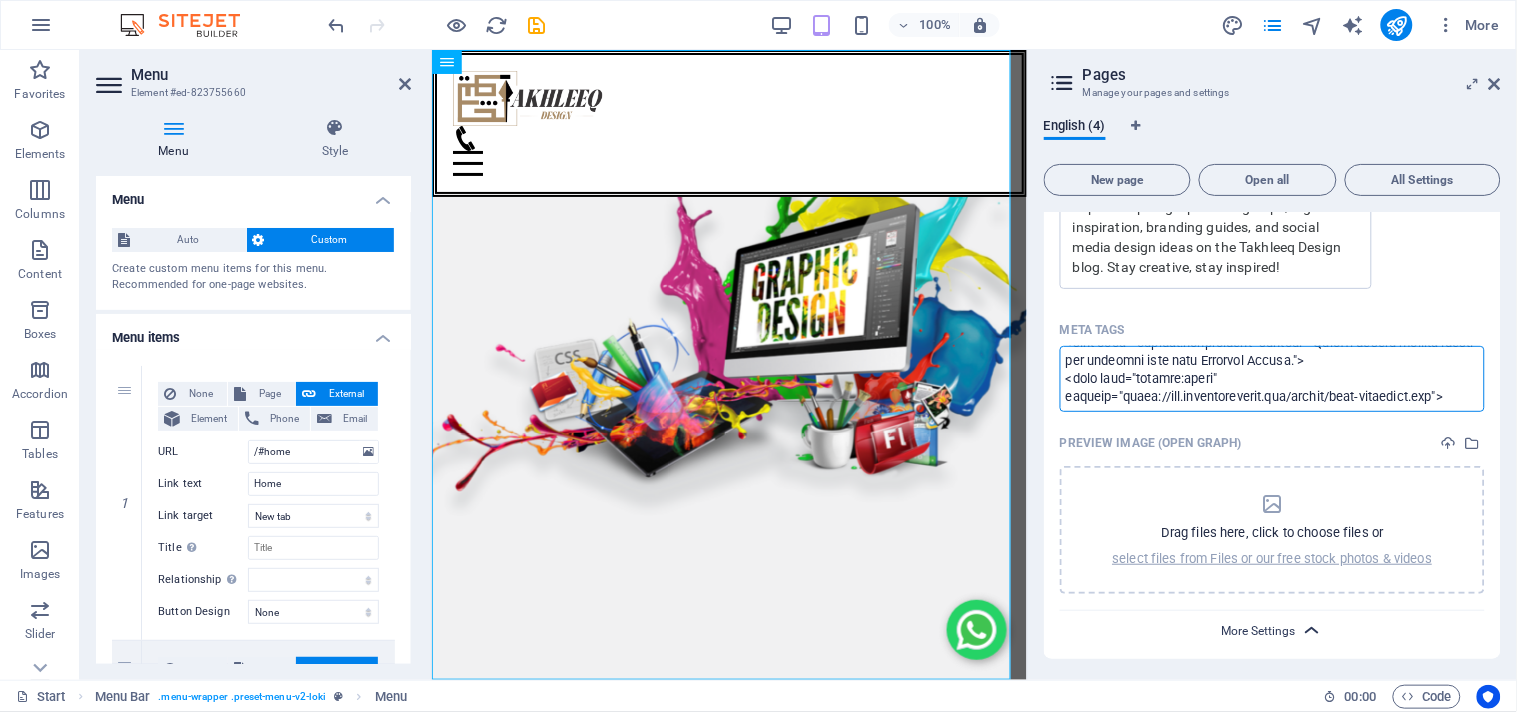 click on "Individual Start Favorites Elements Columns Content Boxes Accordion Tables Features Images Slider Header Footer Forms Marketing Collections Menu Element #ed-823755660 Menu Style Menu Auto Custom Create custom menu items for this menu. Recommended for one-page websites. Manage pages Menu items 1 None Page External Element Phone Email Page Start Subpage Privacy Blog Element
URL /#home Phone Email Link text Home Link target New tab Same tab Overlay Title Additional link description, should not be the same as the link text. The title is most often shown as a tooltip text when the mouse moves over the element. Leave empty if uncertain. Relationship Sets the  relationship of this link to the link target . For example, the value "nofollow" instructs search engines not to follow the link. Can be left empty. alternate author bookmark external help license next nofollow noreferrer noopener prev search tag None 2 None" at bounding box center (758, 356) 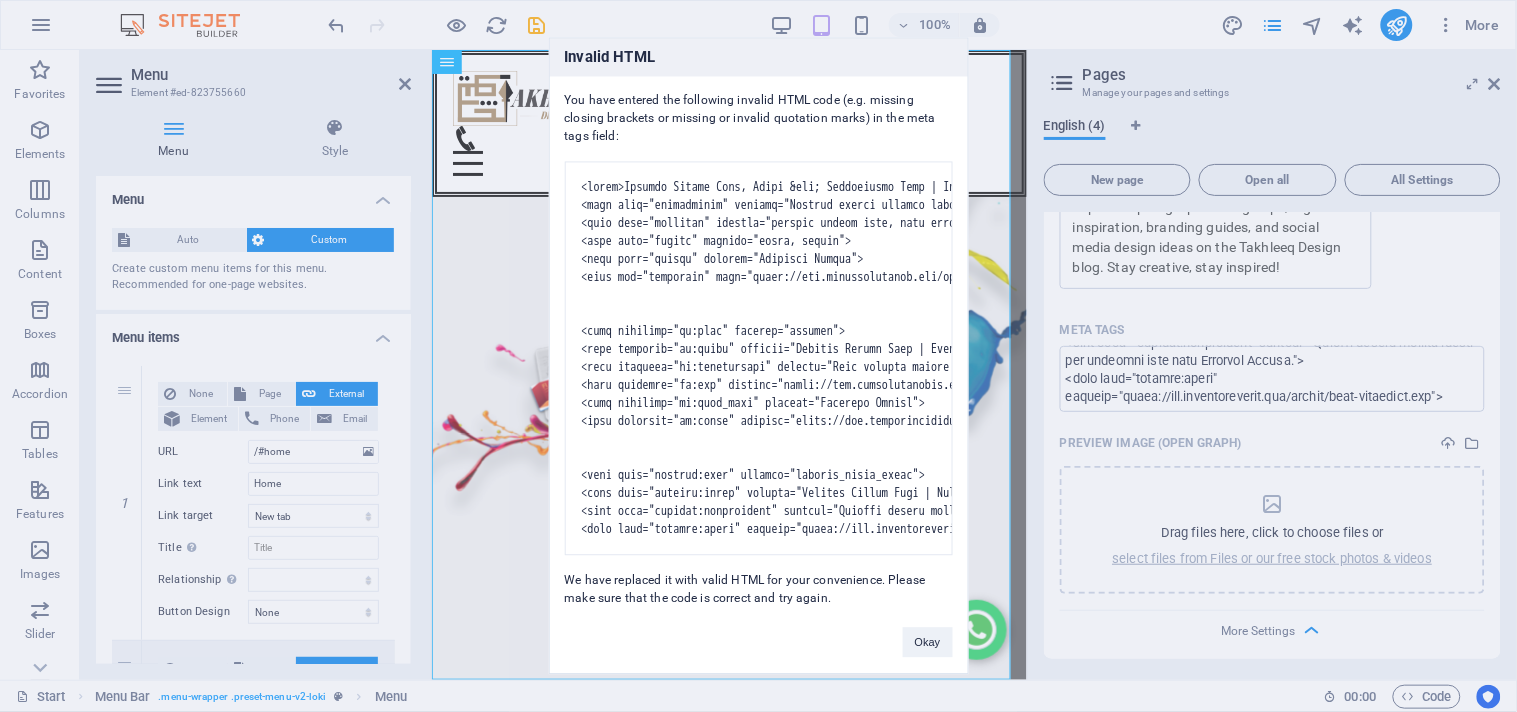 click at bounding box center (759, 359) 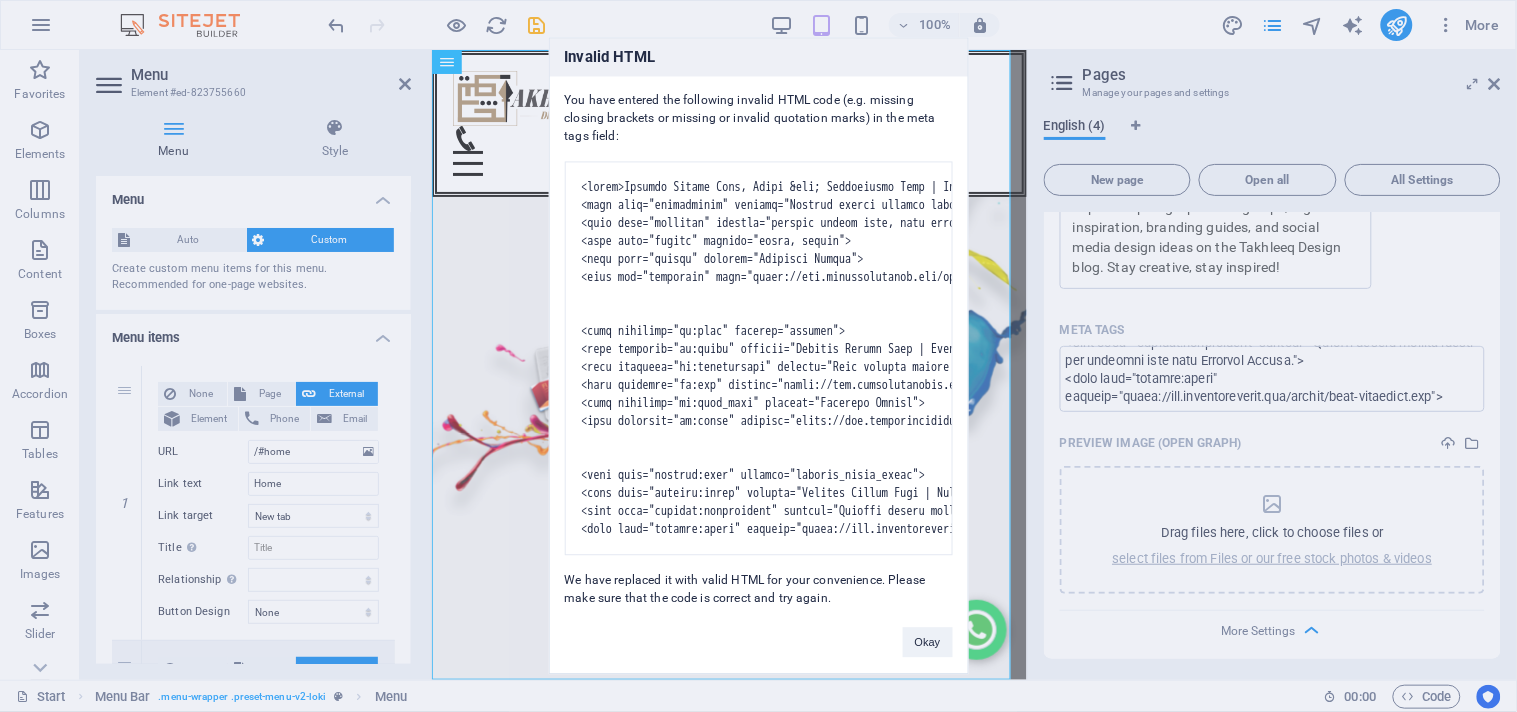 drag, startPoint x: 854, startPoint y: 635, endPoint x: 563, endPoint y: 65, distance: 639.98517 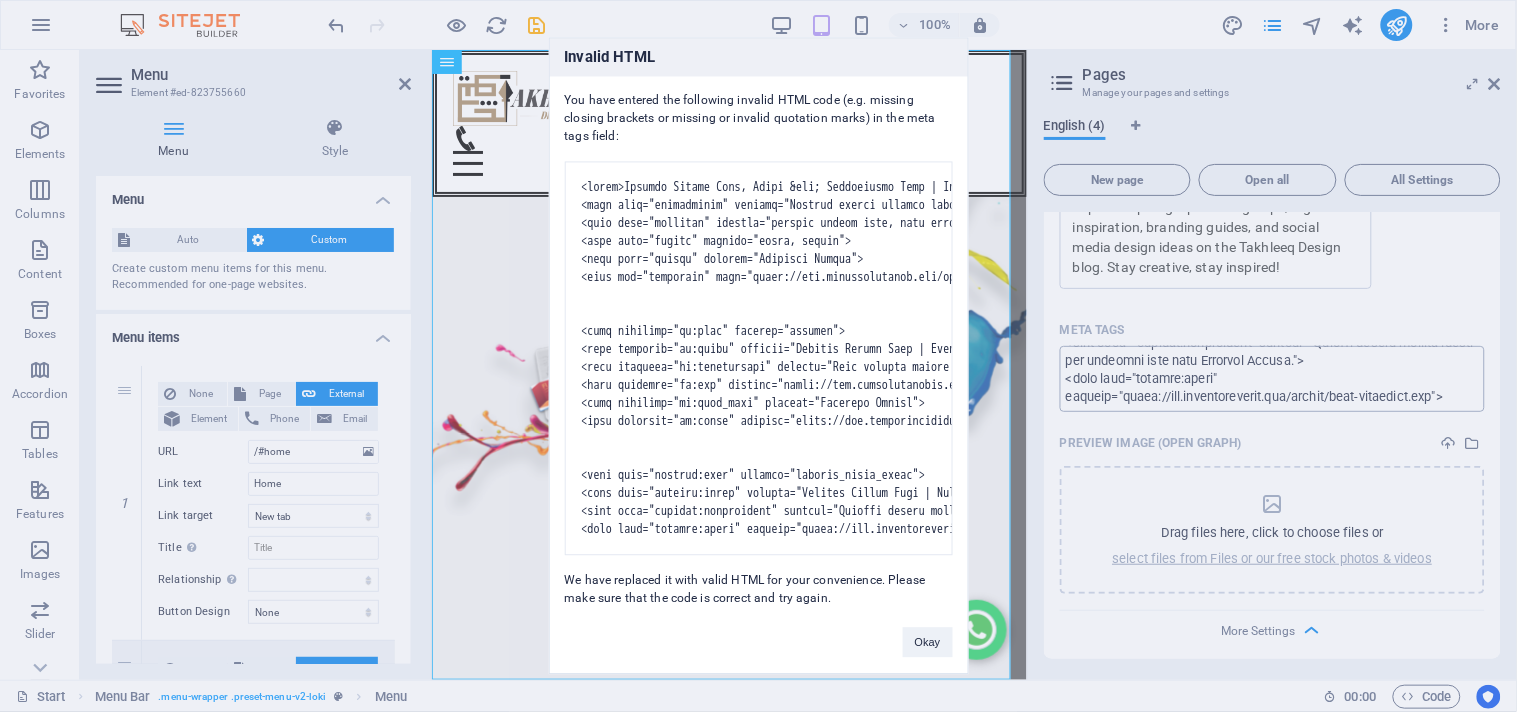 click at bounding box center (759, 359) 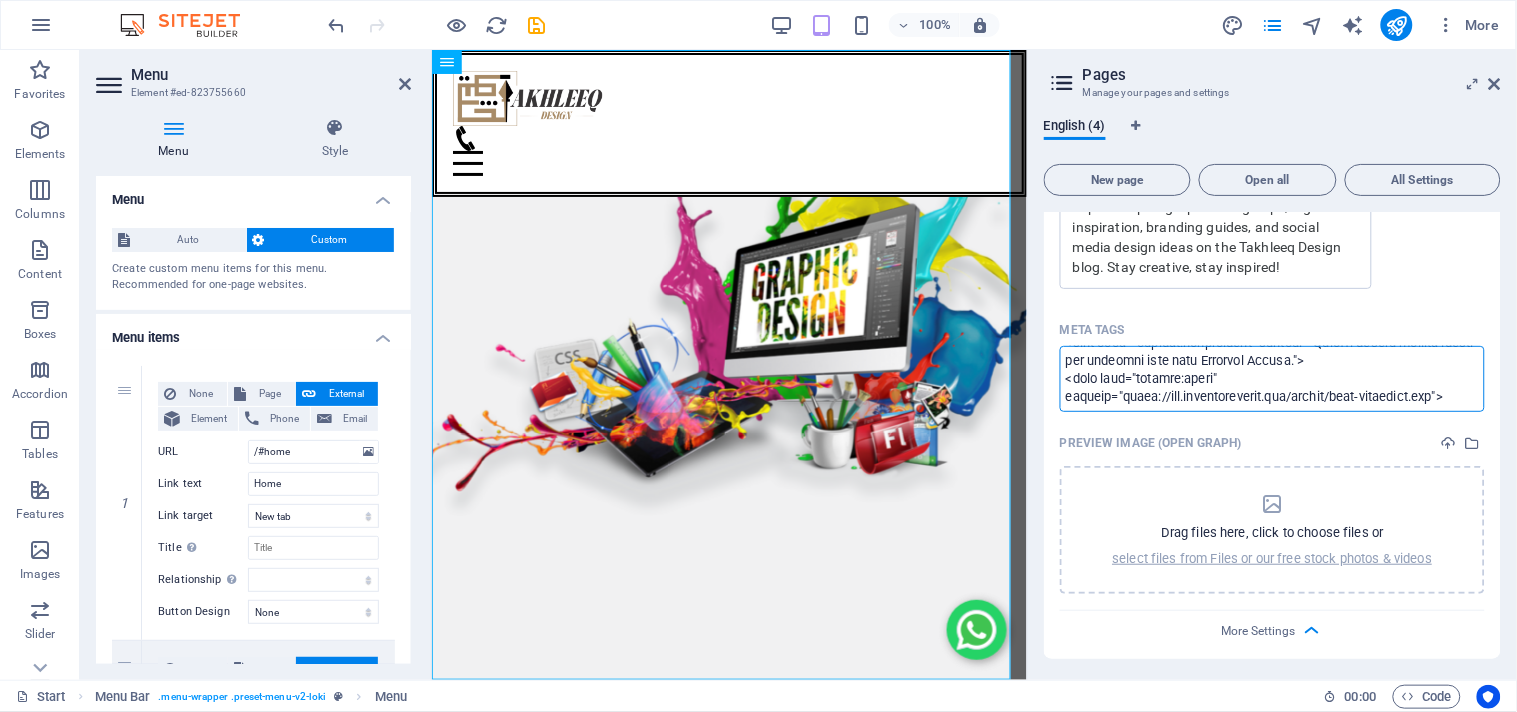 scroll, scrollTop: 603, scrollLeft: 0, axis: vertical 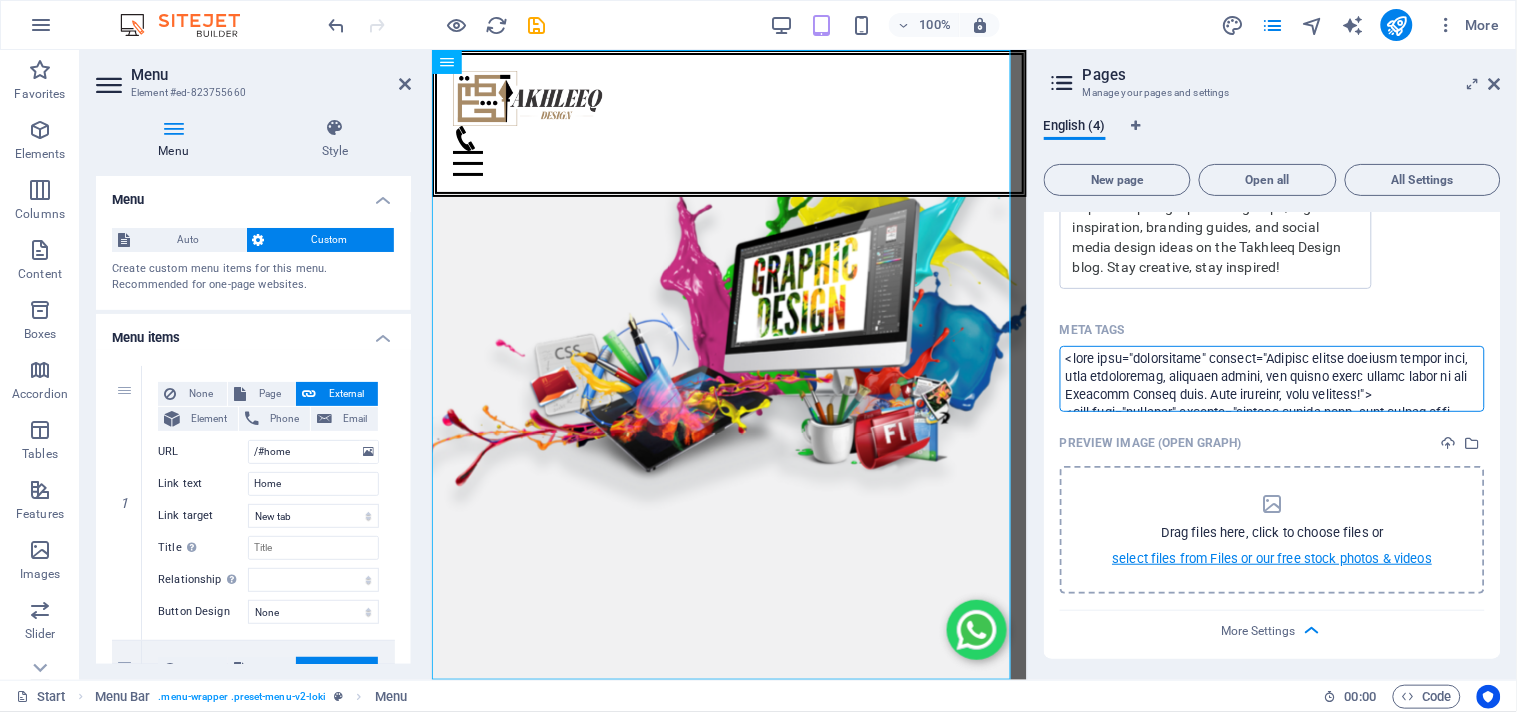 click on "Individual Start Favorites Elements Columns Content Boxes Accordion Tables Features Images Slider Header Footer Forms Marketing Collections Menu Element #ed-823755660 Menu Style Menu Auto Custom Create custom menu items for this menu. Recommended for one-page websites. Manage pages Menu items 1 None Page External Element Phone Email Page Start Subpage Privacy Blog Element
URL /#home Phone Email Link text Home Link target New tab Same tab Overlay Title Additional link description, should not be the same as the link text. The title is most often shown as a tooltip text when the mouse moves over the element. Leave empty if uncertain. Relationship Sets the  relationship of this link to the link target . For example, the value "nofollow" instructs search engines not to follow the link. Can be left empty. alternate author bookmark external help license next nofollow noreferrer noopener prev search tag None 2 None" at bounding box center [758, 356] 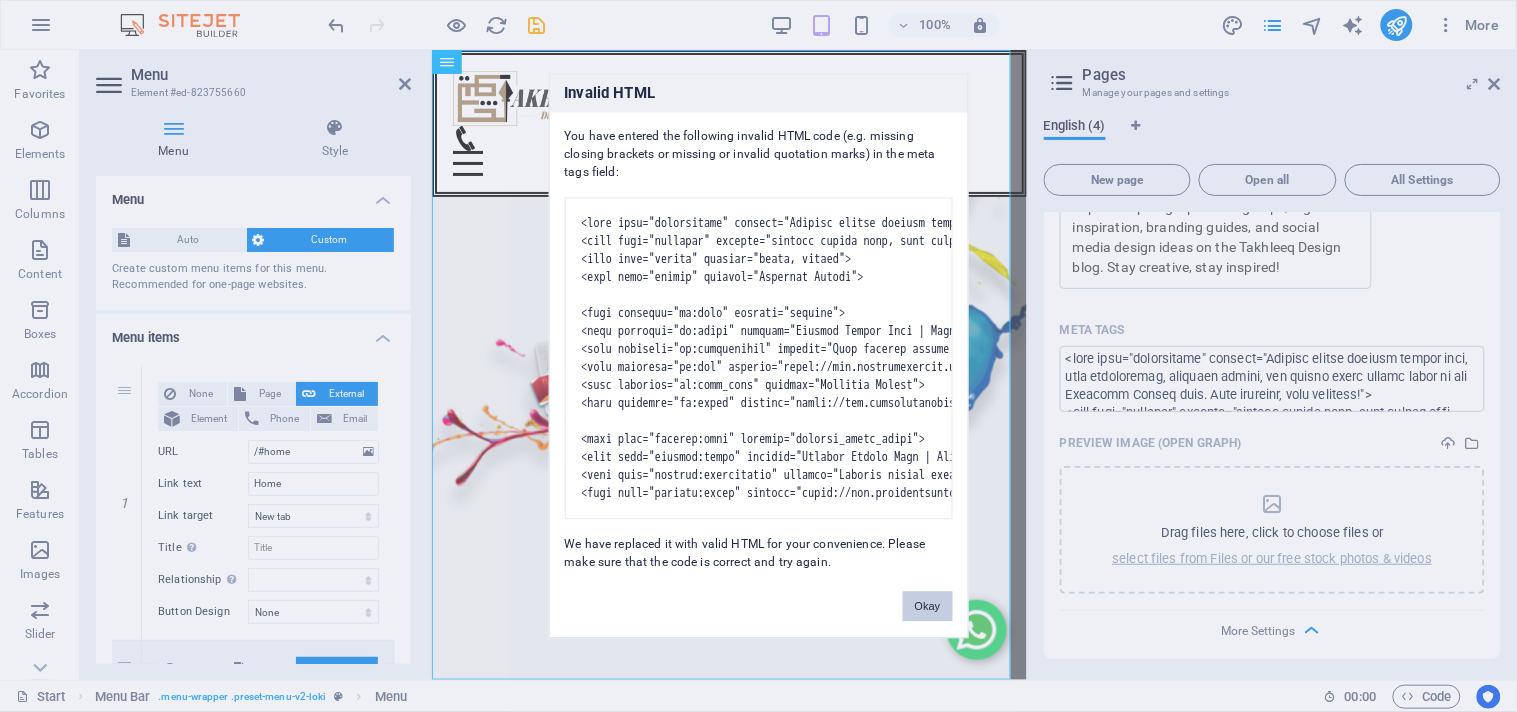 click on "Okay" at bounding box center (928, 607) 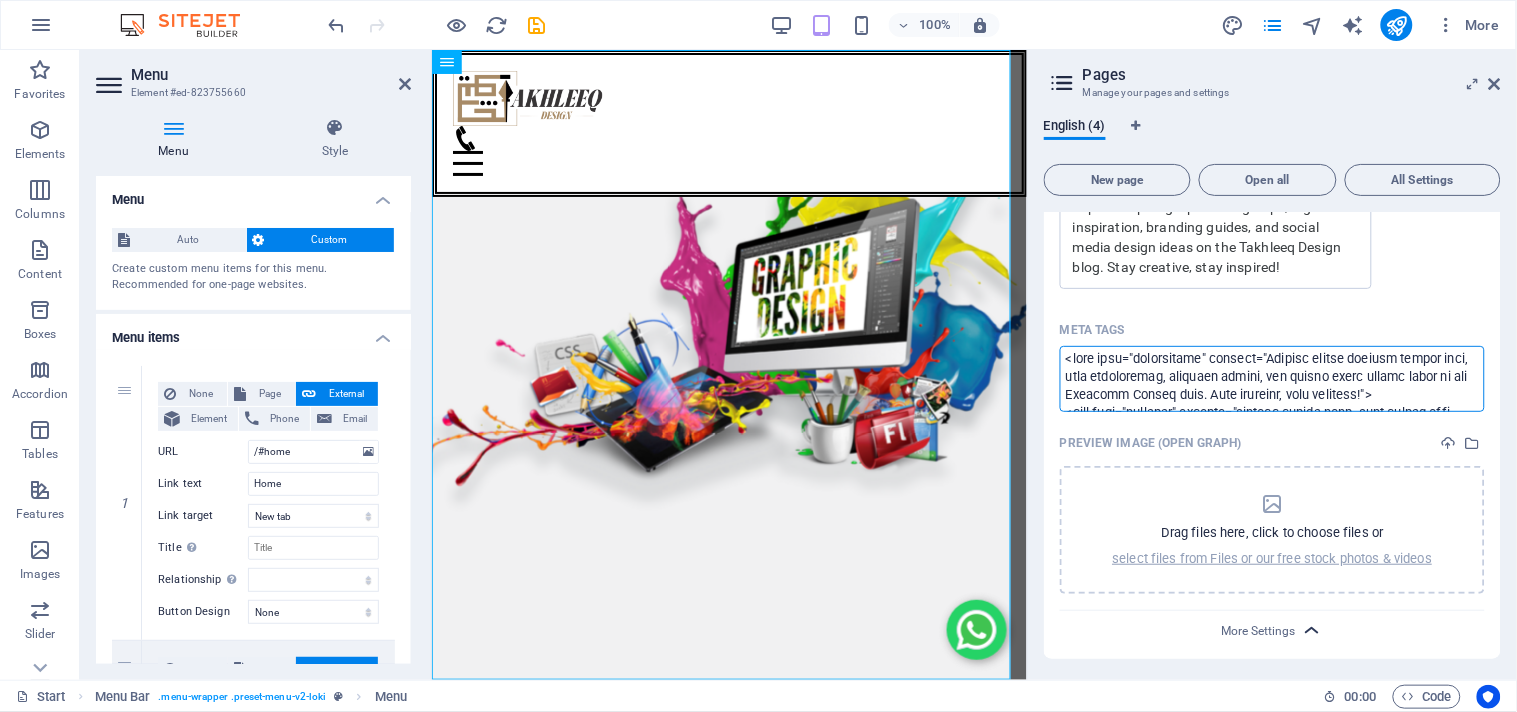 click on "Individual Start Favorites Elements Columns Content Boxes Accordion Tables Features Images Slider Header Footer Forms Marketing Collections Menu Element #ed-823755660 Menu Style Menu Auto Custom Create custom menu items for this menu. Recommended for one-page websites. Manage pages Menu items 1 None Page External Element Phone Email Page Start Subpage Privacy Blog Element
URL /#home Phone Email Link text Home Link target New tab Same tab Overlay Title Additional link description, should not be the same as the link text. The title is most often shown as a tooltip text when the mouse moves over the element. Leave empty if uncertain. Relationship Sets the  relationship of this link to the link target . For example, the value "nofollow" instructs search engines not to follow the link. Can be left empty. alternate author bookmark external help license next nofollow noreferrer noopener prev search tag None 2 None" at bounding box center (758, 356) 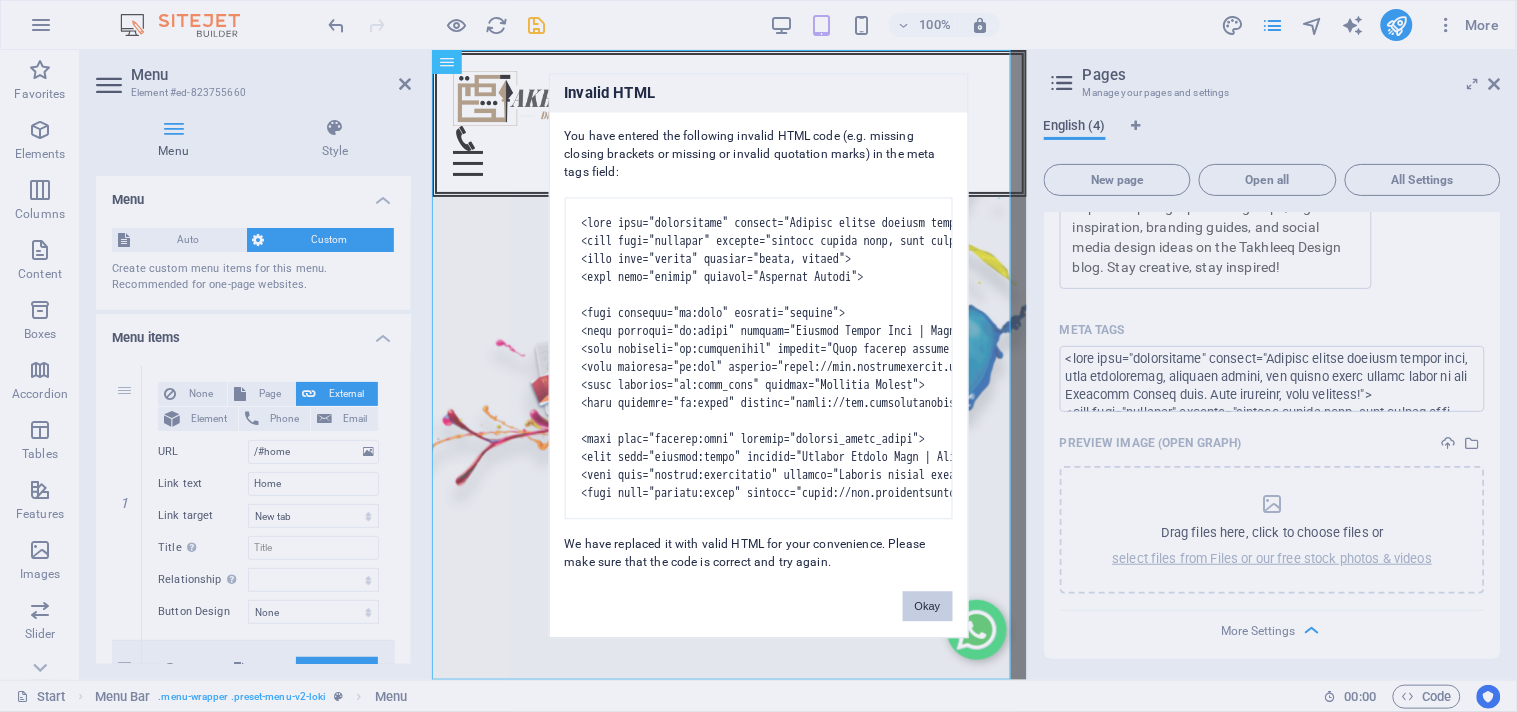 click on "Okay" at bounding box center [928, 607] 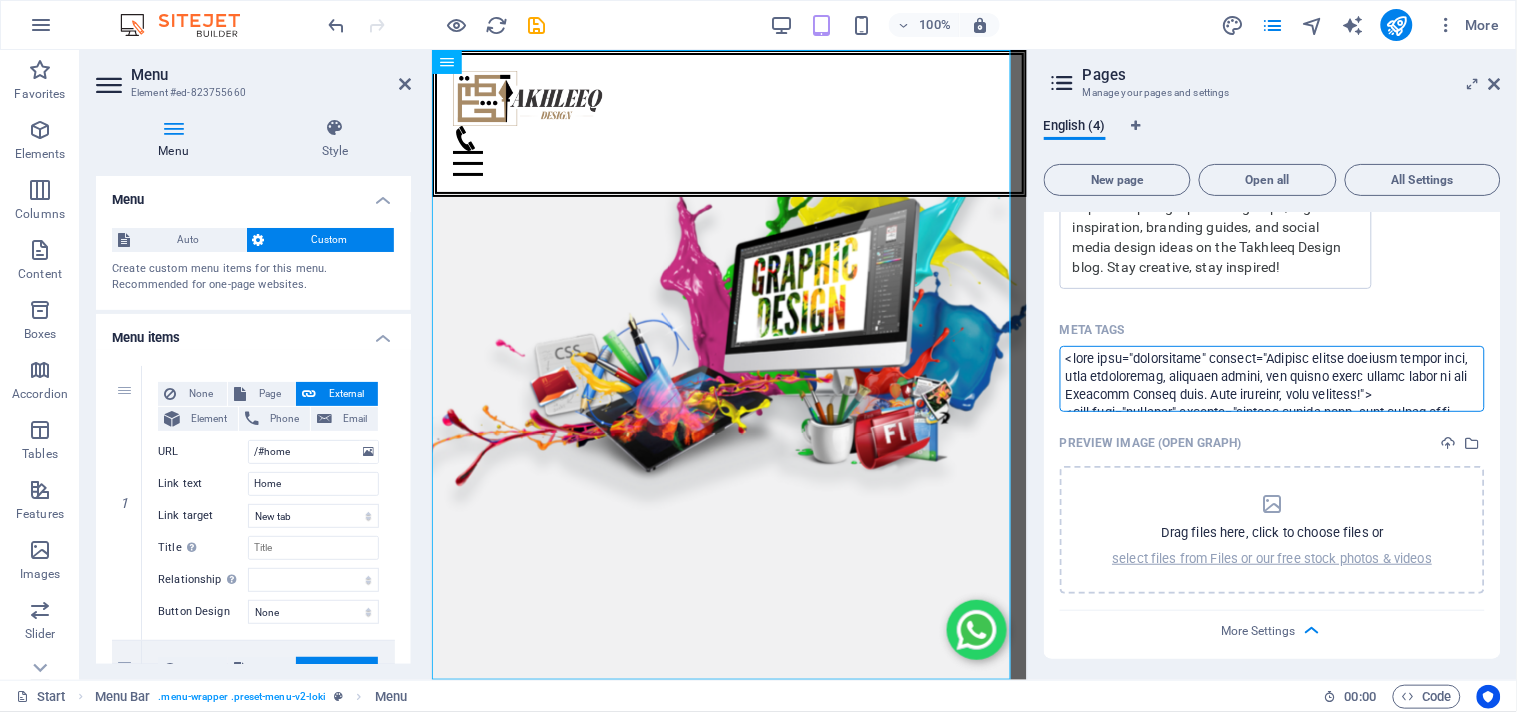 scroll, scrollTop: 3, scrollLeft: 0, axis: vertical 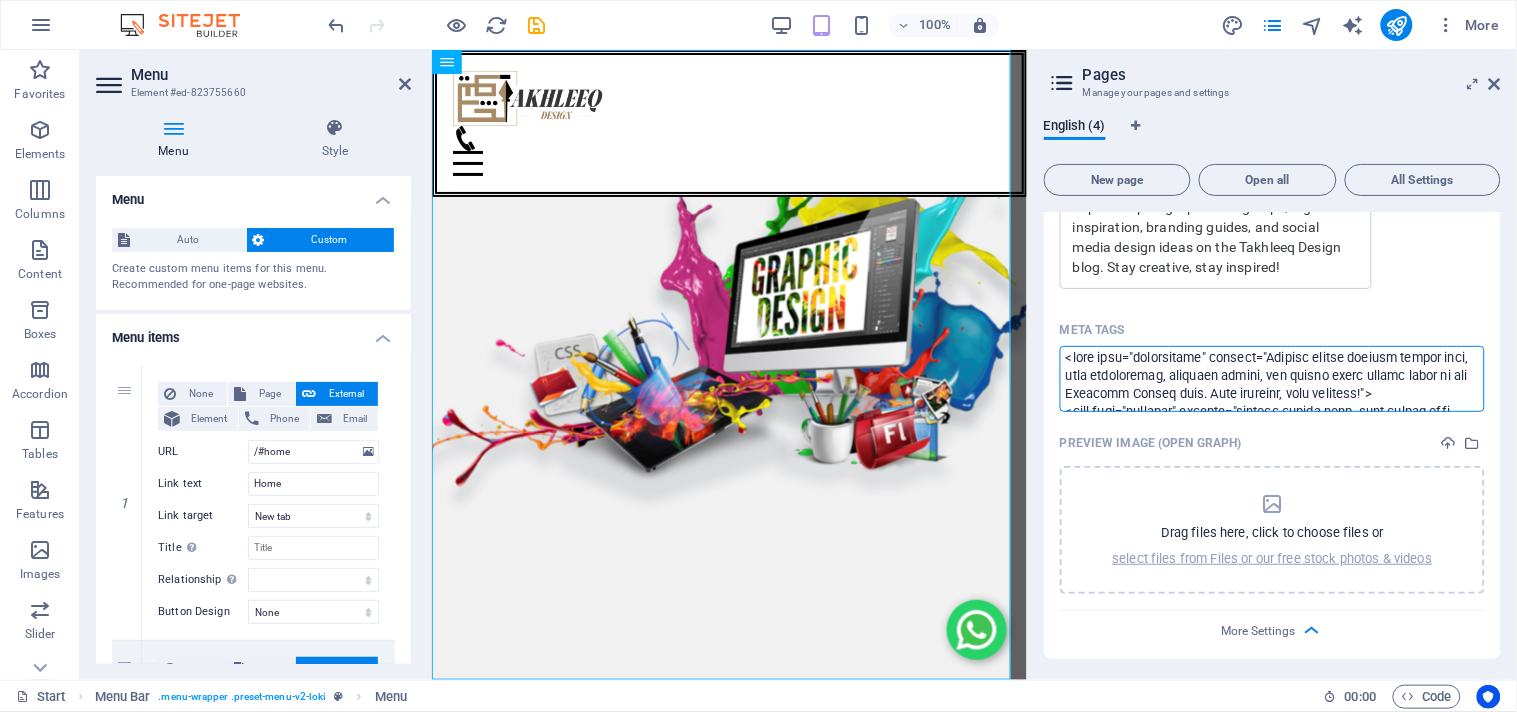 click on "Individual Start Favorites Elements Columns Content Boxes Accordion Tables Features Images Slider Header Footer Forms Marketing Collections Menu Element #ed-823755660 Menu Style Menu Auto Custom Create custom menu items for this menu. Recommended for one-page websites. Manage pages Menu items 1 None Page External Element Phone Email Page Start Subpage Privacy Blog Element
URL /#home Phone Email Link text Home Link target New tab Same tab Overlay Title Additional link description, should not be the same as the link text. The title is most often shown as a tooltip text when the mouse moves over the element. Leave empty if uncertain. Relationship Sets the  relationship of this link to the link target . For example, the value "nofollow" instructs search engines not to follow the link. Can be left empty. alternate author bookmark external help license next nofollow noreferrer noopener prev search tag None 2 None" at bounding box center [758, 356] 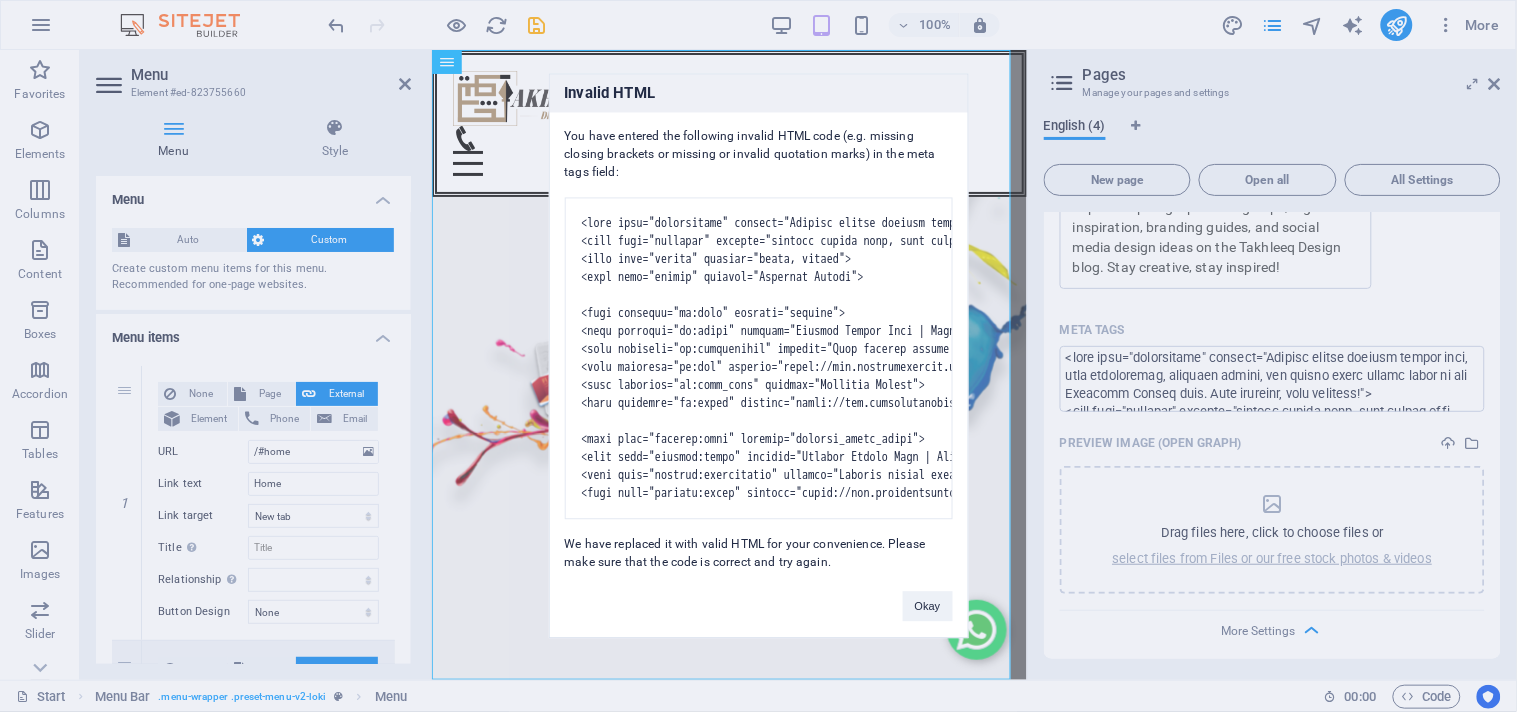 click on "Invalid HTML
You have entered the following invalid HTML code (e.g. missing closing brackets or missing or invalid quotation marks) in the meta tags field:
We have replaced it with valid HTML for your convenience. Please make sure that the code is correct and try again.
Okay" at bounding box center [758, 356] 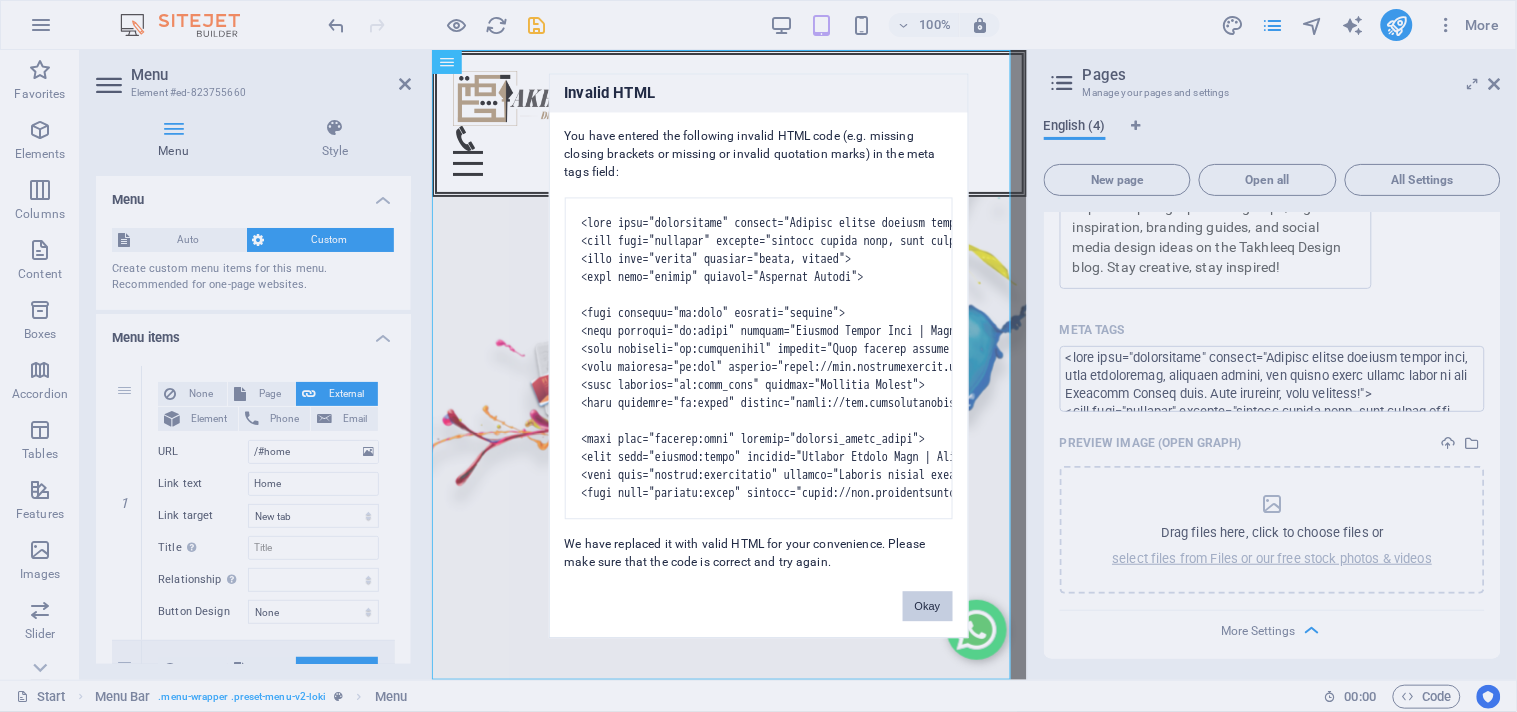 drag, startPoint x: 936, startPoint y: 637, endPoint x: 502, endPoint y: 583, distance: 437.34656 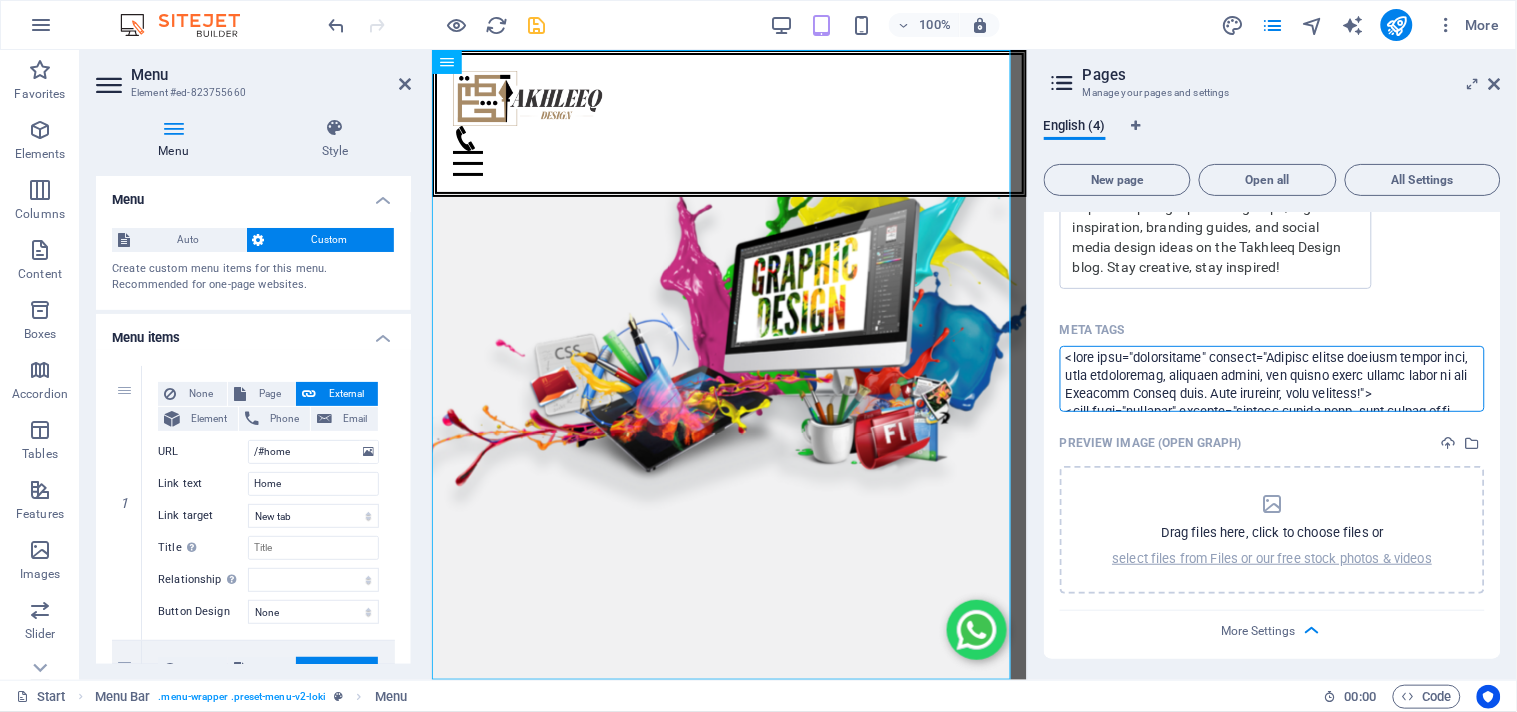 click on "Individual Start Favorites Elements Columns Content Boxes Accordion Tables Features Images Slider Header Footer Forms Marketing Collections Menu Element #ed-823755660 Menu Style Menu Auto Custom Create custom menu items for this menu. Recommended for one-page websites. Manage pages Menu items 1 None Page External Element Phone Email Page Start Subpage Privacy Blog Element
URL /#home Phone Email Link text Home Link target New tab Same tab Overlay Title Additional link description, should not be the same as the link text. The title is most often shown as a tooltip text when the mouse moves over the element. Leave empty if uncertain. Relationship Sets the  relationship of this link to the link target . For example, the value "nofollow" instructs search engines not to follow the link. Can be left empty. alternate author bookmark external help license next nofollow noreferrer noopener prev search tag None 2 None" at bounding box center [758, 356] 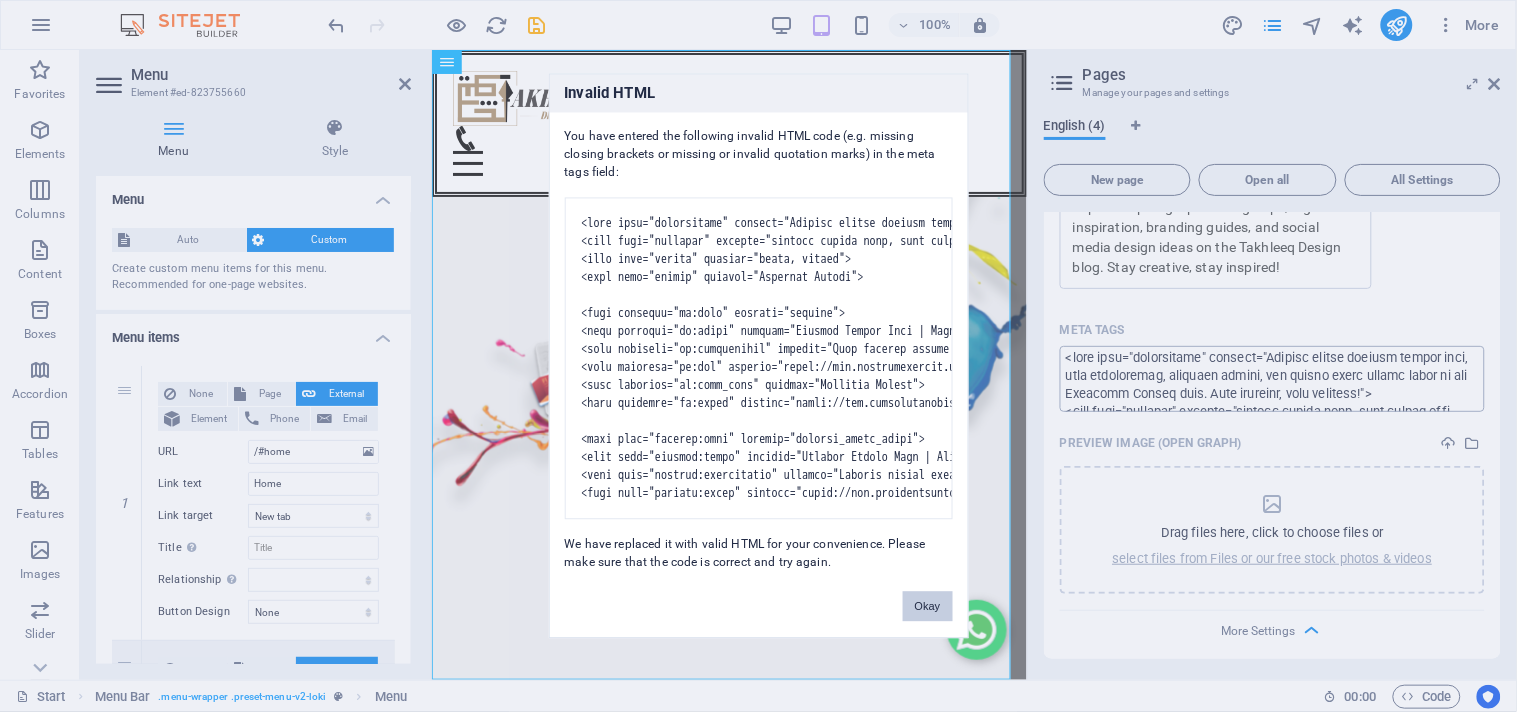 click on "Okay" at bounding box center [928, 607] 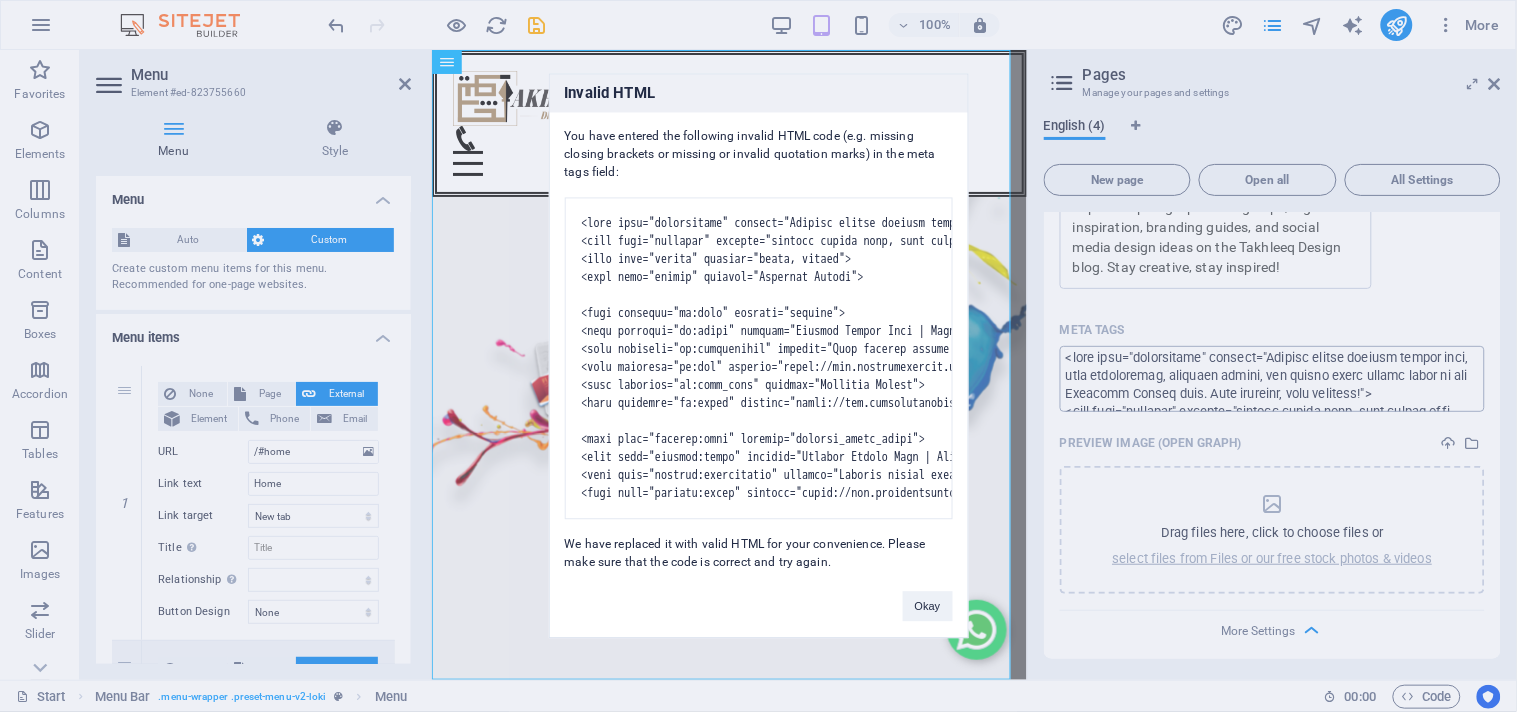 click on "Meta tags ​" at bounding box center [1272, 378] 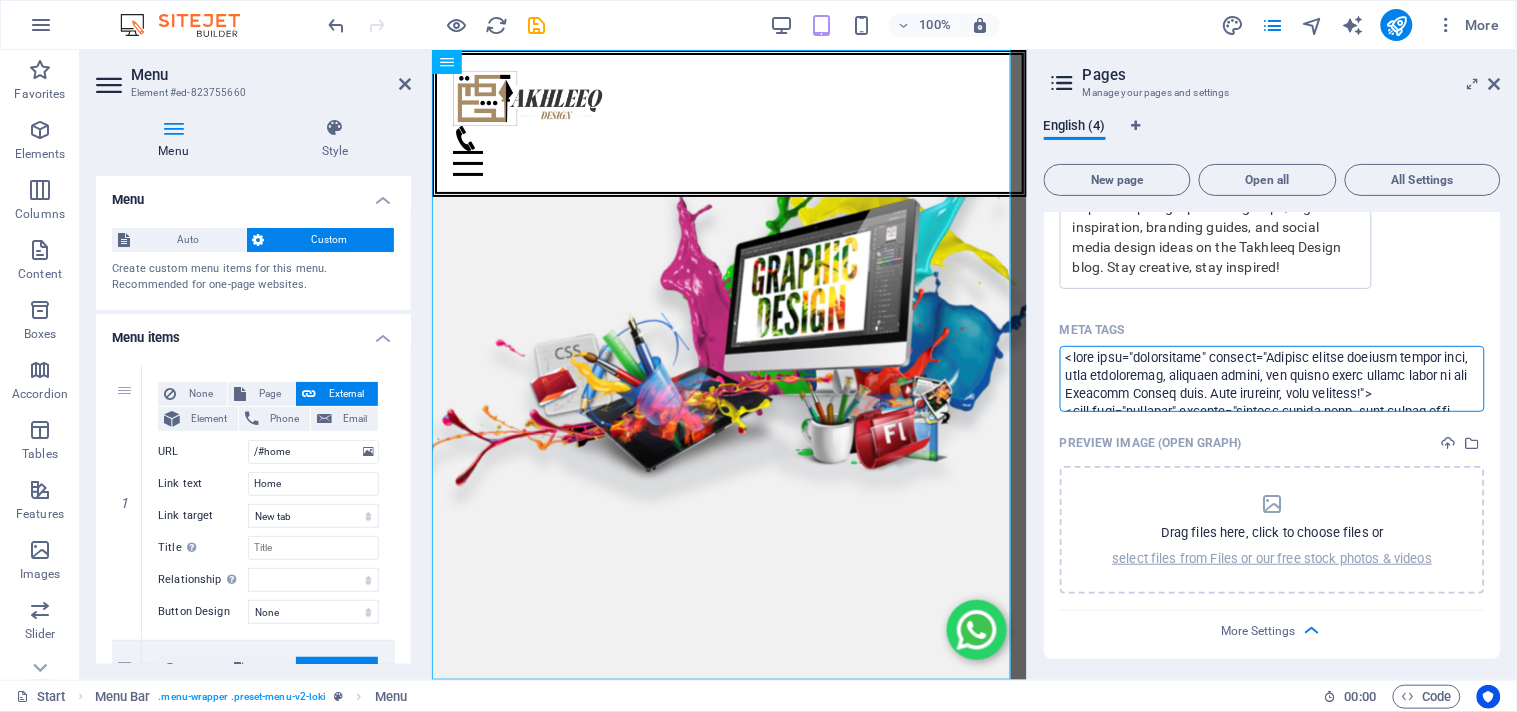 click on "Meta tags ​" at bounding box center [1272, 378] 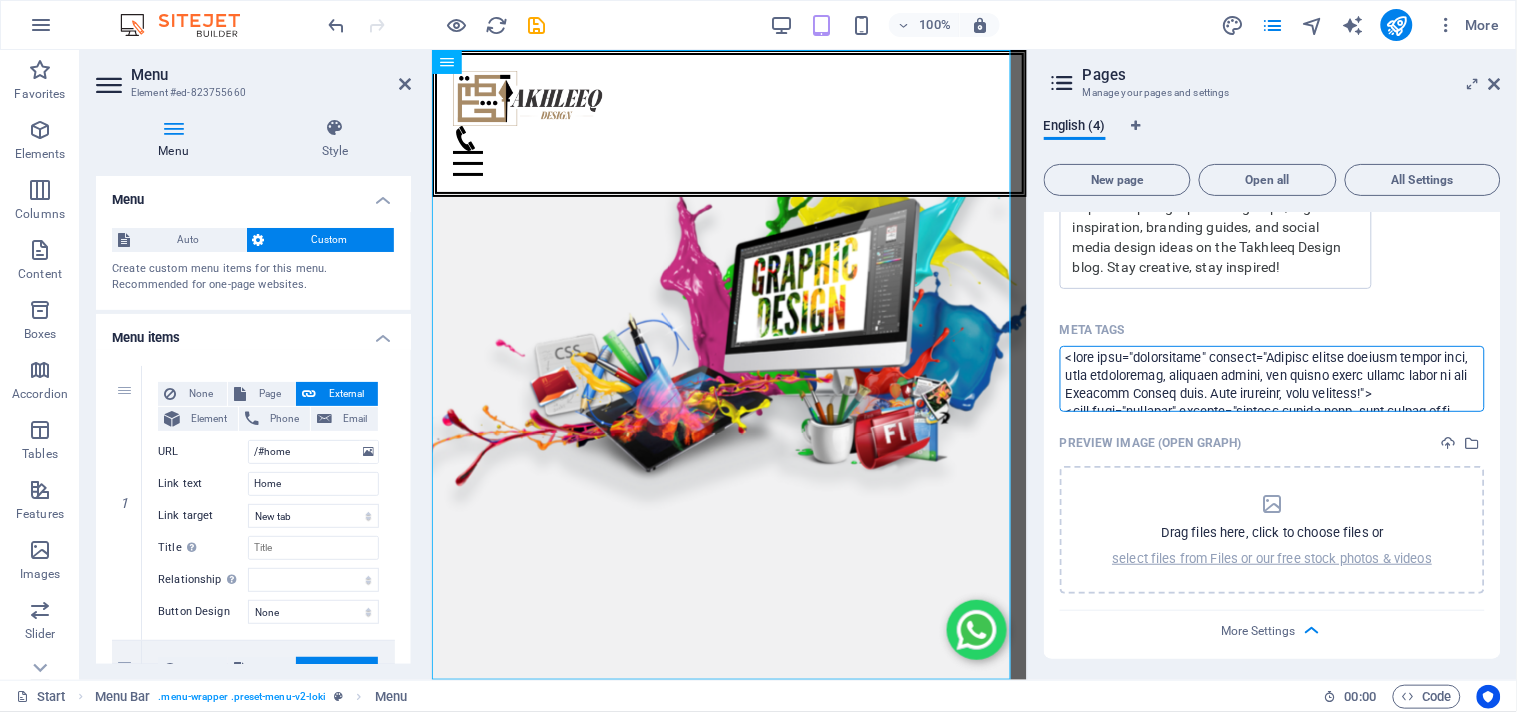 paste on "title>Graphic Design Tips, Ideas & Inspiration Blog | Takhleeq Design</title>
<meta name="description" content="Explore expert graphic design tips, logo inspiration, branding guides, and social media design ideas on the Takhleeq Design blog. Stay creative, stay inspired!">
<meta name="keywords" content="graphic design blog, logo design tips, brochure ideas, social media post design, branding inspiration, design trends, creative design blog, Takhleeq Design">
<meta name="robots" content="index, follow">
<meta name="author" content="Takhleeq Design">
<!-- Open Graph / Facebook -->
<meta property="og:type" content="website">
<meta property="og:title" content="Graphic Design Blog | Takhleeq Design">
<meta property="og:description" content="Read graphic design tips, logo inspiration, and creative ideas from Takhleeq Design. Perfect for freelancers, startups, and creatives.">
<meta property="og:url" content="https://www.takhleeqdesign.com/blog">
<meta property="og:site_name" content="Takhleeq Design">
<meta..." 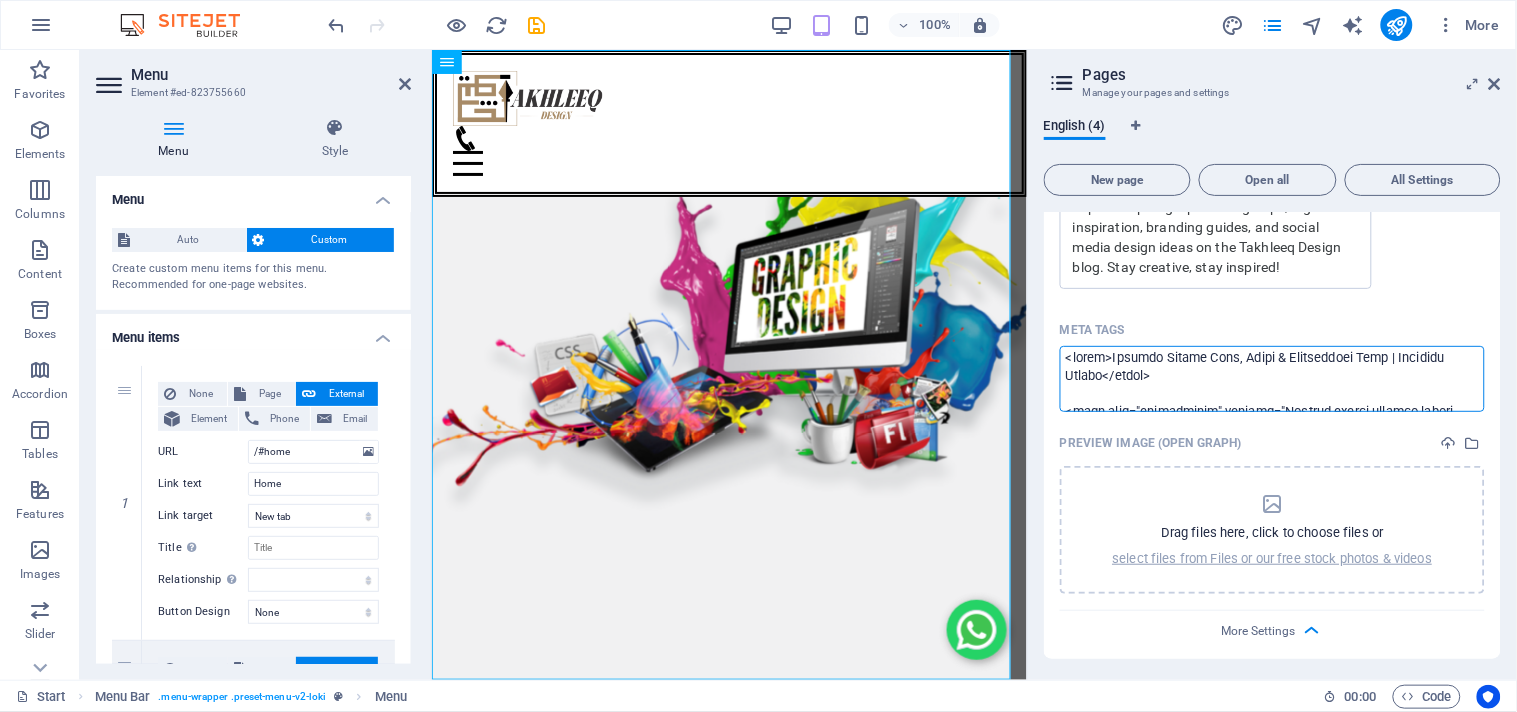 scroll, scrollTop: 2, scrollLeft: 0, axis: vertical 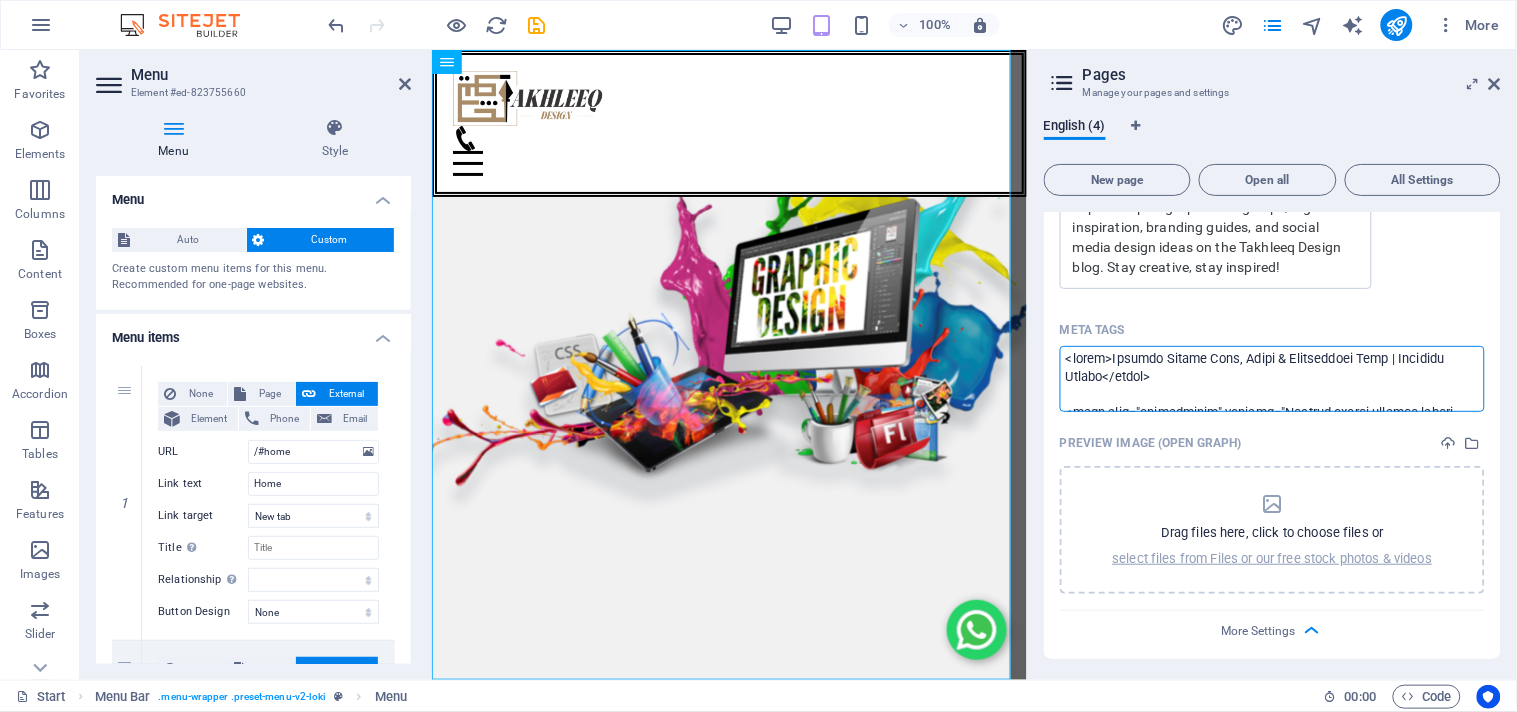 click on "Meta tags ​" at bounding box center [1272, 378] 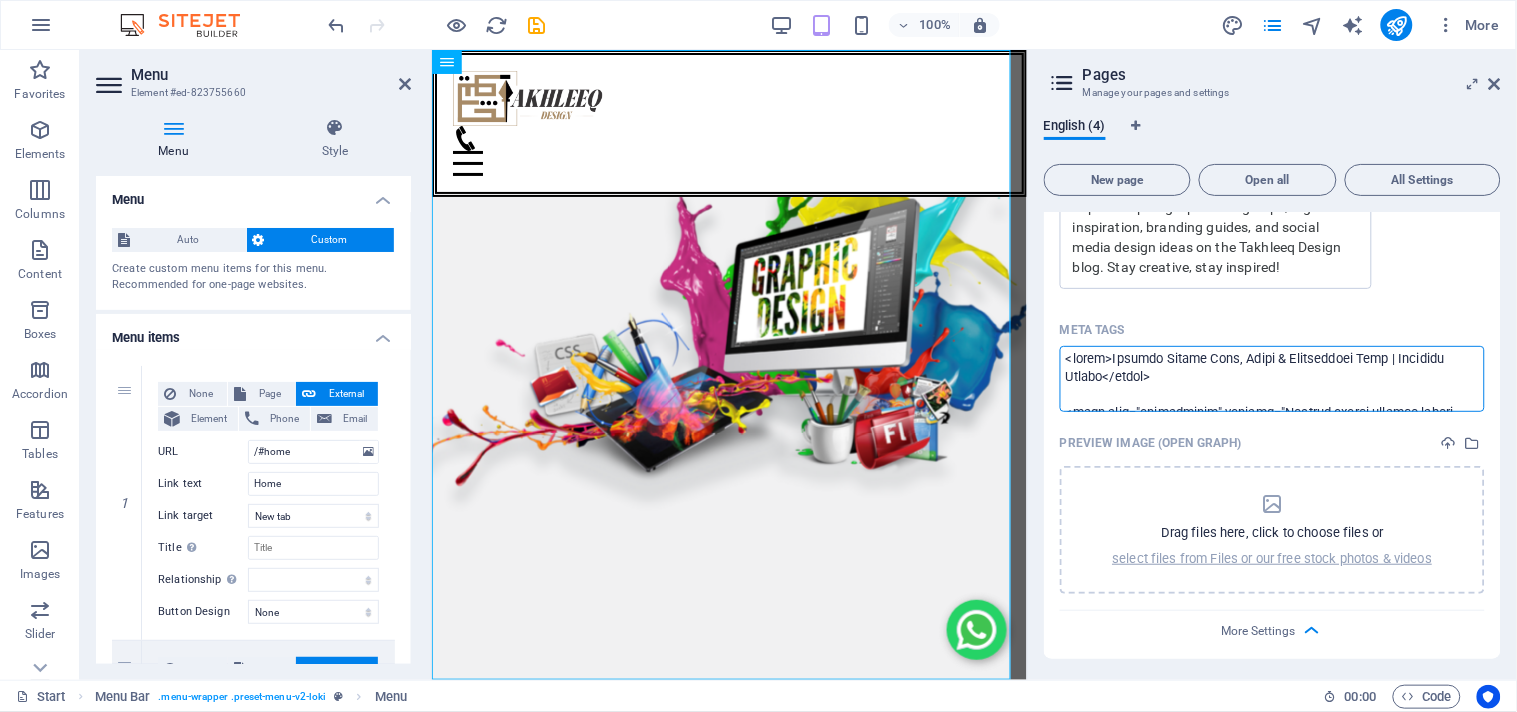 click on "Individual Start Favorites Elements Columns Content Boxes Accordion Tables Features Images Slider Header Footer Forms Marketing Collections Menu Element #ed-823755660 Menu Style Menu Auto Custom Create custom menu items for this menu. Recommended for one-page websites. Manage pages Menu items 1 None Page External Element Phone Email Page Start Subpage Privacy Blog Element
URL /#home Phone Email Link text Home Link target New tab Same tab Overlay Title Additional link description, should not be the same as the link text. The title is most often shown as a tooltip text when the mouse moves over the element. Leave empty if uncertain. Relationship Sets the  relationship of this link to the link target . For example, the value "nofollow" instructs search engines not to follow the link. Can be left empty. alternate author bookmark external help license next nofollow noreferrer noopener prev search tag None 2 None" at bounding box center (758, 356) 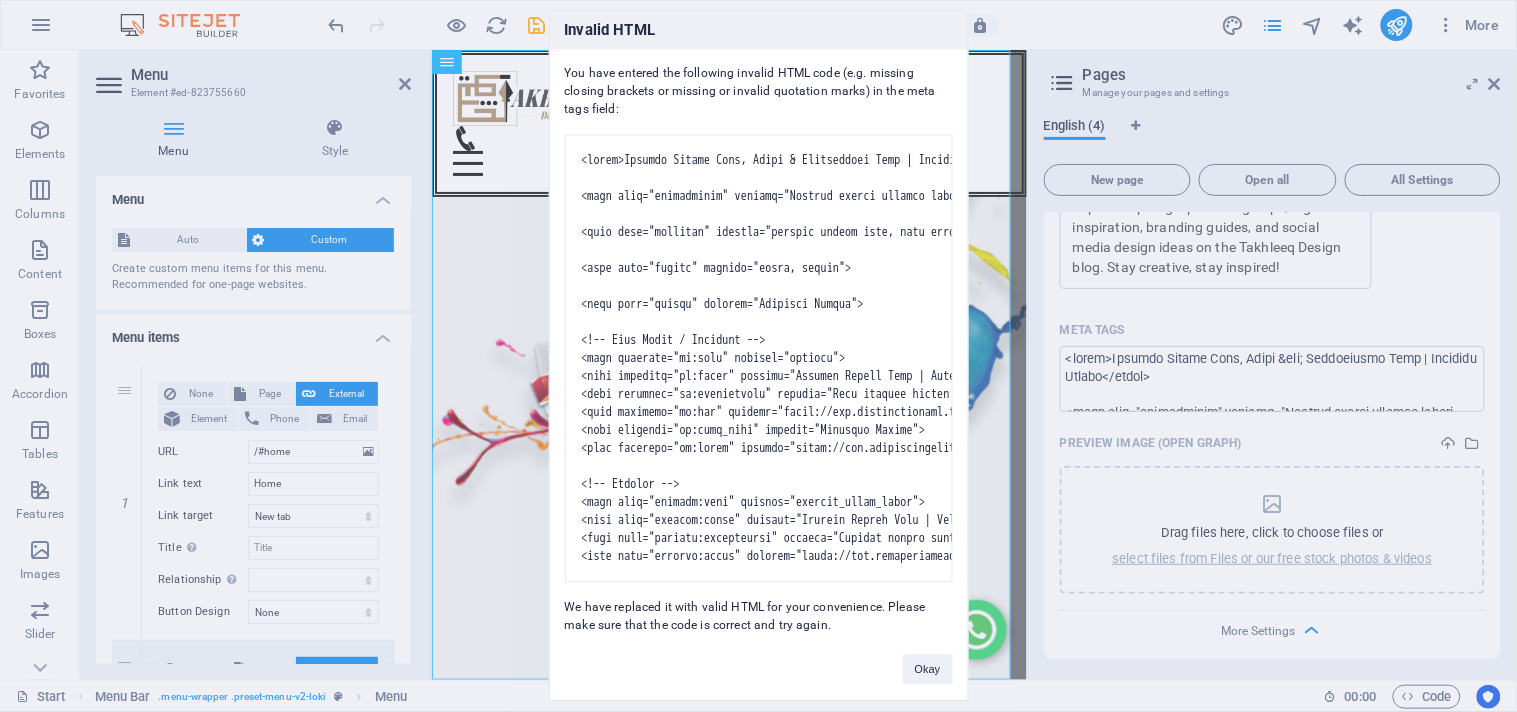 click on "Invalid HTML
You have entered the following invalid HTML code (e.g. missing closing brackets or missing or invalid quotation marks) in the meta tags field:
We have replaced it with valid HTML for your convenience. Please make sure that the code is correct and try again.
Okay" at bounding box center [758, 356] 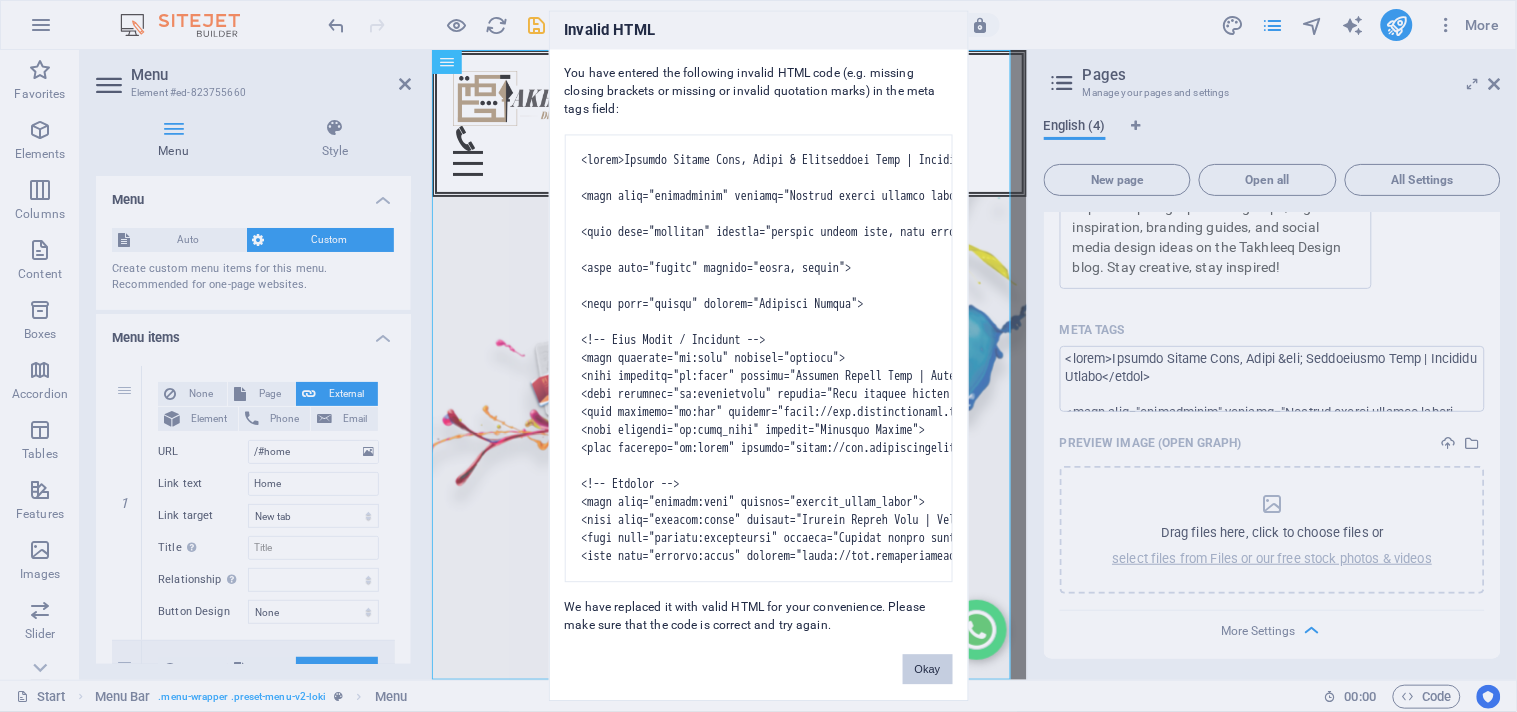 click on "Okay" at bounding box center (928, 670) 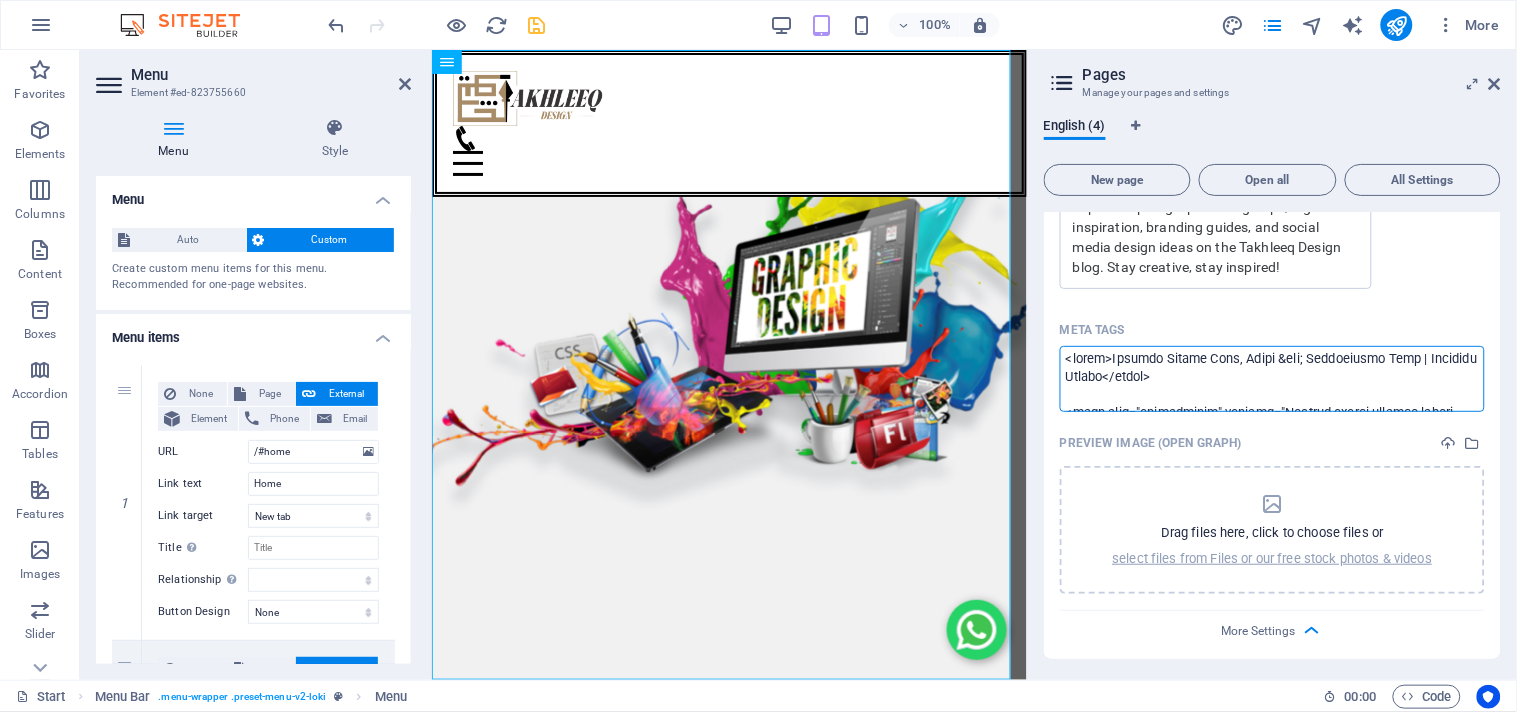 click on "Individual Start Favorites Elements Columns Content Boxes Accordion Tables Features Images Slider Header Footer Forms Marketing Collections Menu Element #ed-823755660 Menu Style Menu Auto Custom Create custom menu items for this menu. Recommended for one-page websites. Manage pages Menu items 1 None Page External Element Phone Email Page Start Subpage Privacy Blog Element
URL /#home Phone Email Link text Home Link target New tab Same tab Overlay Title Additional link description, should not be the same as the link text. The title is most often shown as a tooltip text when the mouse moves over the element. Leave empty if uncertain. Relationship Sets the  relationship of this link to the link target . For example, the value "nofollow" instructs search engines not to follow the link. Can be left empty. alternate author bookmark external help license next nofollow noreferrer noopener prev search tag None 2 None" at bounding box center [758, 356] 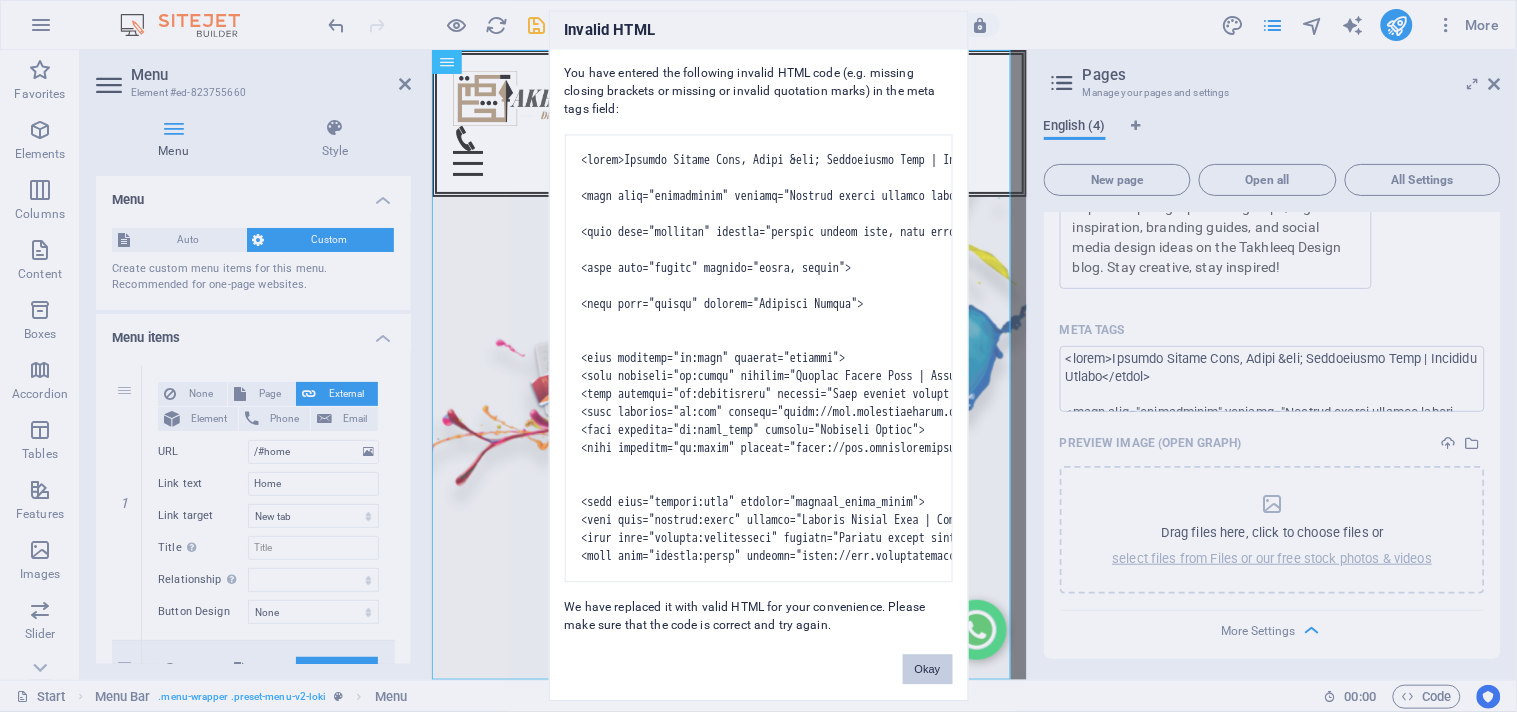 drag, startPoint x: 942, startPoint y: 684, endPoint x: 711, endPoint y: 710, distance: 232.4586 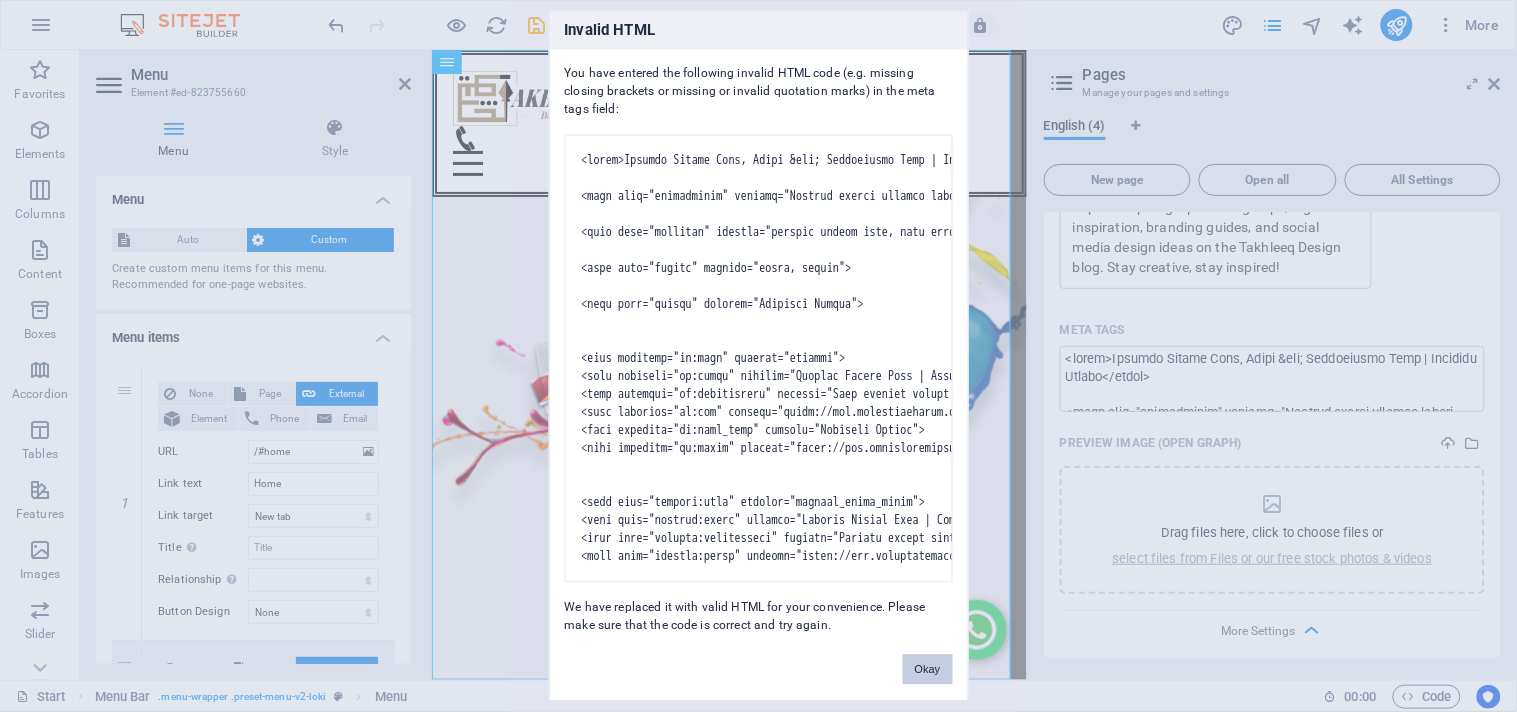 click on "Invalid HTML
You have entered the following invalid HTML code (e.g. missing closing brackets or missing or invalid quotation marks) in the meta tags field:
We have replaced it with valid HTML for your convenience. Please make sure that the code is correct and try again.
Okay" at bounding box center [758, 356] 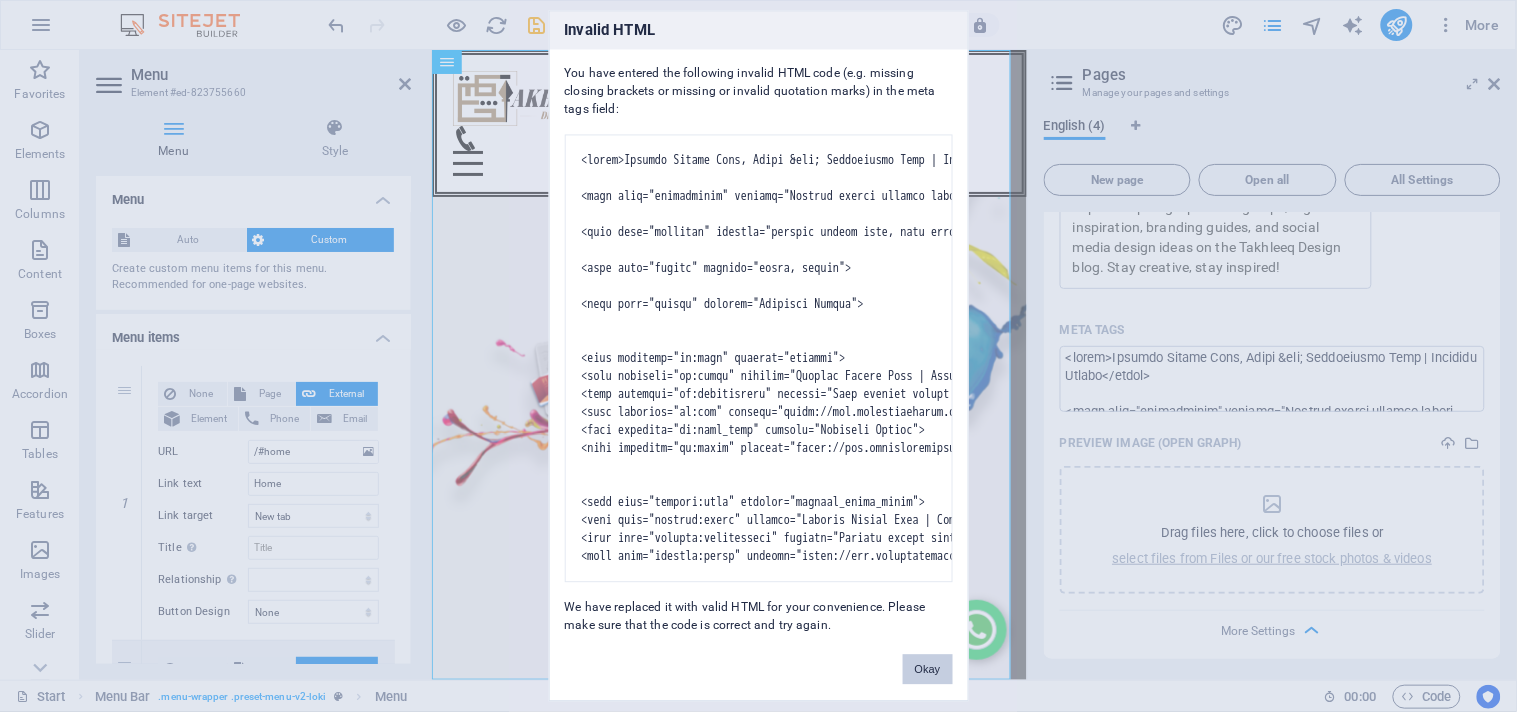 click on "Okay" at bounding box center (928, 670) 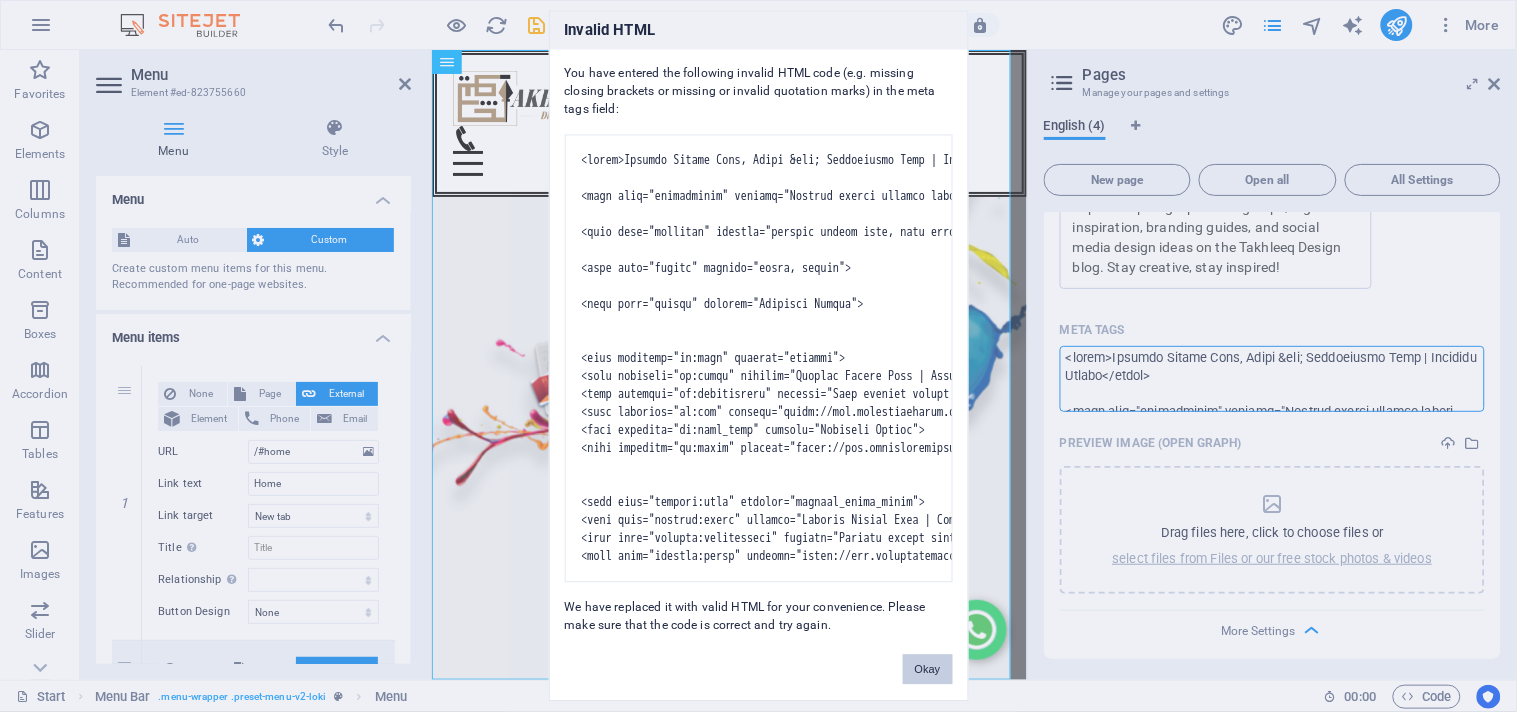 click on "Individual Start Favorites Elements Columns Content Boxes Accordion Tables Features Images Slider Header Footer Forms Marketing Collections Menu Element #ed-823755660 Menu Style Menu Auto Custom Create custom menu items for this menu. Recommended for one-page websites. Manage pages Menu items 1 None Page External Element Phone Email Page Start Subpage Privacy Blog Element
URL /#home Phone Email Link text Home Link target New tab Same tab Overlay Title Additional link description, should not be the same as the link text. The title is most often shown as a tooltip text when the mouse moves over the element. Leave empty if uncertain. Relationship Sets the  relationship of this link to the link target . For example, the value "nofollow" instructs search engines not to follow the link. Can be left empty. alternate author bookmark external help license next nofollow noreferrer noopener prev search tag None 2 None" at bounding box center [758, 356] 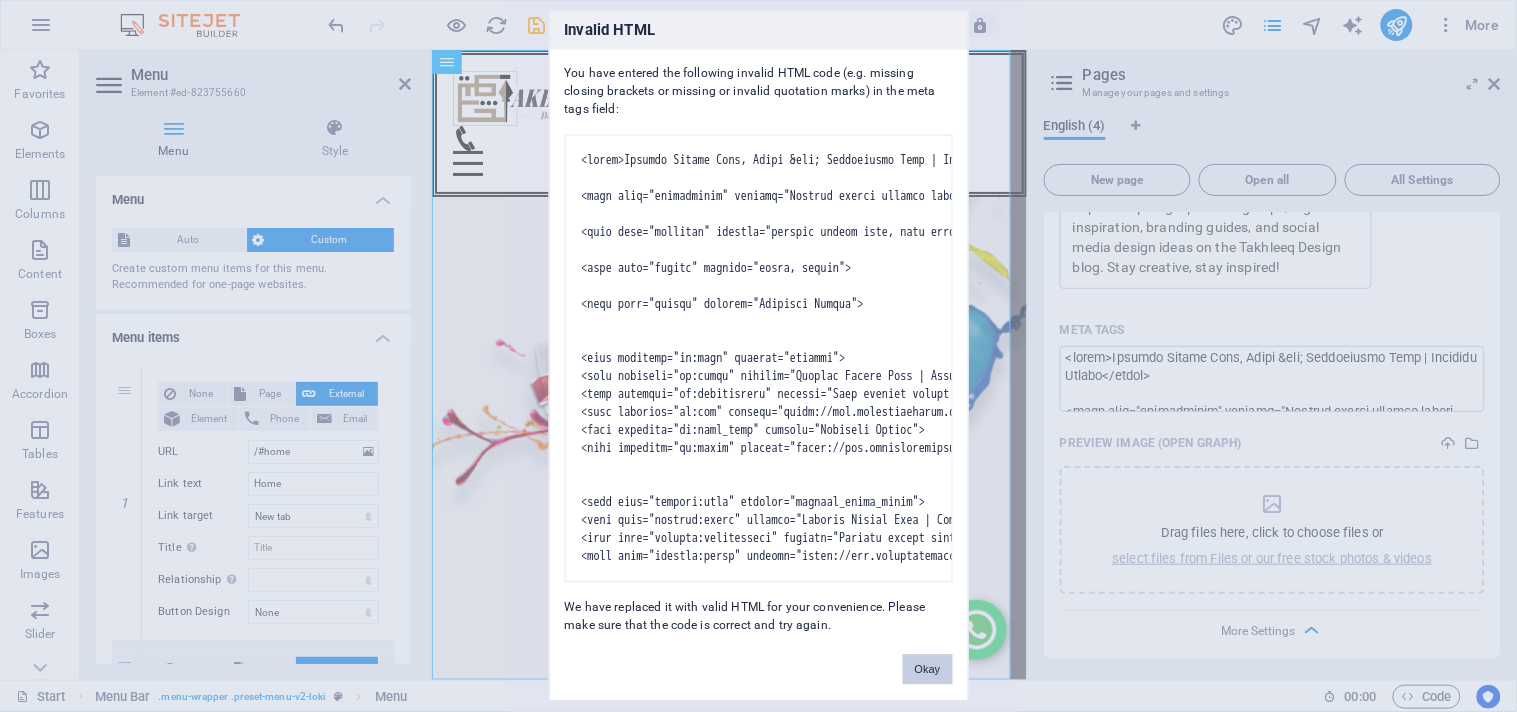 click on "Okay" at bounding box center [928, 670] 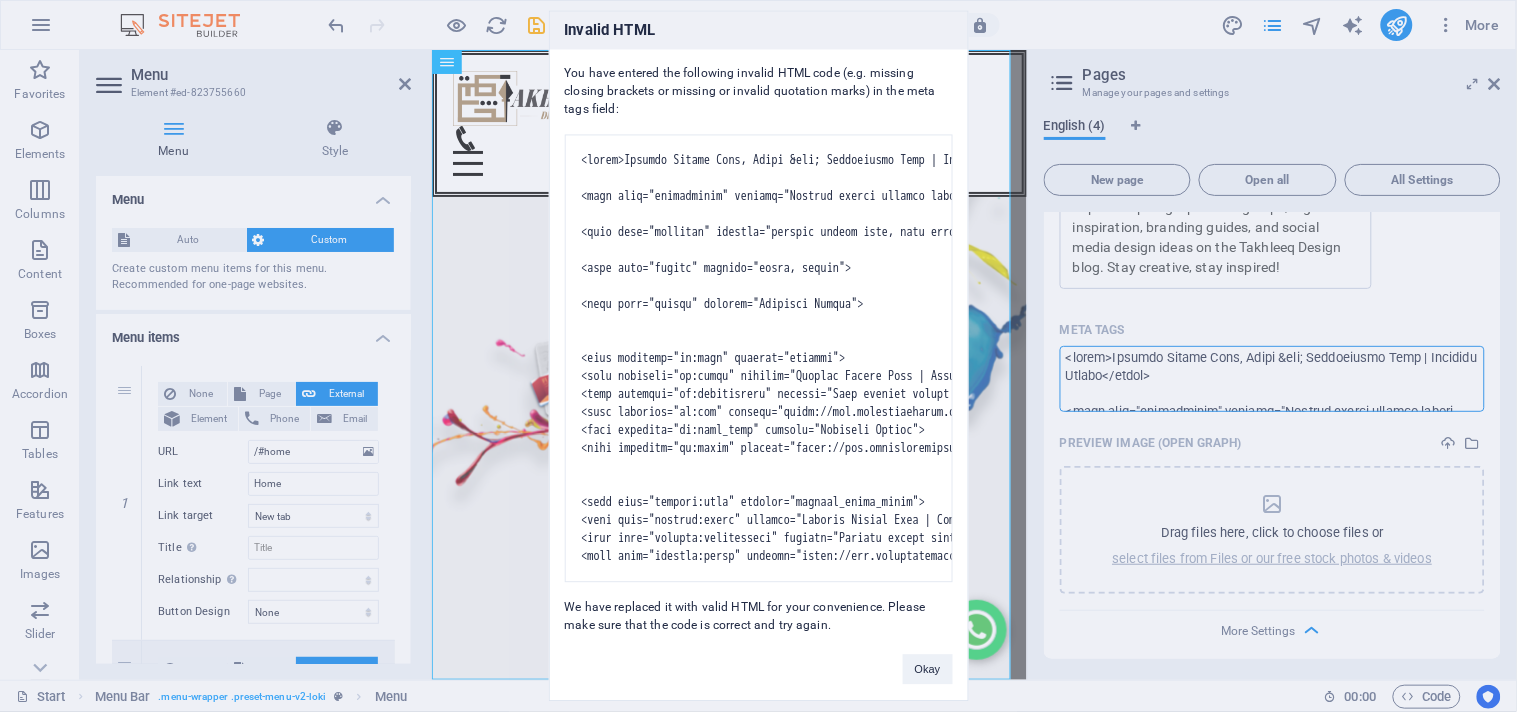 paste on "Inspiration Blog | Takhleeq Design</title>
<meta name="description" content="Explore expert graphic design tips, logo inspiration, branding guides, and social media design ideas on the Takhleeq Design blog. Stay creative, stay inspired!">
<meta name="keywords" content="graphic design blog, logo design tips, brochure ideas, social media post design, branding inspiration, design trends, creative design blog, Takhleeq Design">
<meta name="robots" content="index, follow">
<meta name="author" content="Takhleeq Design">
<meta property="og:type" content="website" />
<meta property="og:title" content="Graphic Design Blog | Takhleeq Design" />
<meta property="og:description" content="Read graphic design tips, logo inspiration, and creative ideas from Takhleeq Design. Perfect for freelancers, startups, and creatives." />
<meta property="og:url" content="https://www.takhleeqdesign.com/blog" />
<meta property="og:site_name" content="Takhleeq Design" />
<meta property="og:image" content="https://www.takhleeqdesig..." 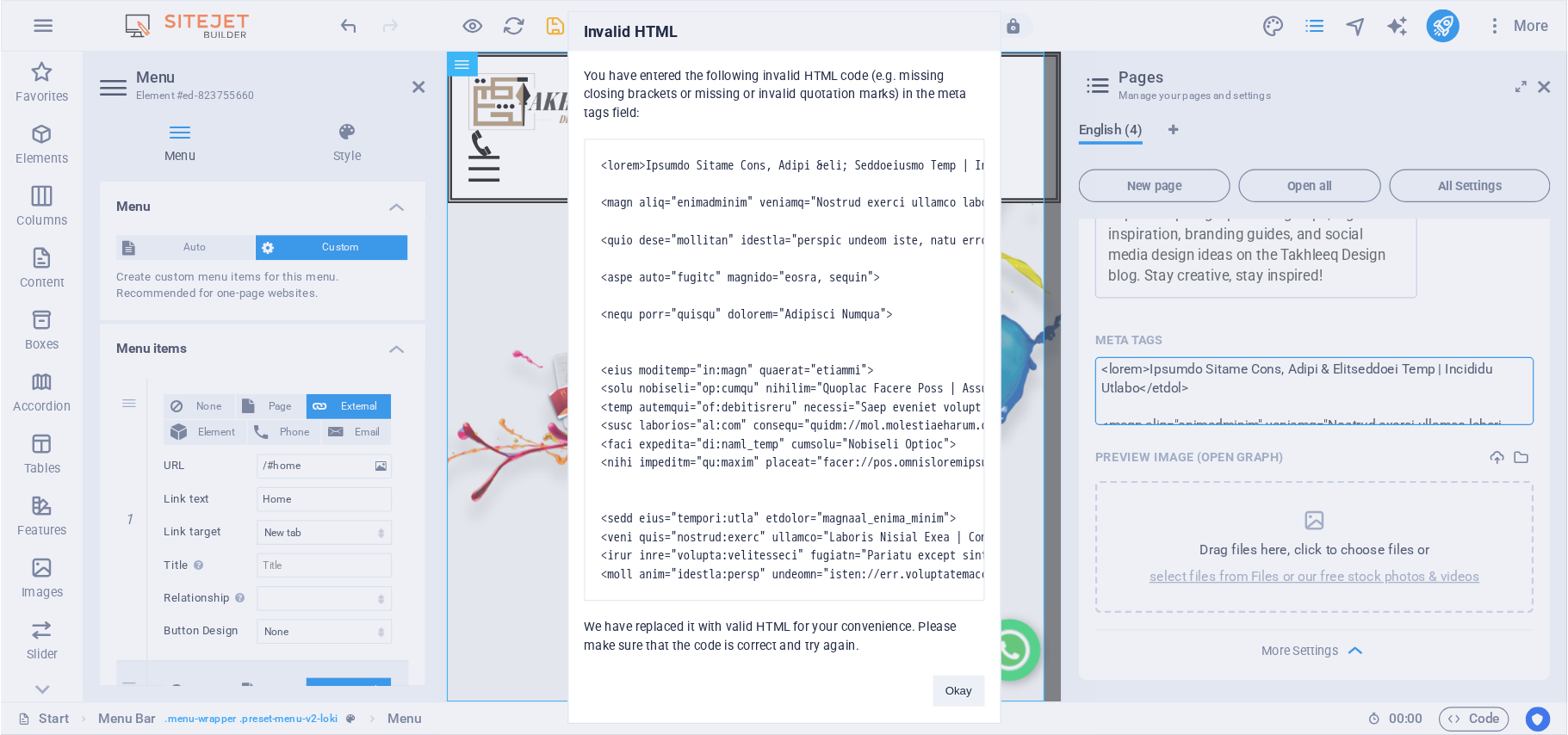scroll, scrollTop: 2, scrollLeft: 0, axis: vertical 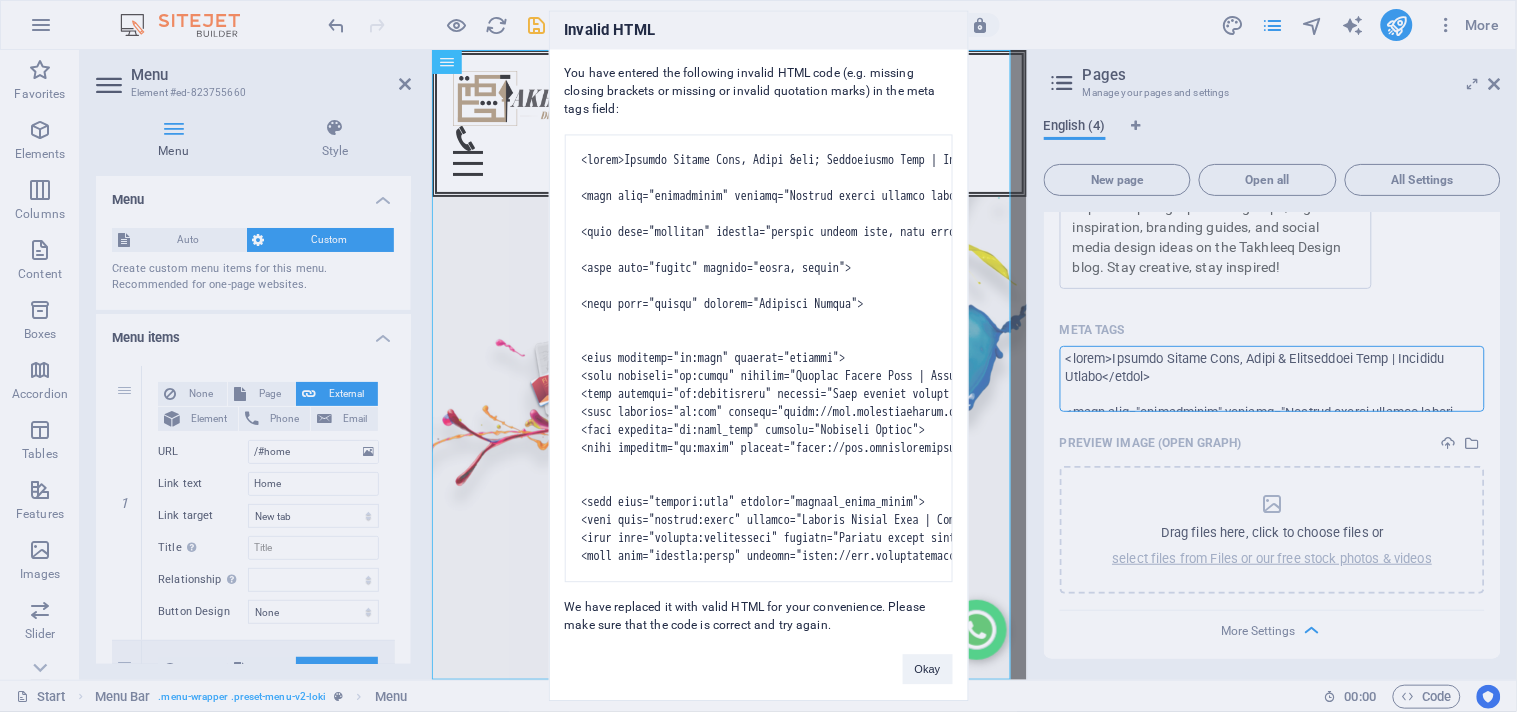 click on "Individual Start Favorites Elements Columns Content Boxes Accordion Tables Features Images Slider Header Footer Forms Marketing Collections Menu Element #ed-823755660 Menu Style Menu Auto Custom Create custom menu items for this menu. Recommended for one-page websites. Manage pages Menu items 1 None Page External Element Phone Email Page Start Subpage Privacy Blog Element
URL /#home Phone Email Link text Home Link target New tab Same tab Overlay Title Additional link description, should not be the same as the link text. The title is most often shown as a tooltip text when the mouse moves over the element. Leave empty if uncertain. Relationship Sets the  relationship of this link to the link target . For example, the value "nofollow" instructs search engines not to follow the link. Can be left empty. alternate author bookmark external help license next nofollow noreferrer noopener prev search tag None 2 None" at bounding box center [758, 356] 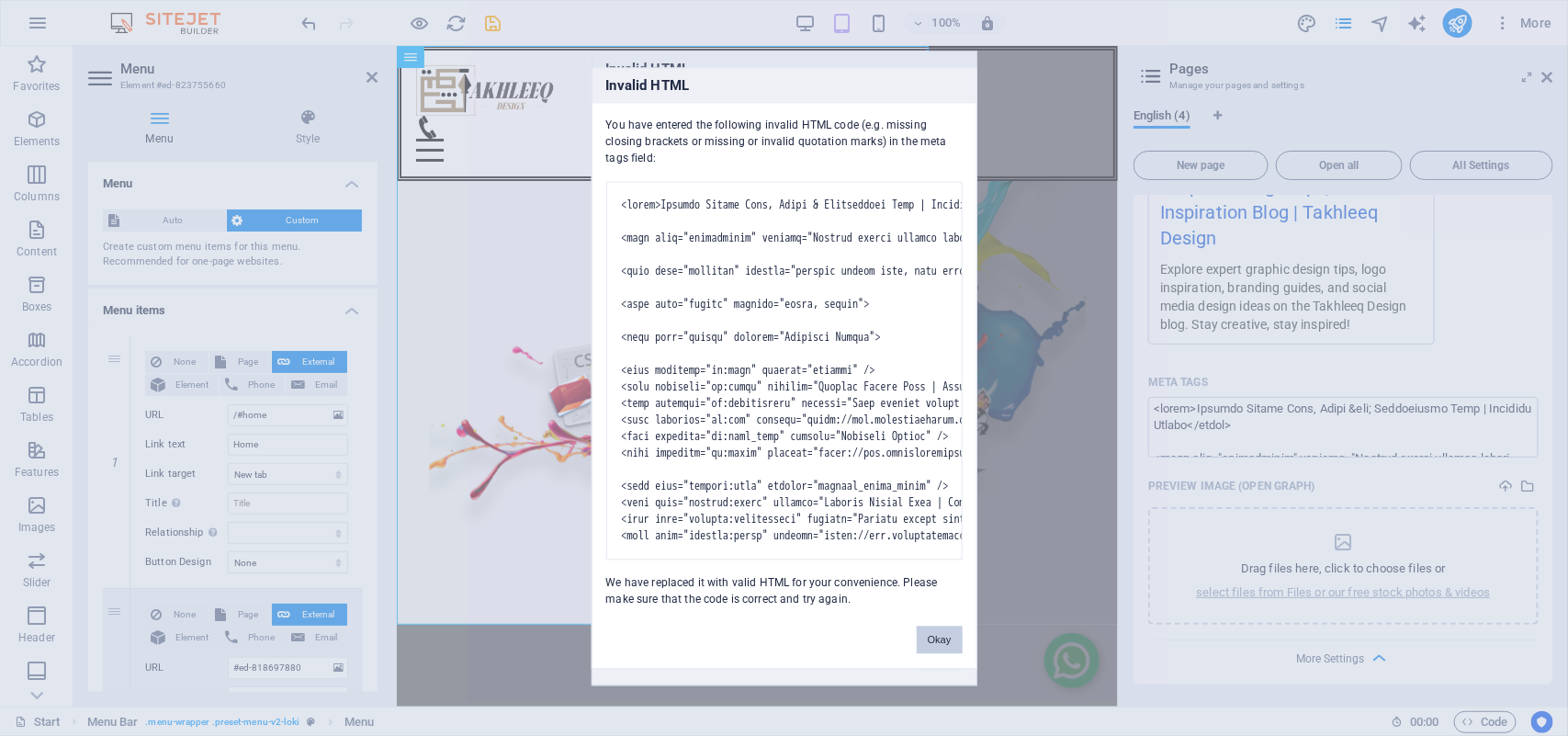 type 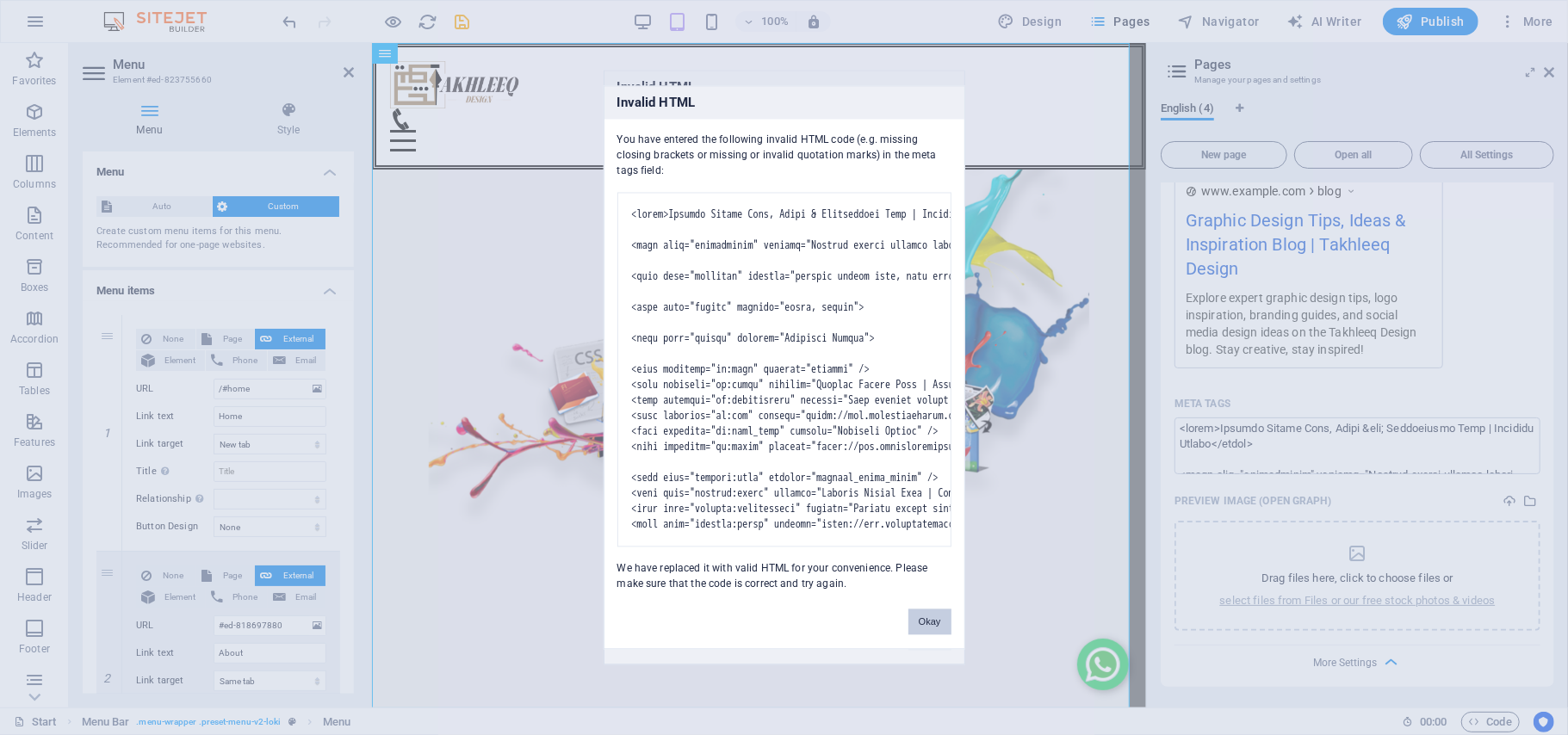 scroll, scrollTop: 693, scrollLeft: 0, axis: vertical 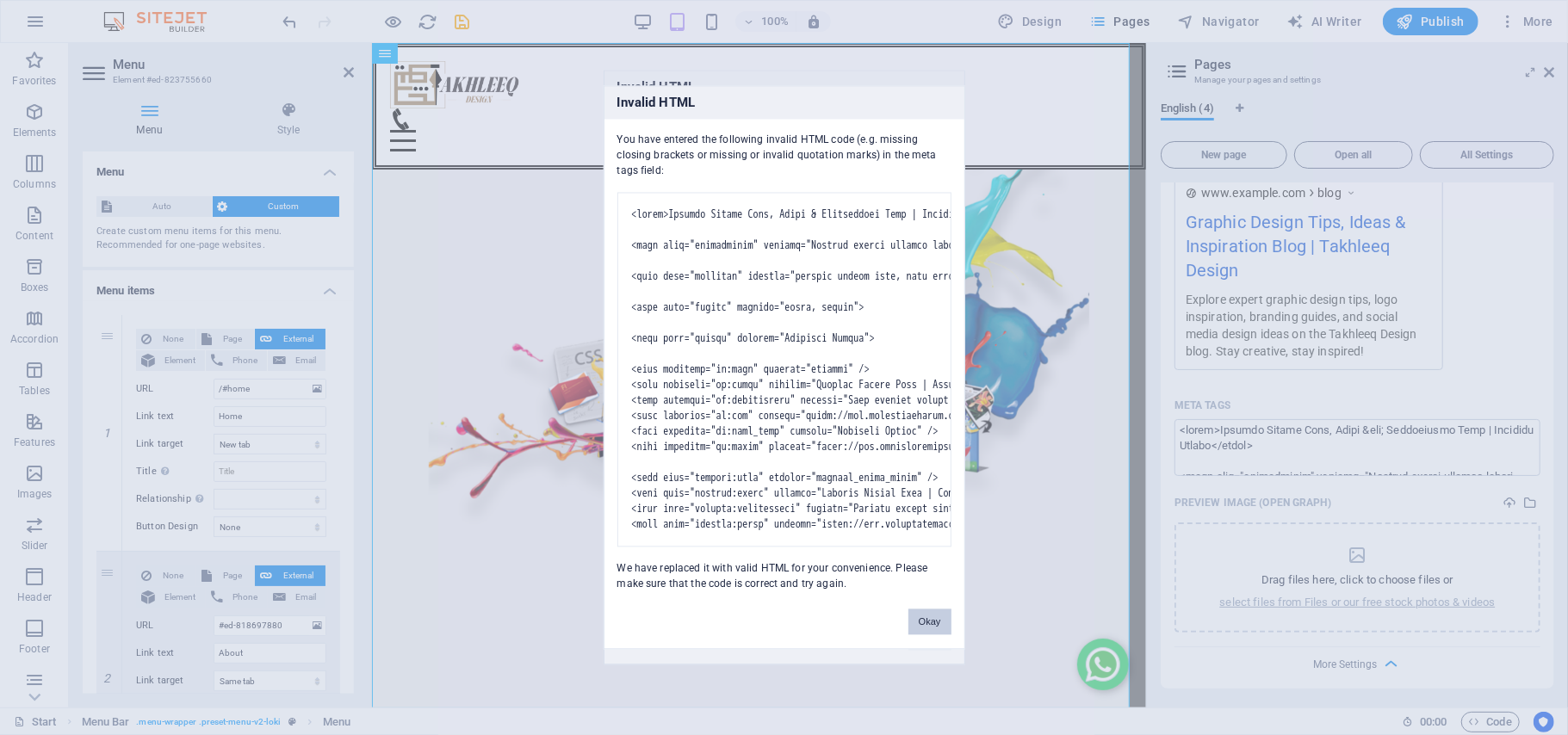 click on "Okay" at bounding box center (930, 622) 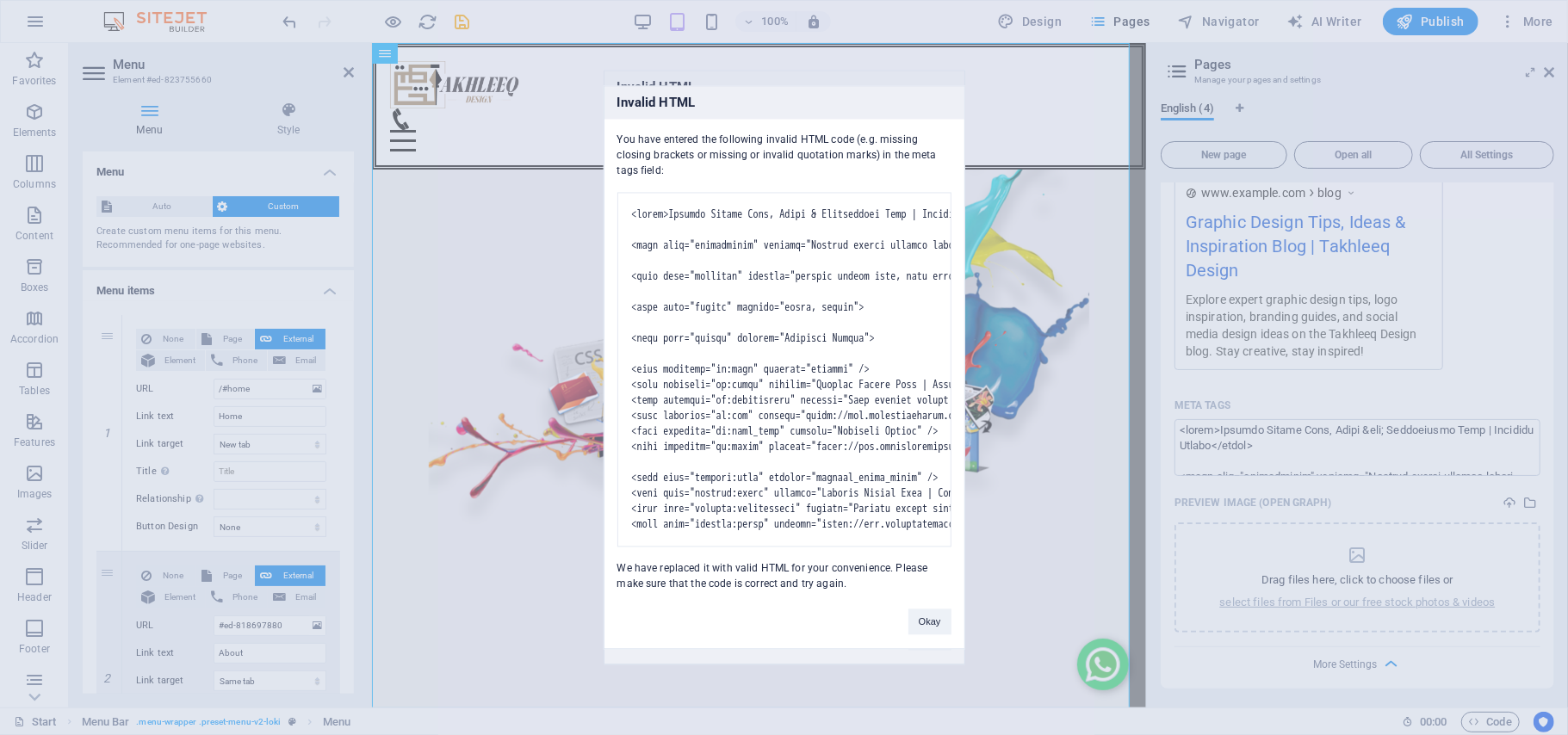 click on "Individual Start Favorites Elements Columns Content Boxes Accordion Tables Features Images Slider Header Footer Forms Marketing Collections Menu Element #ed-823755660 Menu Style Menu Auto Custom Create custom menu items for this menu. Recommended for one-page websites. Manage pages Menu items 1 None Page External Element Phone Email Page Start Subpage Privacy Blog Element
URL /#home Phone Email Link text Home Link target New tab Same tab Overlay Title Additional link description, should not be the same as the link text. The title is most often shown as a tooltip text when the mouse moves over the element. Leave empty if uncertain. Relationship Sets the  relationship of this link to the link target . For example, the value "nofollow" instructs search engines not to follow the link. Can be left empty. alternate author bookmark external help license next nofollow noreferrer noopener prev search tag None 2 None" at bounding box center [784, 368] 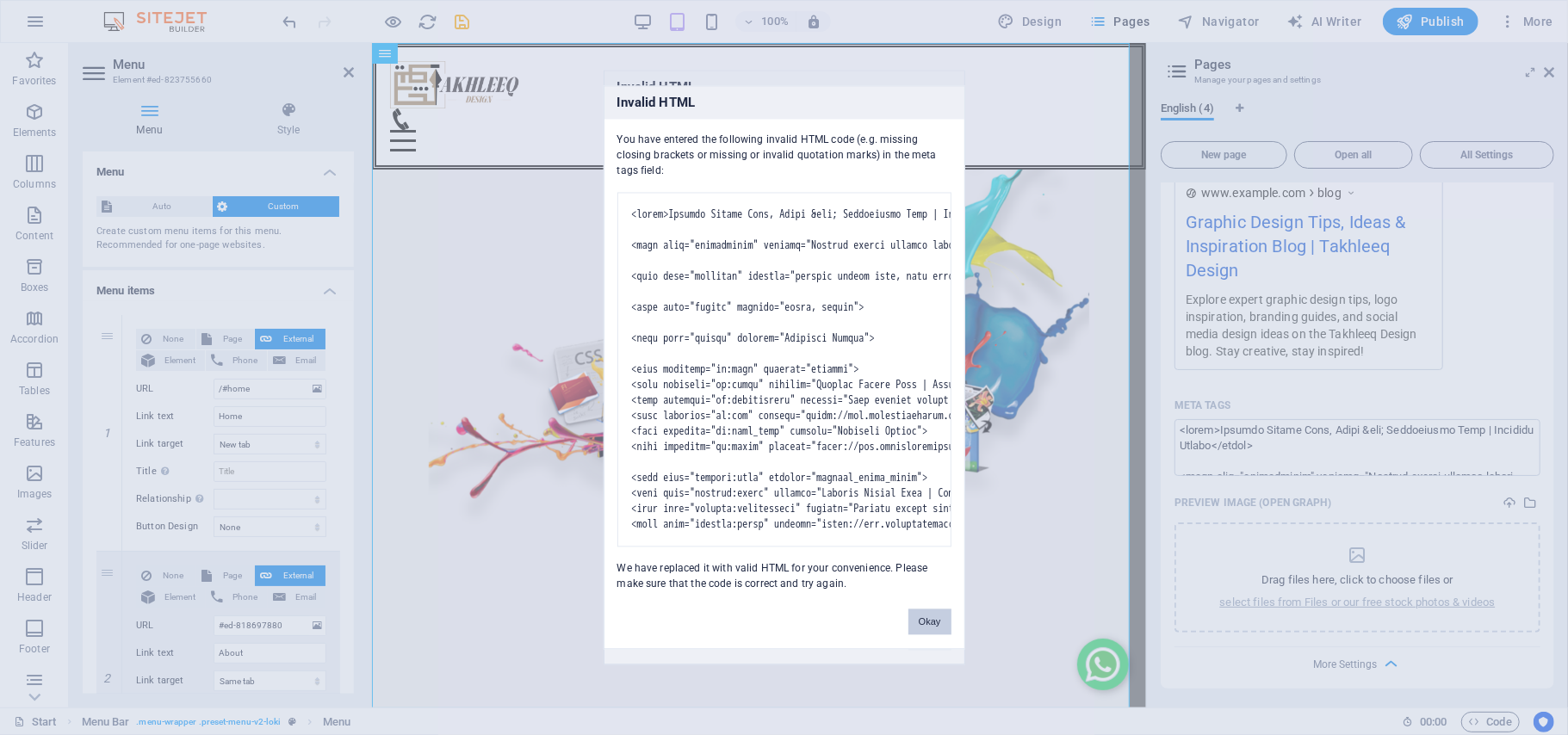 click on "Individual Start Favorites Elements Columns Content Boxes Accordion Tables Features Images Slider Header Footer Forms Marketing Collections Menu Element #ed-823755660 Menu Style Menu Auto Custom Create custom menu items for this menu. Recommended for one-page websites. Manage pages Menu items 1 None Page External Element Phone Email Page Start Subpage Privacy Blog Element
URL /#home Phone Email Link text Home Link target New tab Same tab Overlay Title Additional link description, should not be the same as the link text. The title is most often shown as a tooltip text when the mouse moves over the element. Leave empty if uncertain. Relationship Sets the  relationship of this link to the link target . For example, the value "nofollow" instructs search engines not to follow the link. Can be left empty. alternate author bookmark external help license next nofollow noreferrer noopener prev search tag None 2 None" at bounding box center (784, 368) 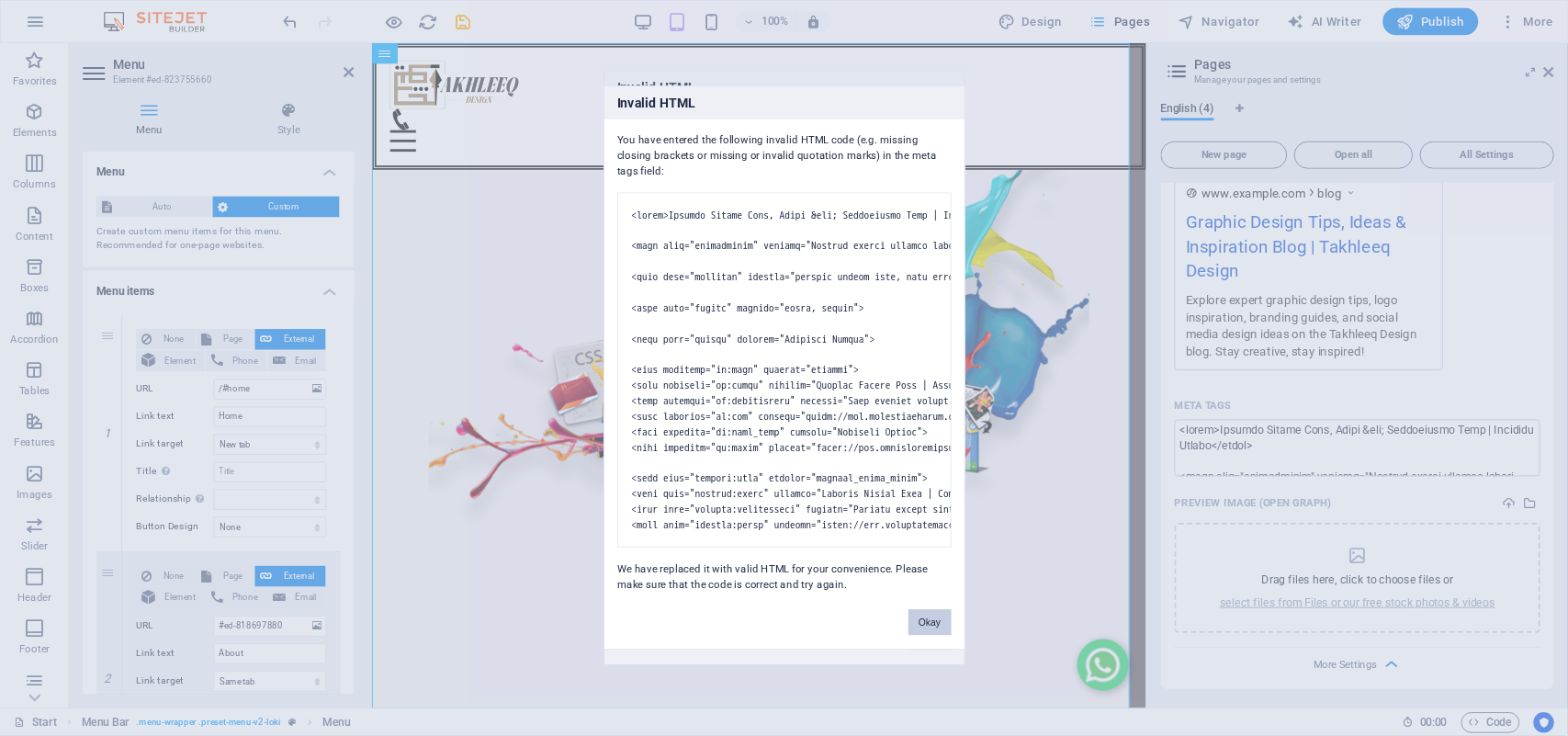 scroll, scrollTop: 551, scrollLeft: 0, axis: vertical 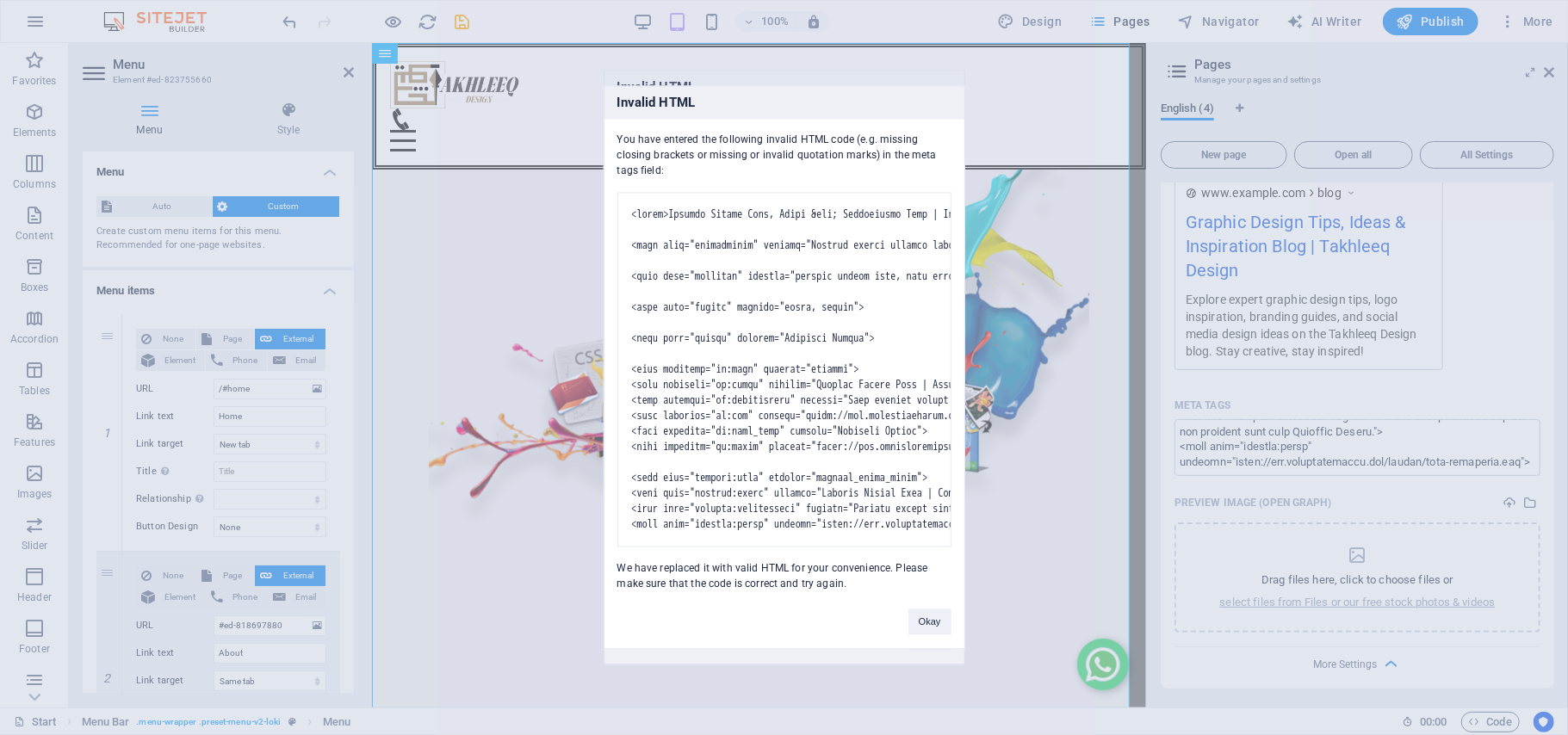 click on "Invalid HTML
You have entered the following invalid HTML code (e.g. missing closing brackets or missing or invalid quotation marks) in the meta tags field:
We have replaced it with valid HTML for your convenience. Please make sure that the code is correct and try again.
Okay" at bounding box center (784, 368) 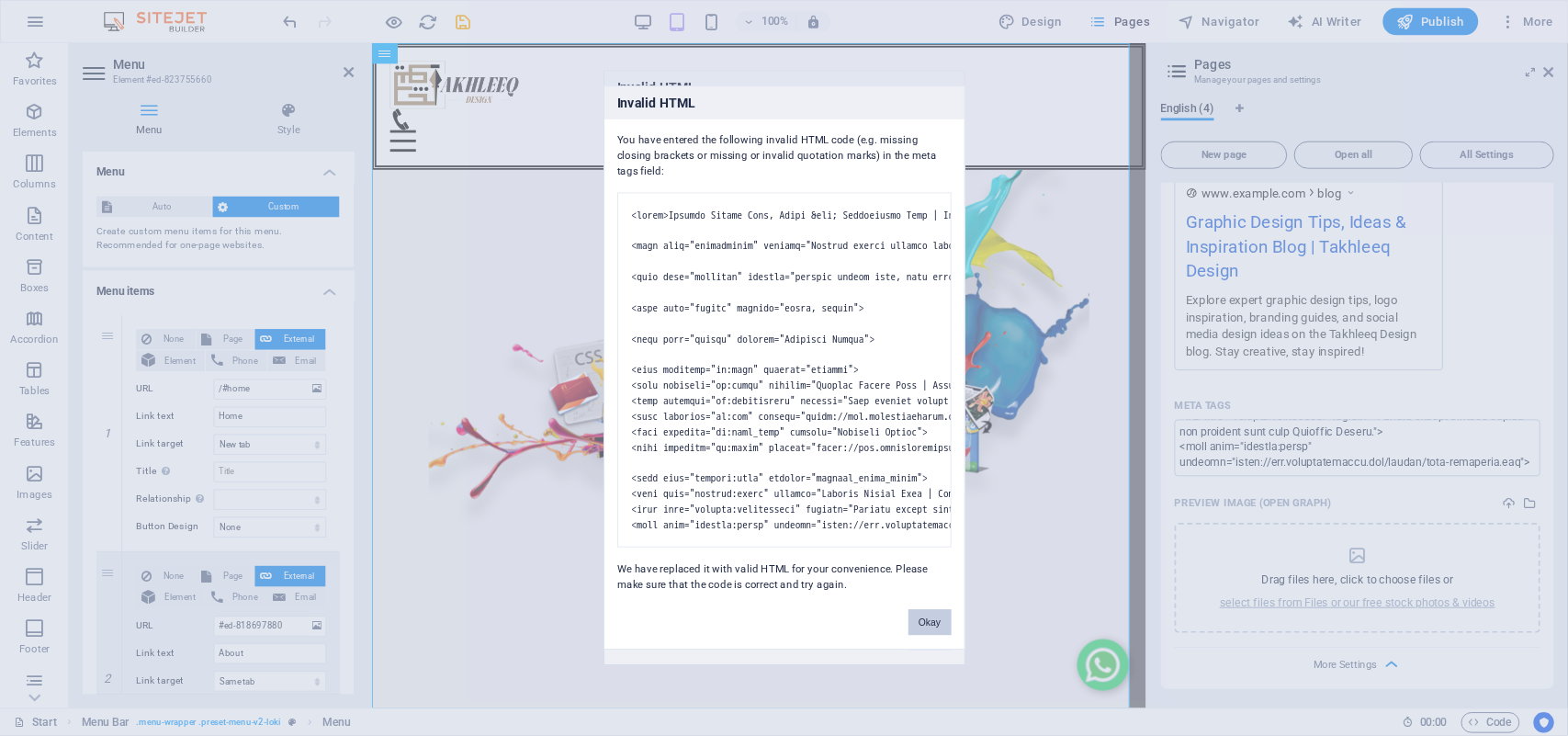 scroll, scrollTop: 740, scrollLeft: 0, axis: vertical 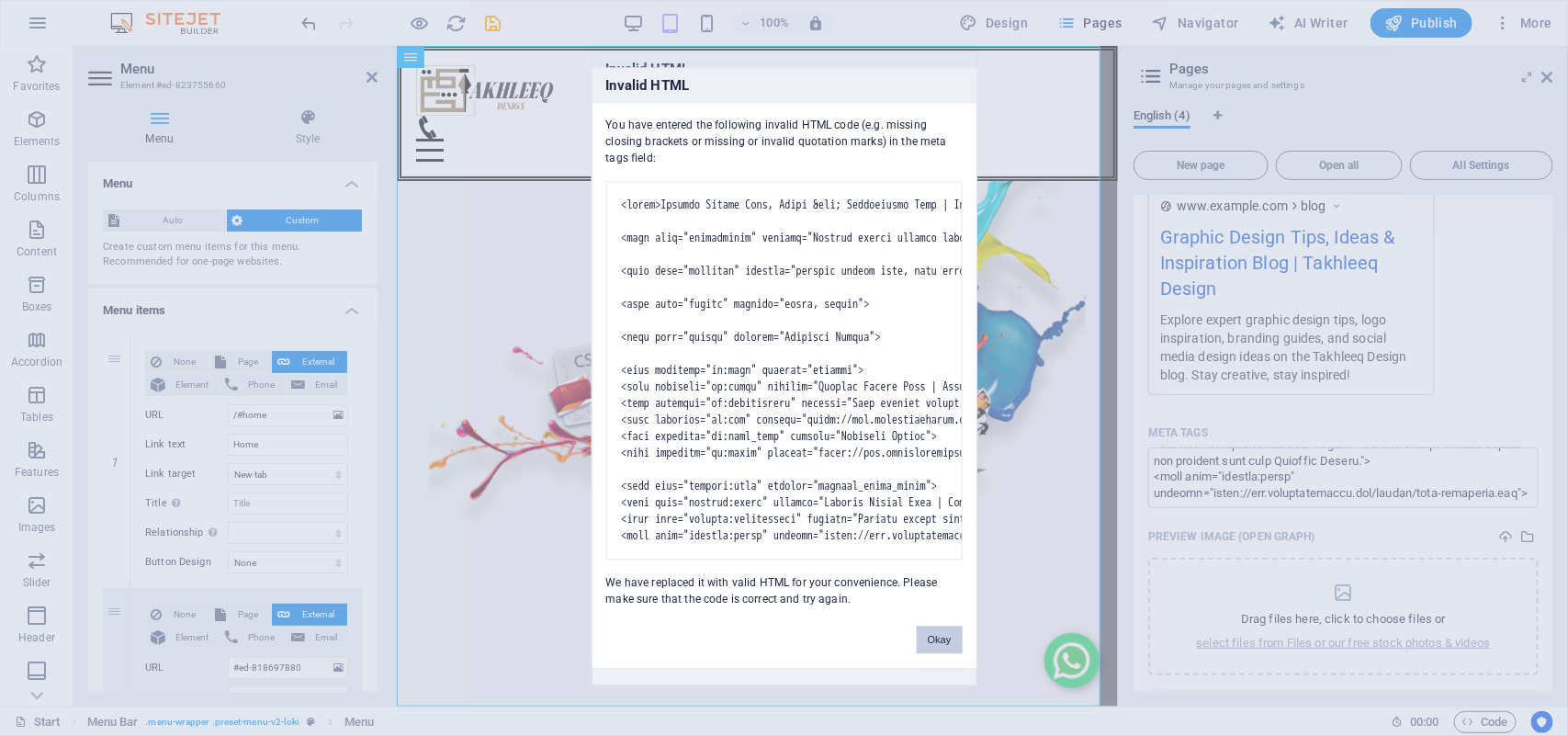 click on "Okay" at bounding box center [940, 640] 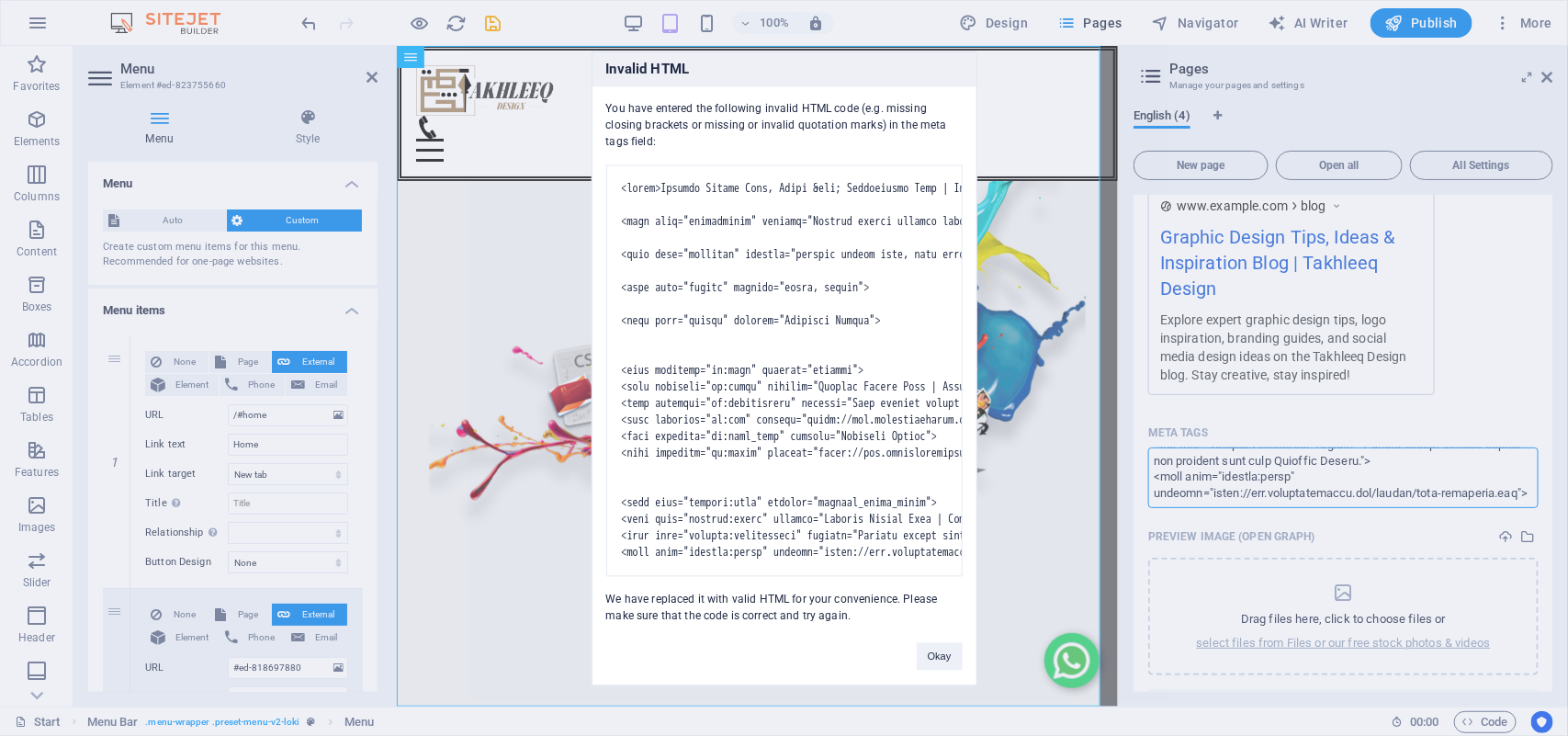 scroll, scrollTop: 0, scrollLeft: 0, axis: both 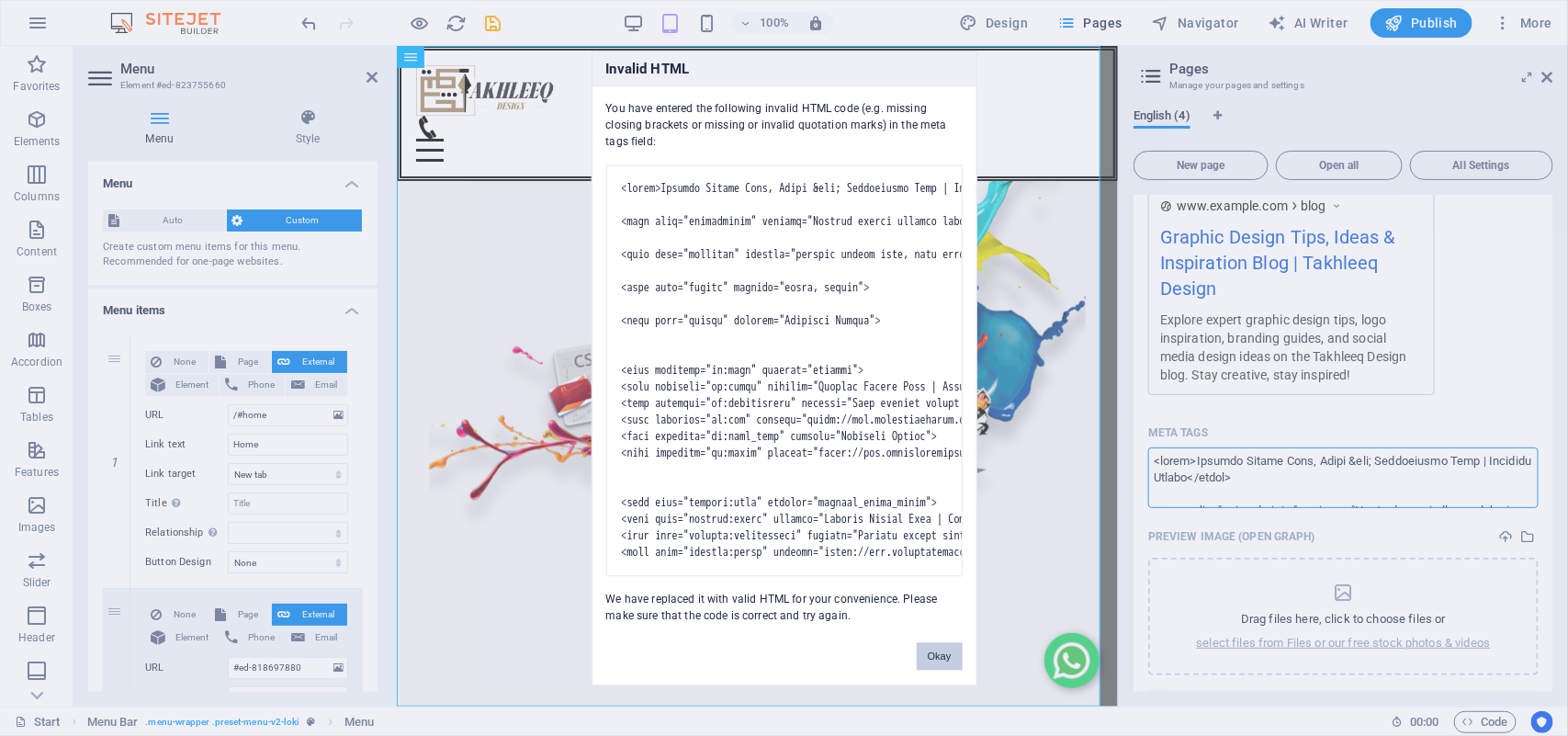 click on "Individual Start Favorites Elements Columns Content Boxes Accordion Tables Features Images Slider Header Footer Forms Marketing Collections Menu Element #ed-823755660 Menu Style Menu Auto Custom Create custom menu items for this menu. Recommended for one-page websites. Manage pages Menu items 1 None Page External Element Phone Email Page Start Subpage Privacy Blog Element
URL /#home Phone Email Link text Home Link target New tab Same tab Overlay Title Additional link description, should not be the same as the link text. The title is most often shown as a tooltip text when the mouse moves over the element. Leave empty if uncertain. Relationship Sets the  relationship of this link to the link target . For example, the value "nofollow" instructs search engines not to follow the link. Can be left empty. alternate author bookmark external help license next nofollow noreferrer noopener prev search tag None 2 None" at bounding box center [784, 368] 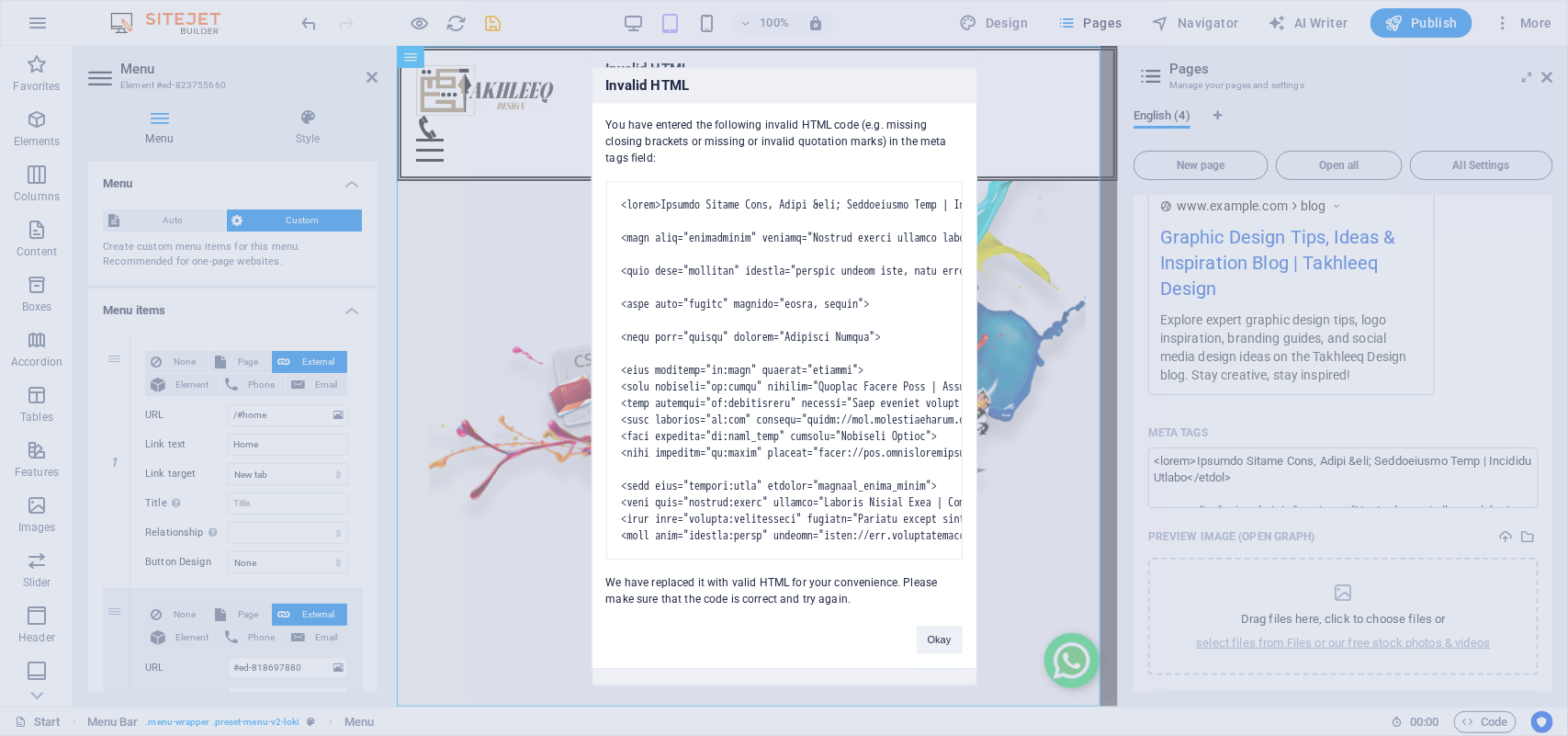 click on "Invalid HTML
You have entered the following invalid HTML code (e.g. missing closing brackets or missing or invalid quotation marks) in the meta tags field:
We have replaced it with valid HTML for your convenience. Please make sure that the code is correct and try again.
Okay" at bounding box center [784, 368] 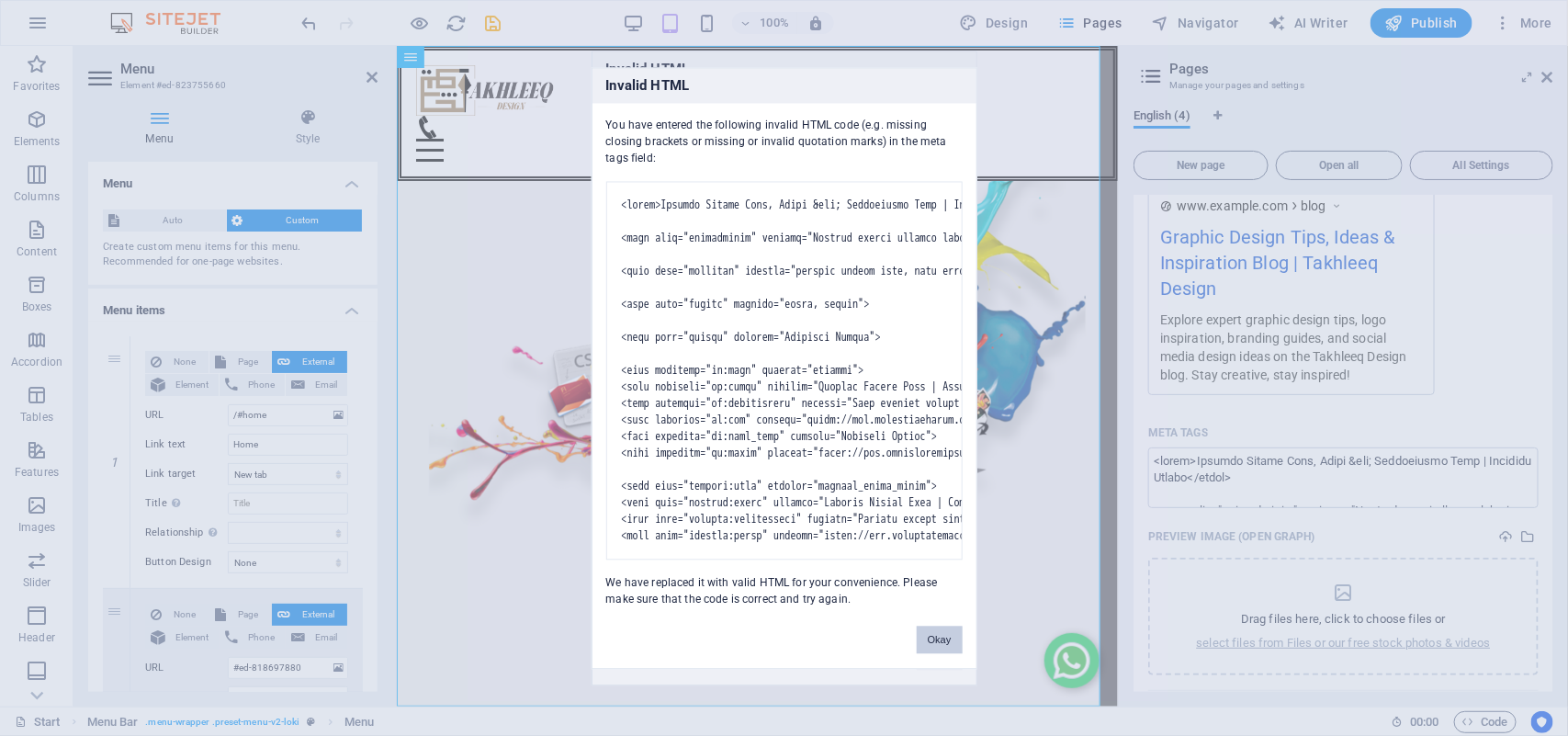 click on "Okay" at bounding box center (940, 640) 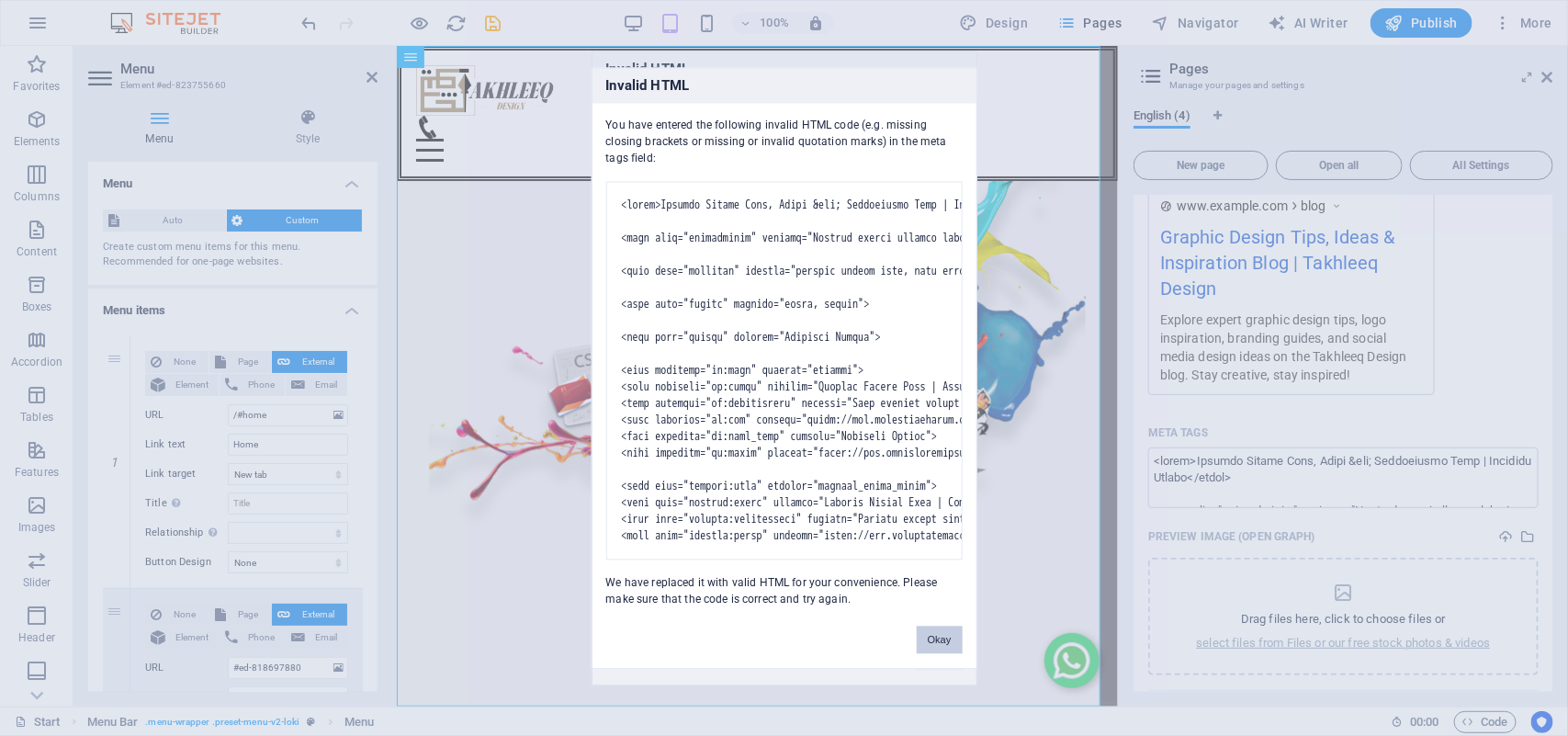 click on "Individual Start Favorites Elements Columns Content Boxes Accordion Tables Features Images Slider Header Footer Forms Marketing Collections Menu Element #ed-823755660 Menu Style Menu Auto Custom Create custom menu items for this menu. Recommended for one-page websites. Manage pages Menu items 1 None Page External Element Phone Email Page Start Subpage Privacy Blog Element
URL /#home Phone Email Link text Home Link target New tab Same tab Overlay Title Additional link description, should not be the same as the link text. The title is most often shown as a tooltip text when the mouse moves over the element. Leave empty if uncertain. Relationship Sets the  relationship of this link to the link target . For example, the value "nofollow" instructs search engines not to follow the link. Can be left empty. alternate author bookmark external help license next nofollow noreferrer noopener prev search tag None 2 None" at bounding box center (784, 368) 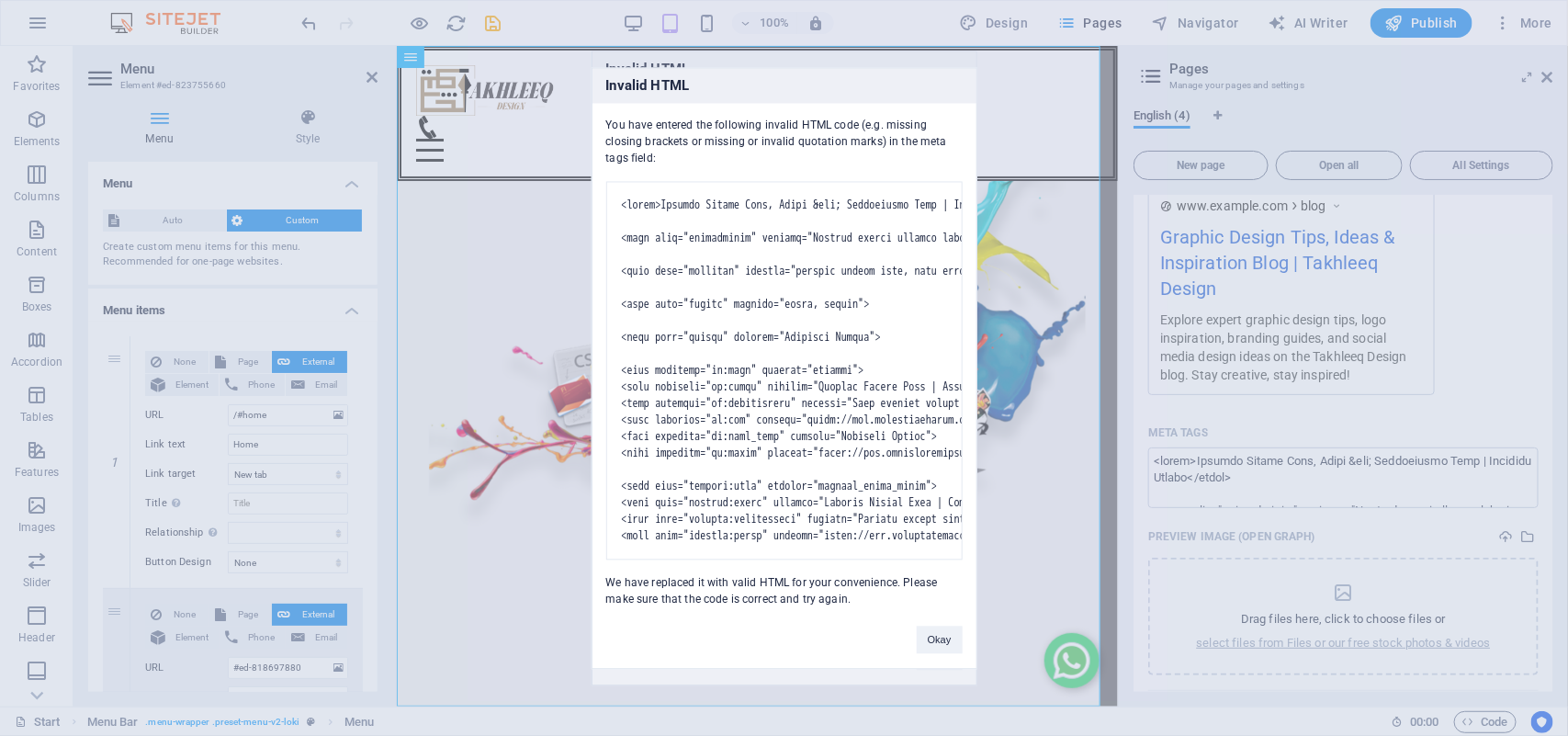 click on "Individual Start Favorites Elements Columns Content Boxes Accordion Tables Features Images Slider Header Footer Forms Marketing Collections Menu Element #ed-823755660 Menu Style Menu Auto Custom Create custom menu items for this menu. Recommended for one-page websites. Manage pages Menu items 1 None Page External Element Phone Email Page Start Subpage Privacy Blog Element
URL /#home Phone Email Link text Home Link target New tab Same tab Overlay Title Additional link description, should not be the same as the link text. The title is most often shown as a tooltip text when the mouse moves over the element. Leave empty if uncertain. Relationship Sets the  relationship of this link to the link target . For example, the value "nofollow" instructs search engines not to follow the link. Can be left empty. alternate author bookmark external help license next nofollow noreferrer noopener prev search tag None 2 None" at bounding box center [784, 368] 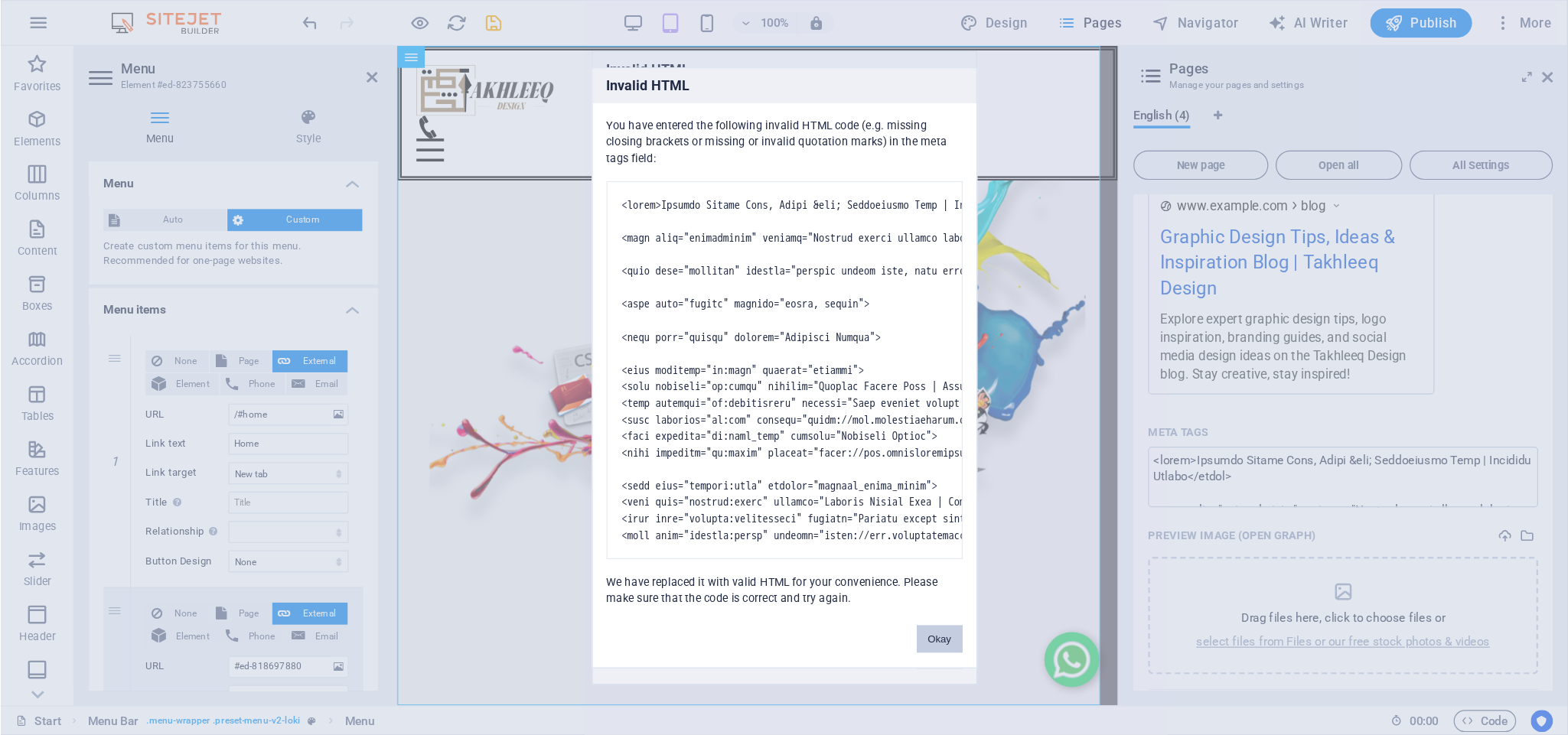 scroll, scrollTop: 2, scrollLeft: 0, axis: vertical 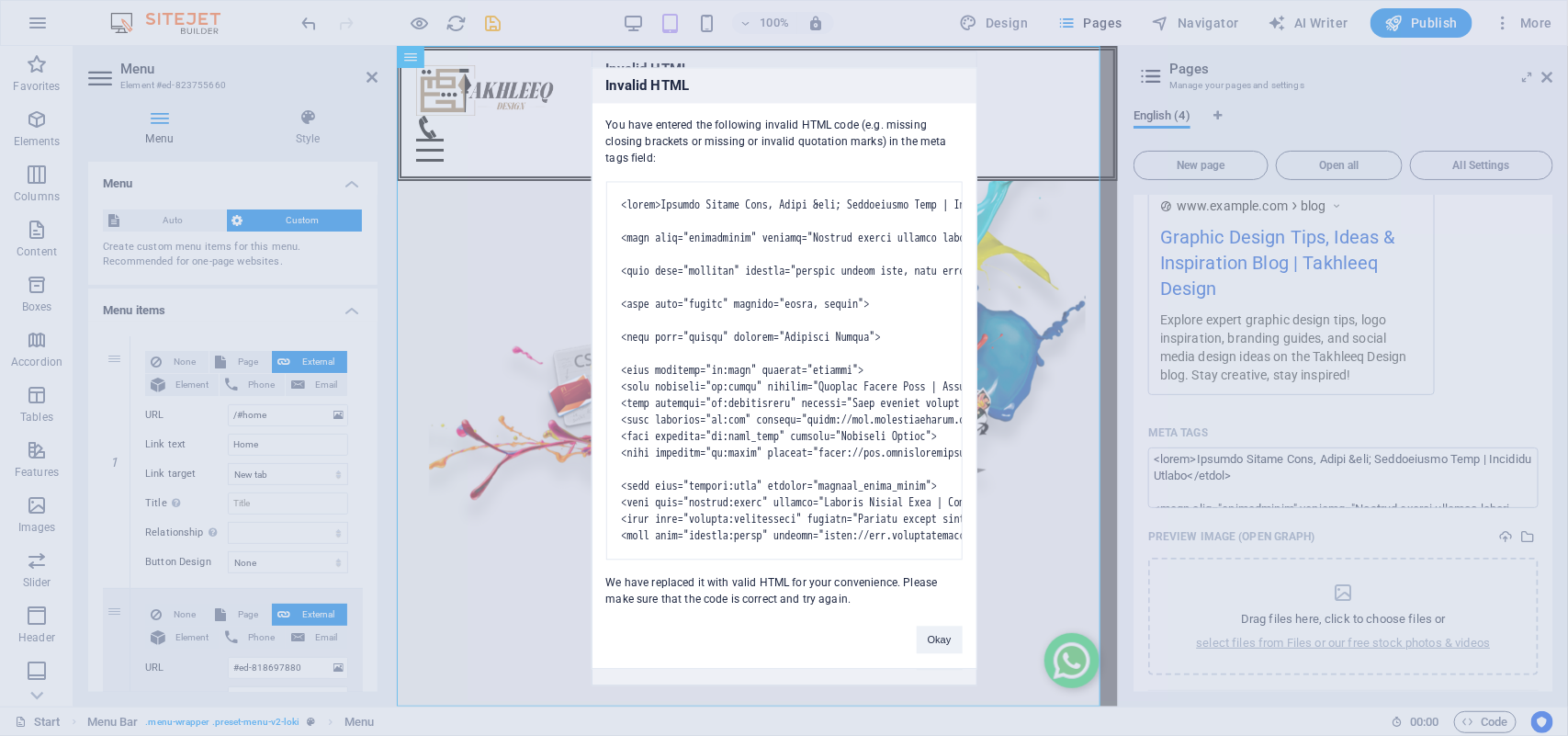 click on "Invalid HTML
You have entered the following invalid HTML code (e.g. missing closing brackets or missing or invalid quotation marks) in the meta tags field:
We have replaced it with valid HTML for your convenience. Please make sure that the code is correct and try again.
Okay" at bounding box center (784, 368) 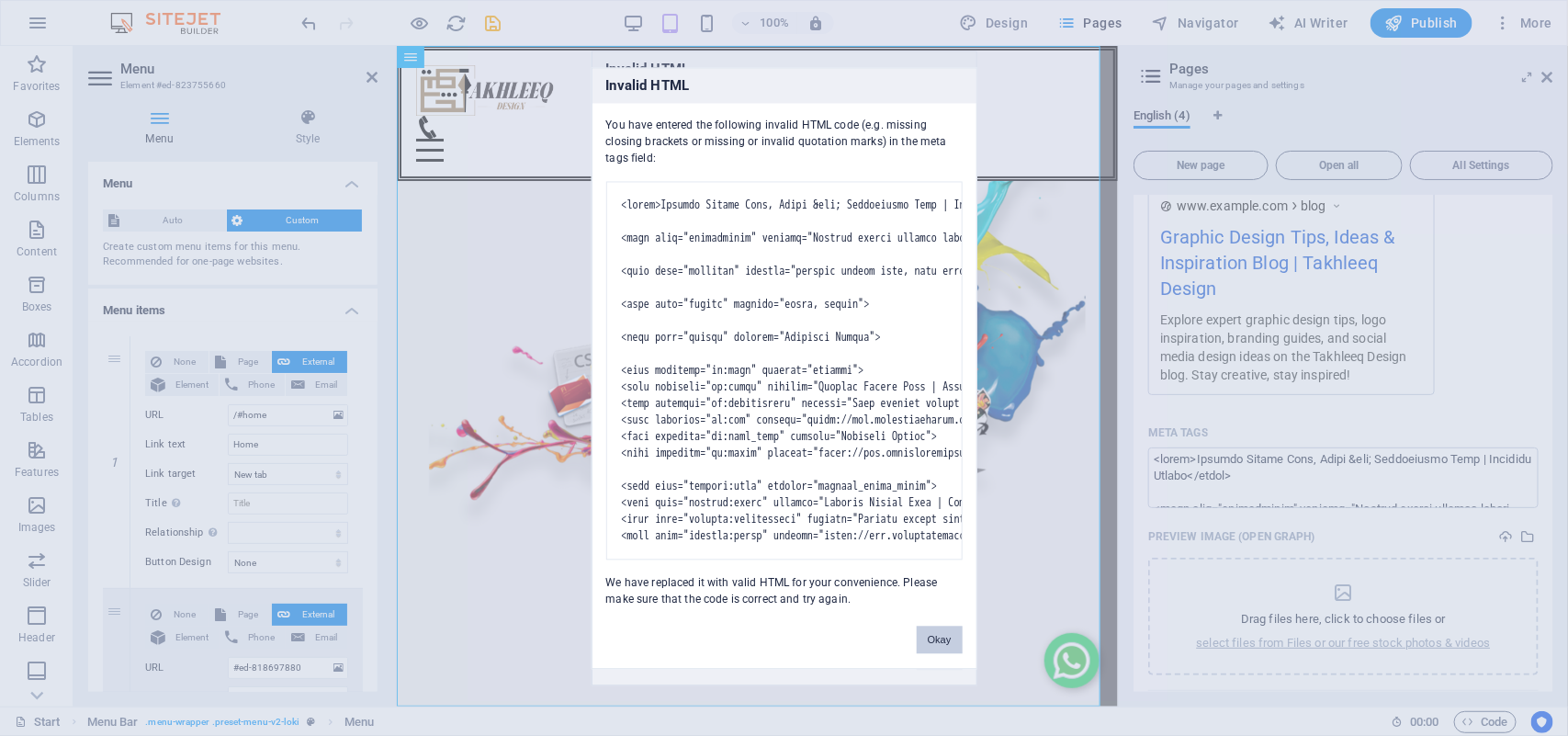 click on "Okay" at bounding box center (940, 640) 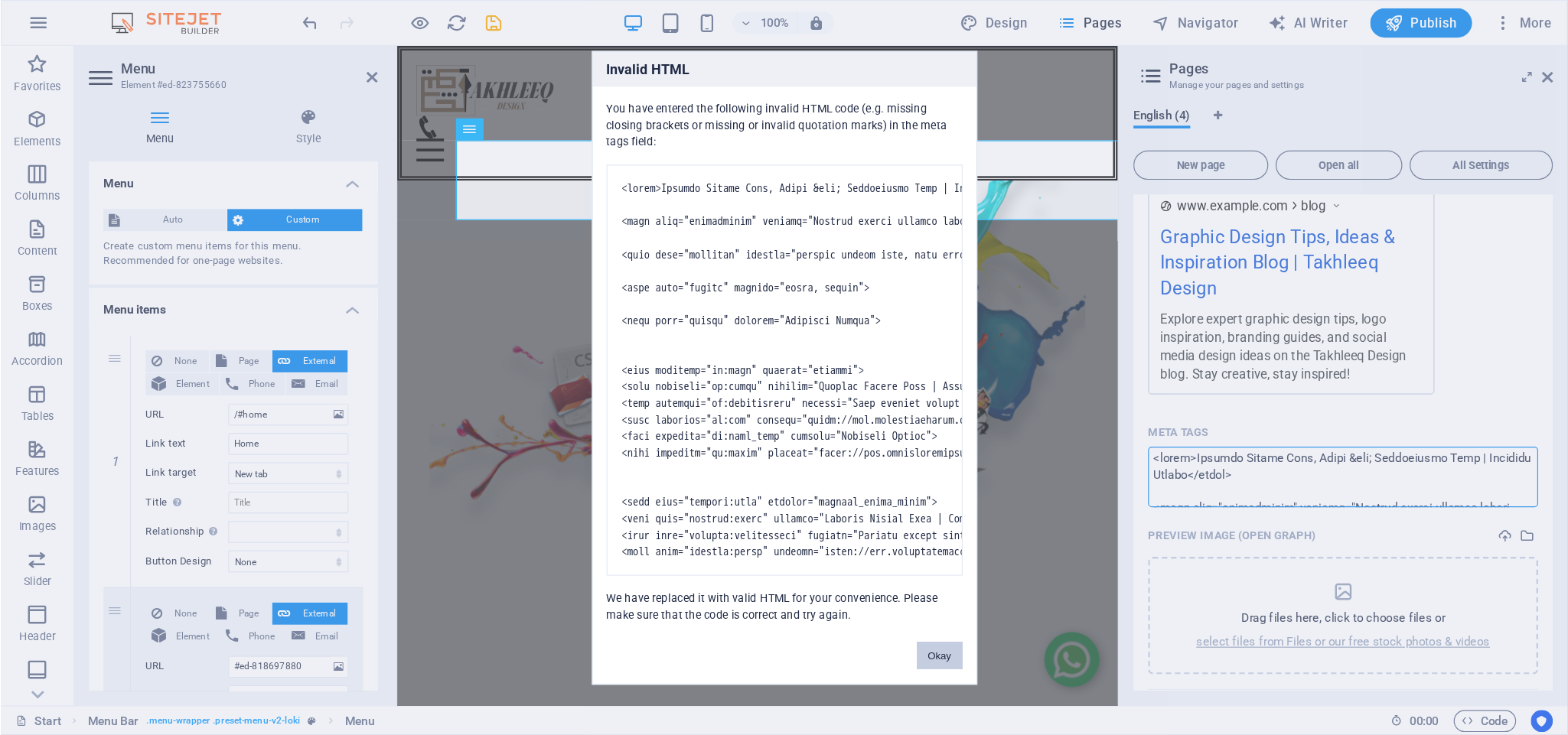 scroll, scrollTop: 535, scrollLeft: 0, axis: vertical 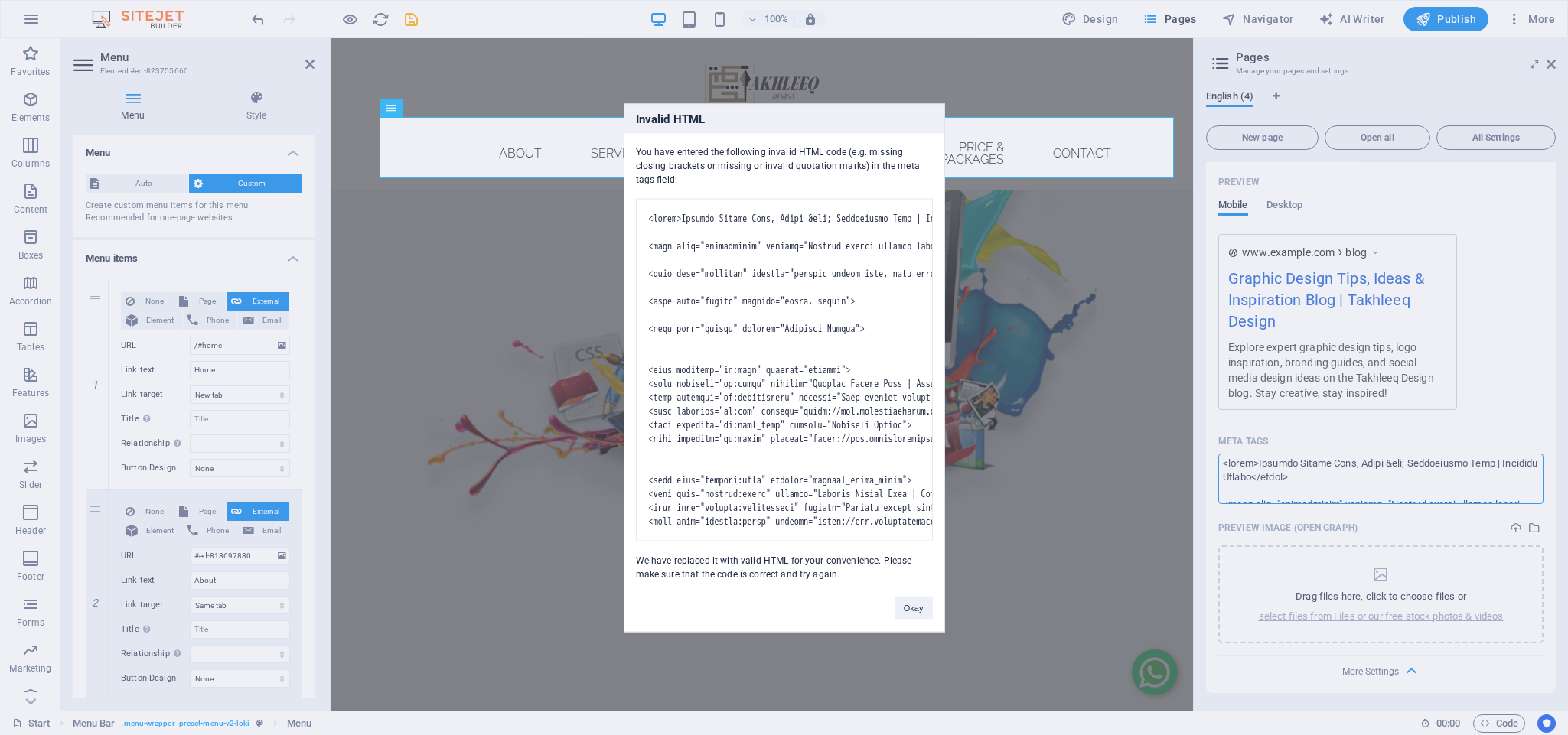 click on "Individual Start Favorites Elements Columns Content Boxes Accordion Tables Features Images Slider Header Footer Forms Marketing Collections Menu Element #ed-823755660 Menu Style Menu Auto Custom Create custom menu items for this menu. Recommended for one-page websites. Manage pages Menu items 1 None Page External Element Phone Email Page Start Subpage Privacy Blog Element
URL /#home Phone Email Link text Home Link target New tab Same tab Overlay Title Additional link description, should not be the same as the link text. The title is most often shown as a tooltip text when the mouse moves over the element. Leave empty if uncertain. Relationship Sets the  relationship of this link to the link target . For example, the value "nofollow" instructs search engines not to follow the link. Can be left empty. alternate author bookmark external help license next nofollow noreferrer noopener prev search tag None 2 None" at bounding box center [784, 367] 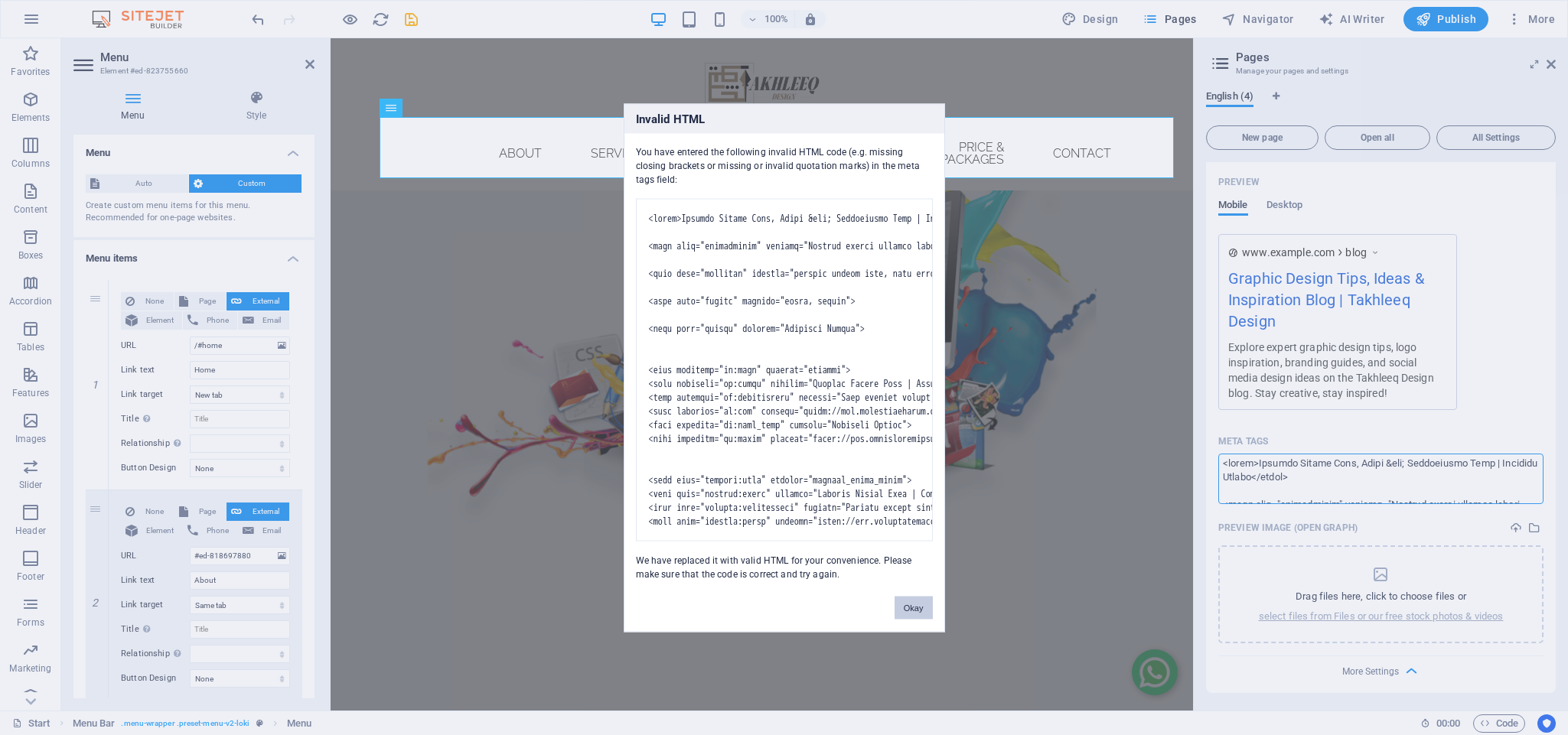 click on "Individual Start Favorites Elements Columns Content Boxes Accordion Tables Features Images Slider Header Footer Forms Marketing Collections Menu Element #ed-823755660 Menu Style Menu Auto Custom Create custom menu items for this menu. Recommended for one-page websites. Manage pages Menu items 1 None Page External Element Phone Email Page Start Subpage Privacy Blog Element
URL /#home Phone Email Link text Home Link target New tab Same tab Overlay Title Additional link description, should not be the same as the link text. The title is most often shown as a tooltip text when the mouse moves over the element. Leave empty if uncertain. Relationship Sets the  relationship of this link to the link target . For example, the value "nofollow" instructs search engines not to follow the link. Can be left empty. alternate author bookmark external help license next nofollow noreferrer noopener prev search tag None 2 None" at bounding box center [784, 367] 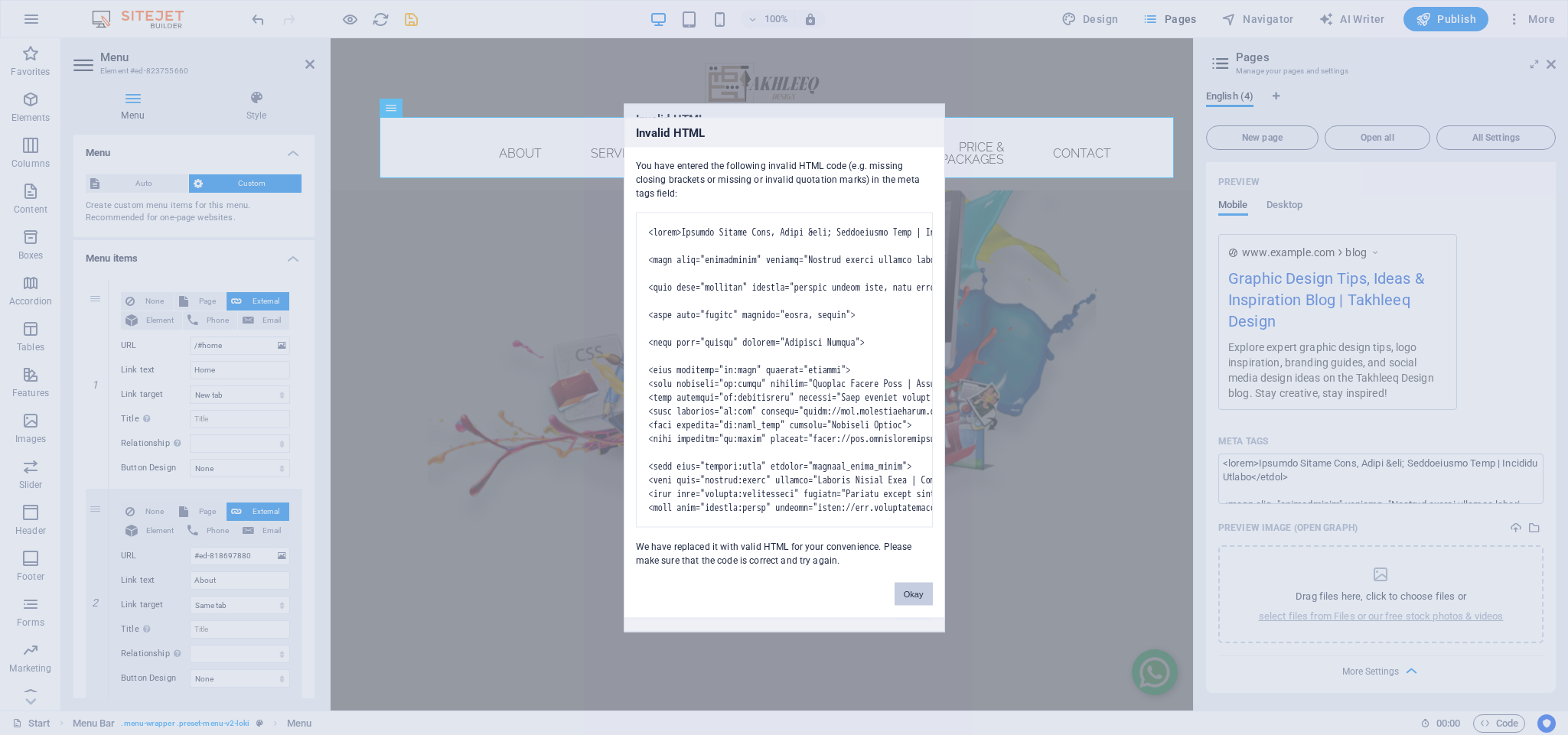 click on "Okay" at bounding box center [914, 586] 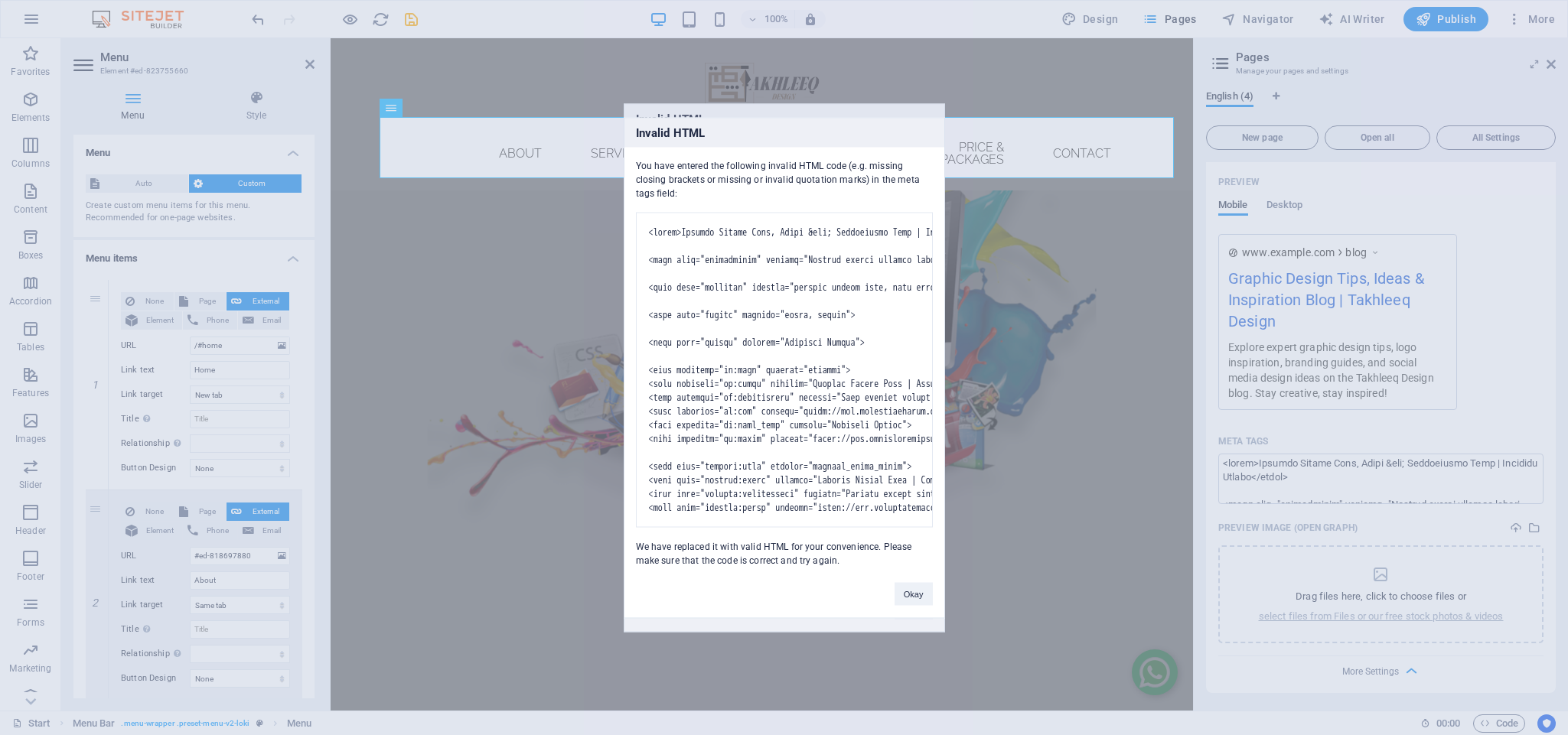 click on "Okay" at bounding box center [914, 586] 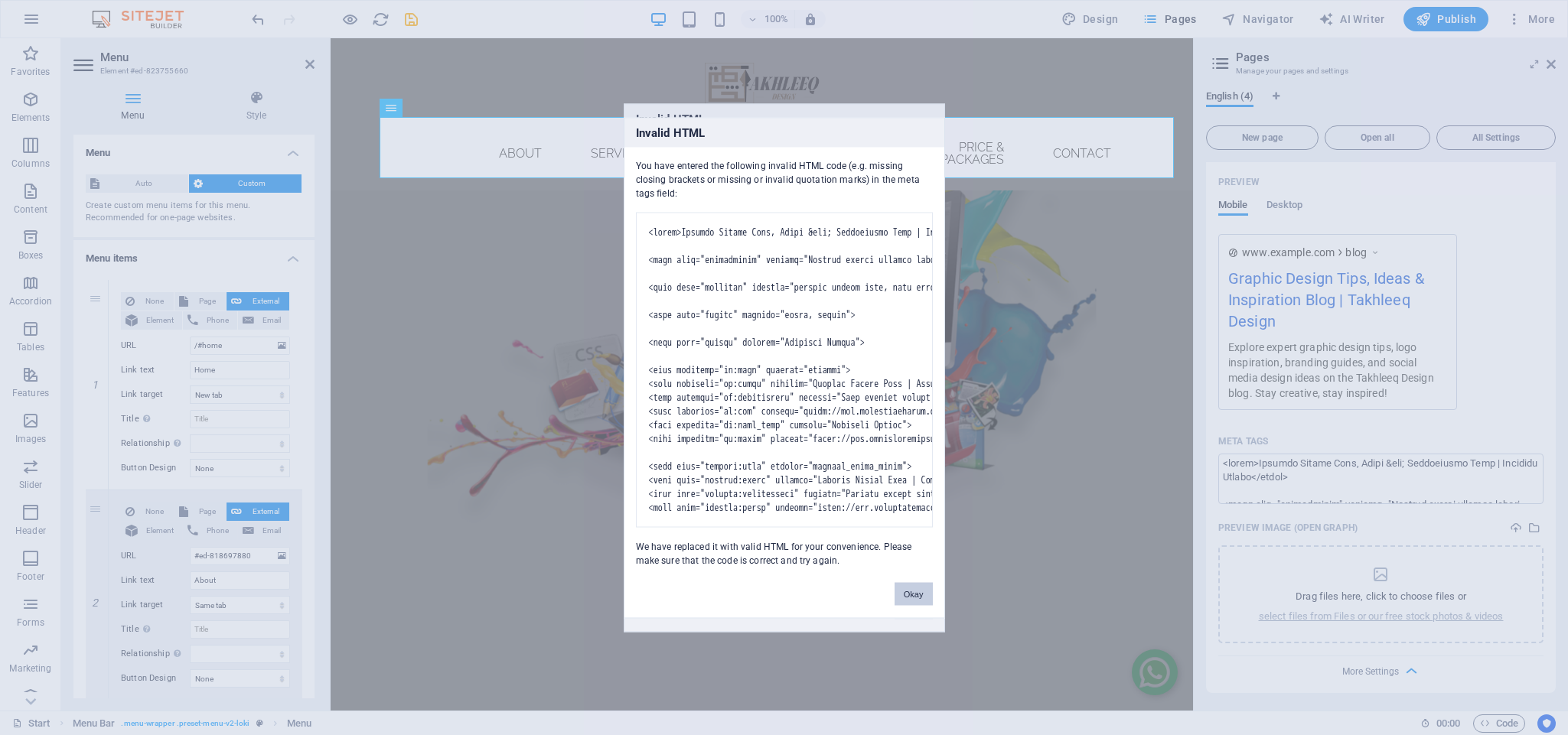 click on "Okay" at bounding box center [914, 594] 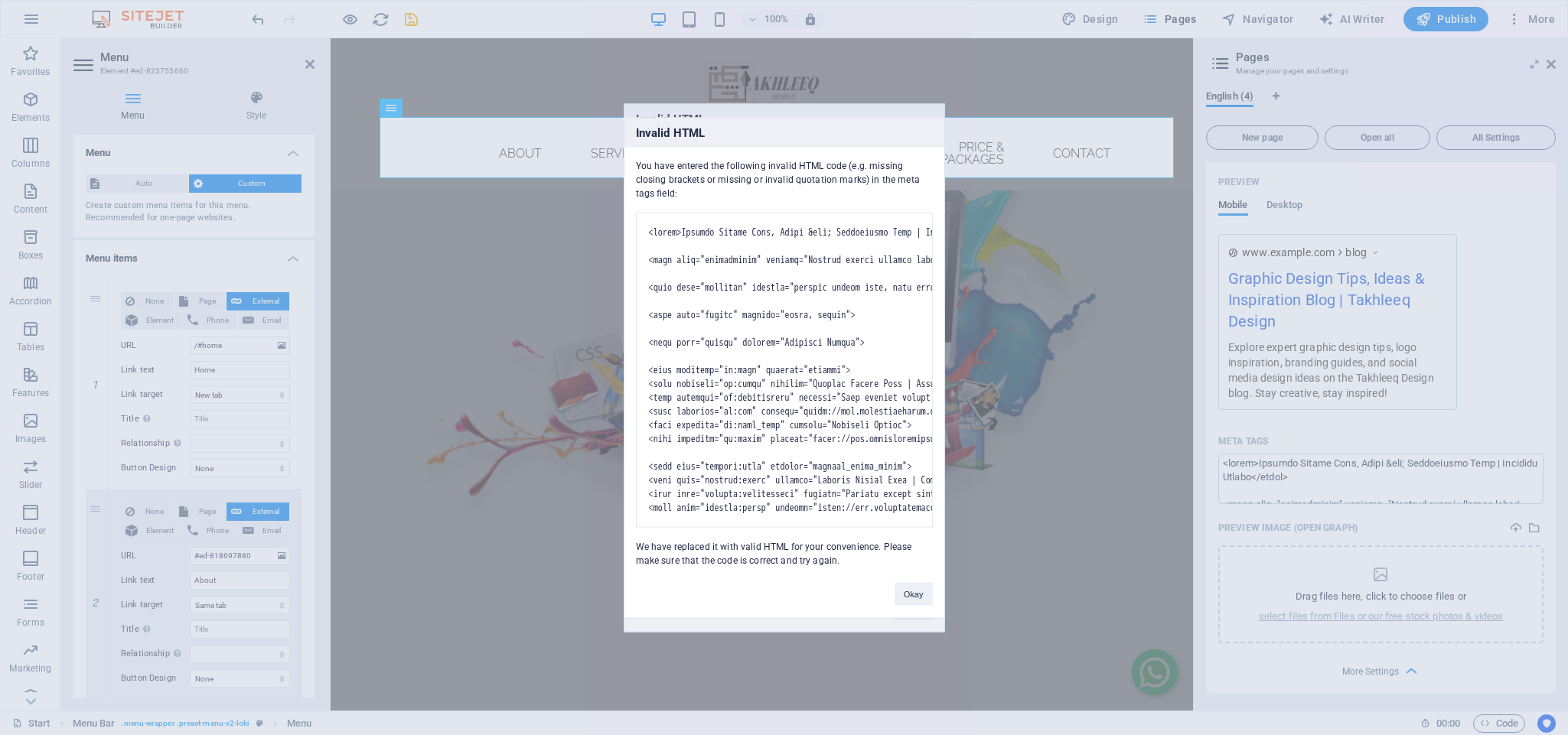 click on "Individual Start Favorites Elements Columns Content Boxes Accordion Tables Features Images Slider Header Footer Forms Marketing Collections Menu Element #ed-823755660 Menu Style Menu Auto Custom Create custom menu items for this menu. Recommended for one-page websites. Manage pages Menu items 1 None Page External Element Phone Email Page Start Subpage Privacy Blog Element
URL /#home Phone Email Link text Home Link target New tab Same tab Overlay Title Additional link description, should not be the same as the link text. The title is most often shown as a tooltip text when the mouse moves over the element. Leave empty if uncertain. Relationship Sets the  relationship of this link to the link target . For example, the value "nofollow" instructs search engines not to follow the link. Can be left empty. alternate author bookmark external help license next nofollow noreferrer noopener prev search tag None 2 None" at bounding box center (784, 367) 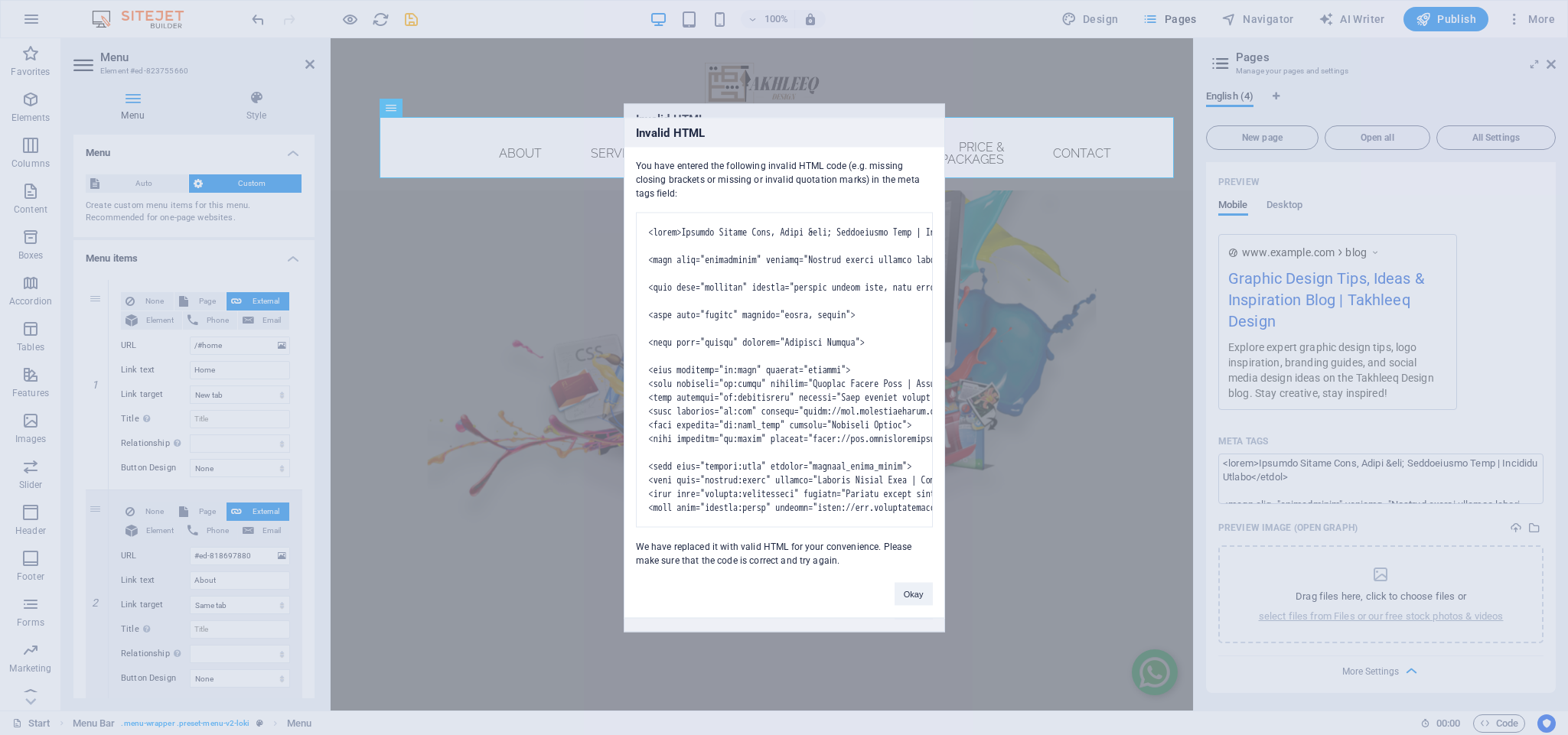 click on "Individual Start Favorites Elements Columns Content Boxes Accordion Tables Features Images Slider Header Footer Forms Marketing Collections Menu Element #ed-823755660 Menu Style Menu Auto Custom Create custom menu items for this menu. Recommended for one-page websites. Manage pages Menu items 1 None Page External Element Phone Email Page Start Subpage Privacy Blog Element
URL /#home Phone Email Link text Home Link target New tab Same tab Overlay Title Additional link description, should not be the same as the link text. The title is most often shown as a tooltip text when the mouse moves over the element. Leave empty if uncertain. Relationship Sets the  relationship of this link to the link target . For example, the value "nofollow" instructs search engines not to follow the link. Can be left empty. alternate author bookmark external help license next nofollow noreferrer noopener prev search tag None 2 None" at bounding box center (784, 367) 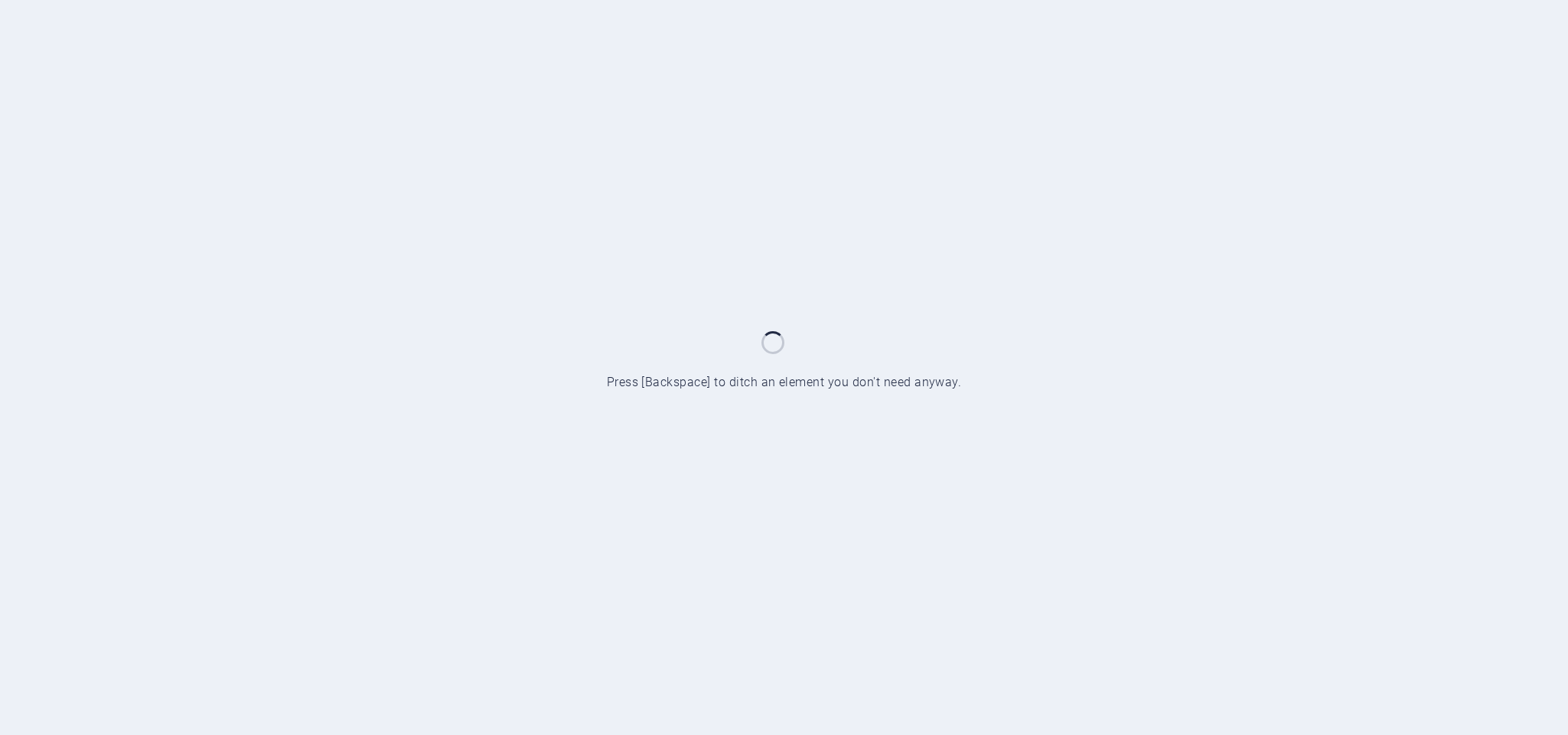 scroll, scrollTop: 0, scrollLeft: 0, axis: both 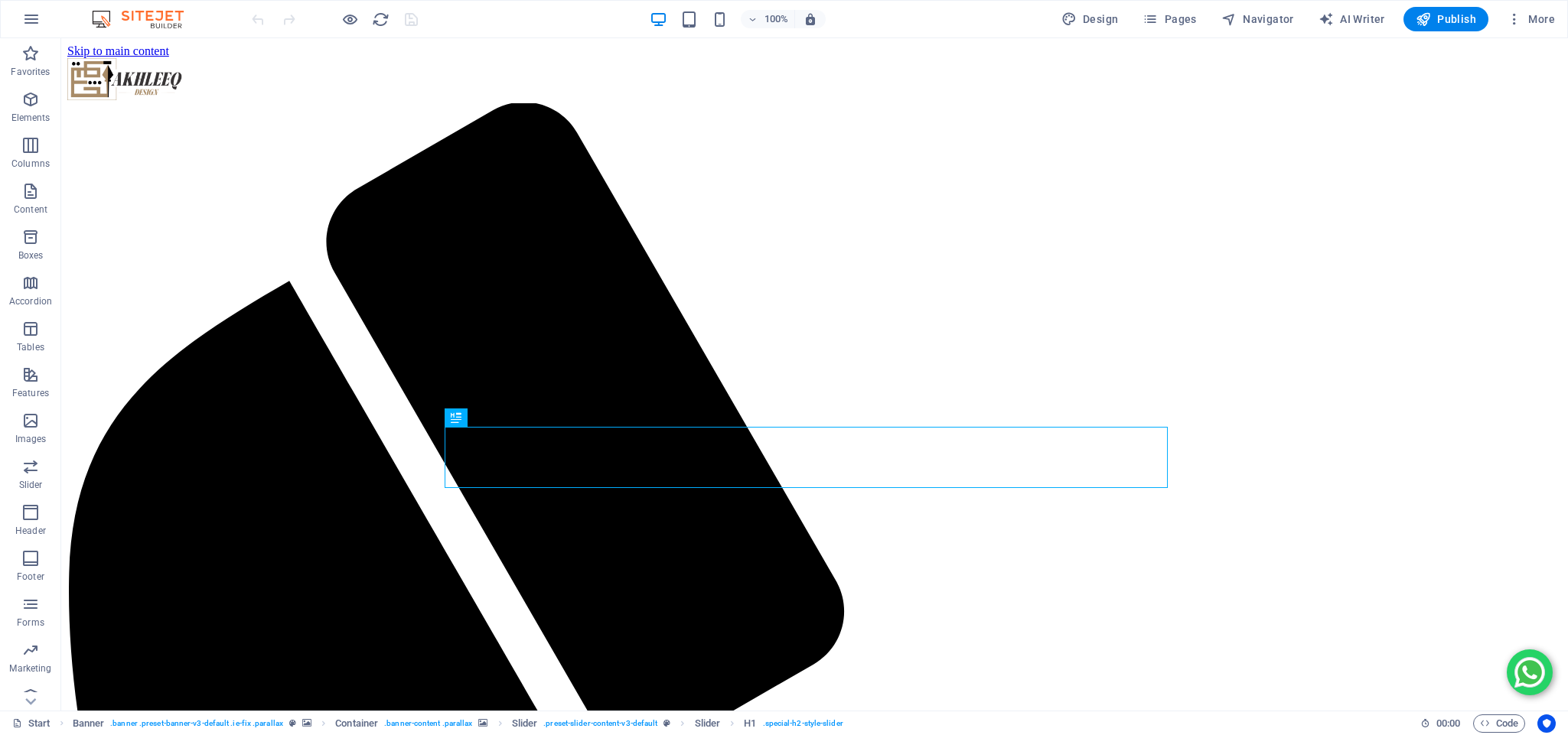 click on "Pages" at bounding box center (1169, 19) 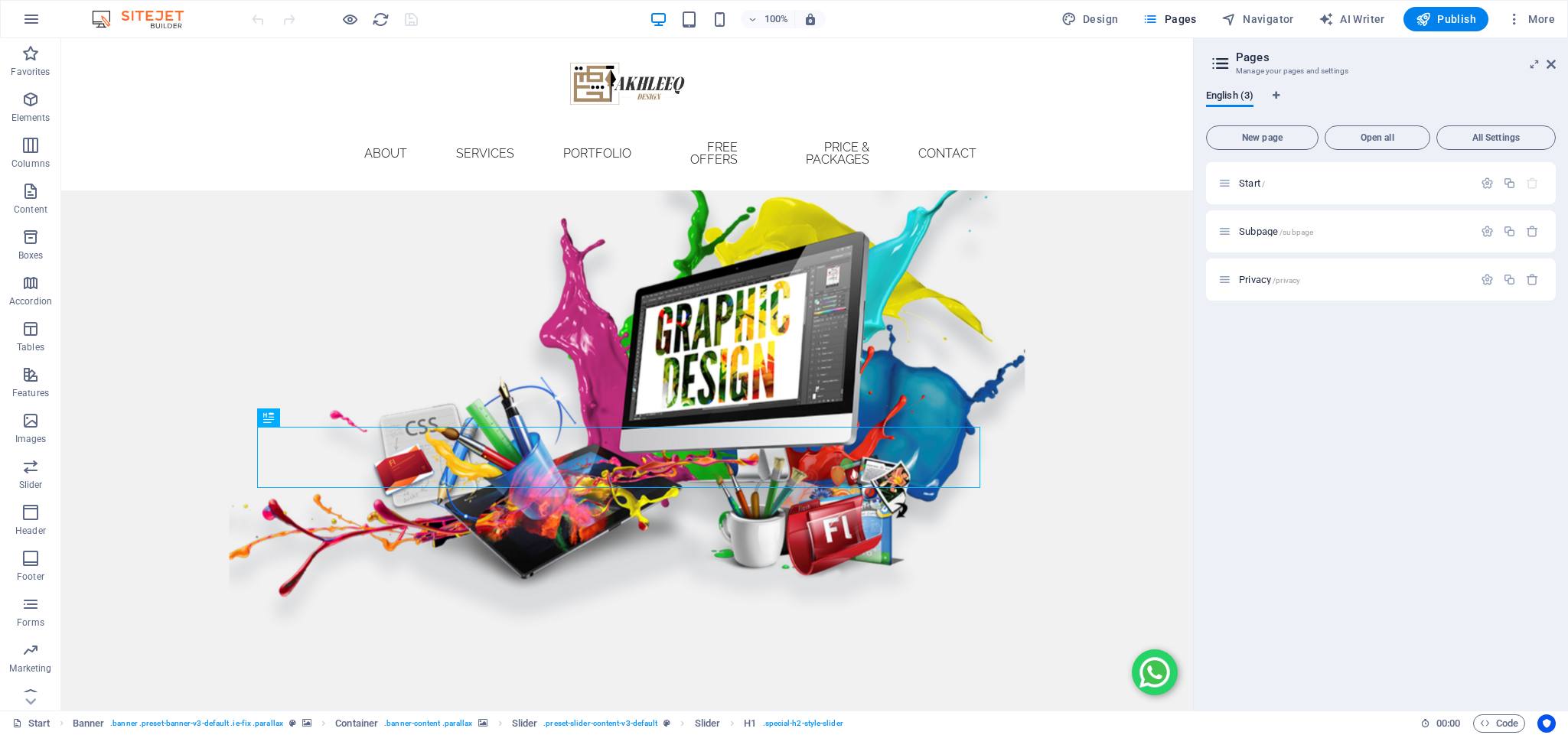 drag, startPoint x: 1264, startPoint y: 229, endPoint x: 738, endPoint y: 87, distance: 544.83025 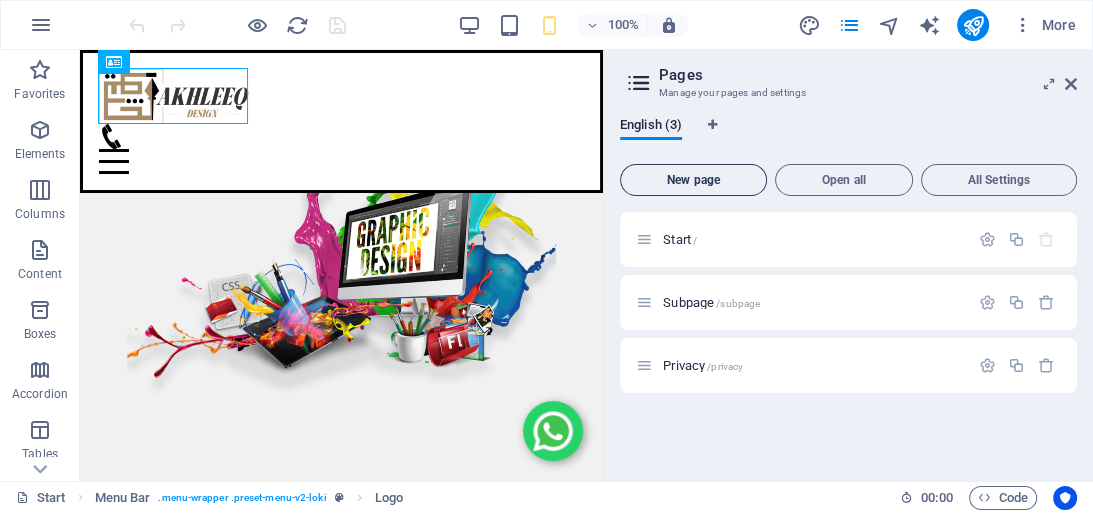 click on "New page" at bounding box center (693, 180) 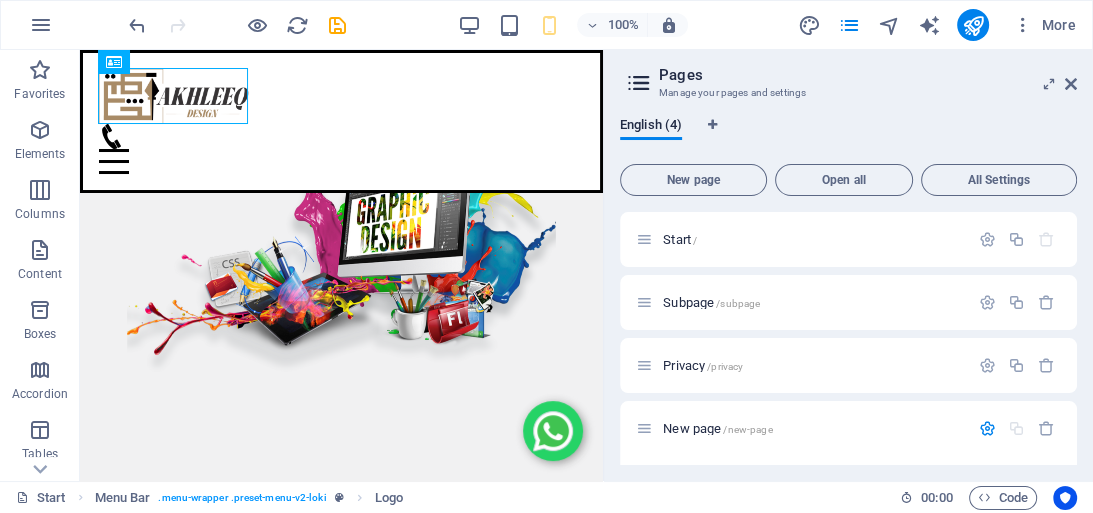 scroll, scrollTop: 165, scrollLeft: 0, axis: vertical 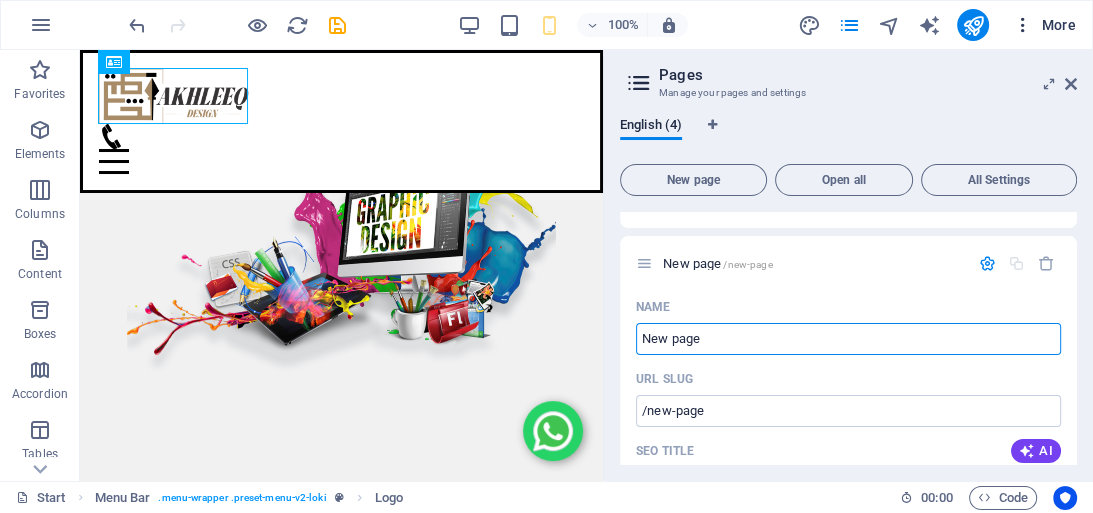 click on "More" at bounding box center [1044, 25] 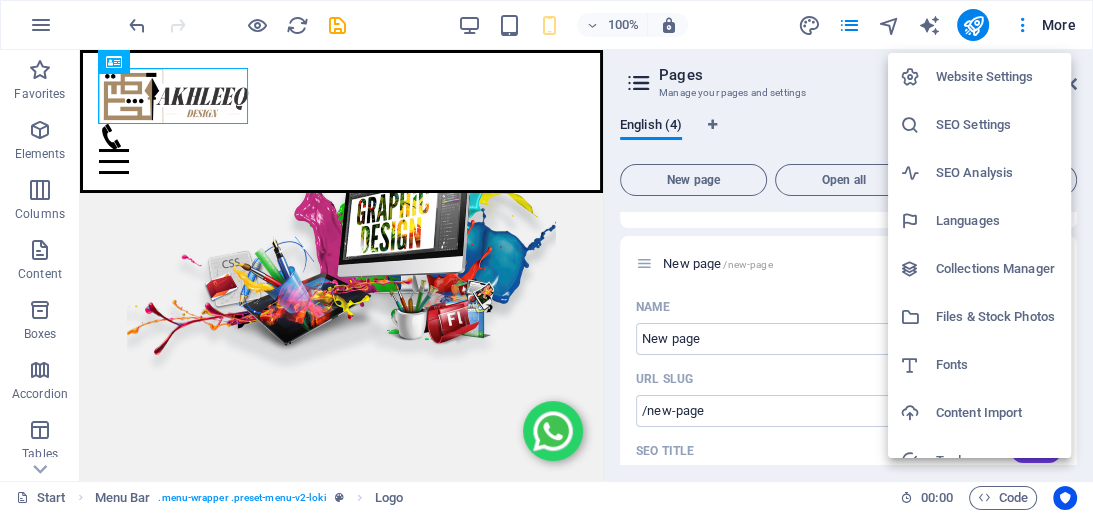click on "SEO Settings" at bounding box center [997, 125] 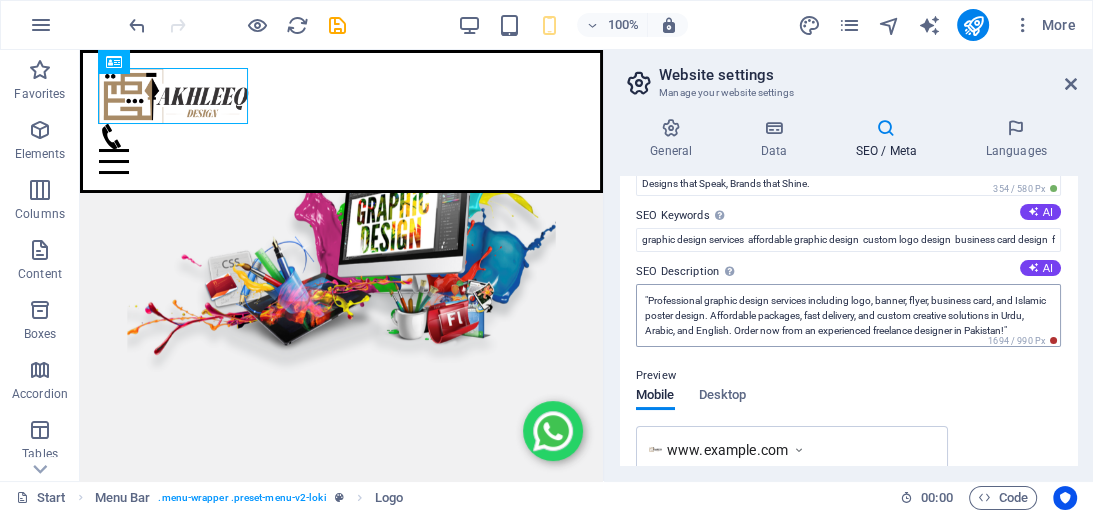 scroll, scrollTop: 80, scrollLeft: 0, axis: vertical 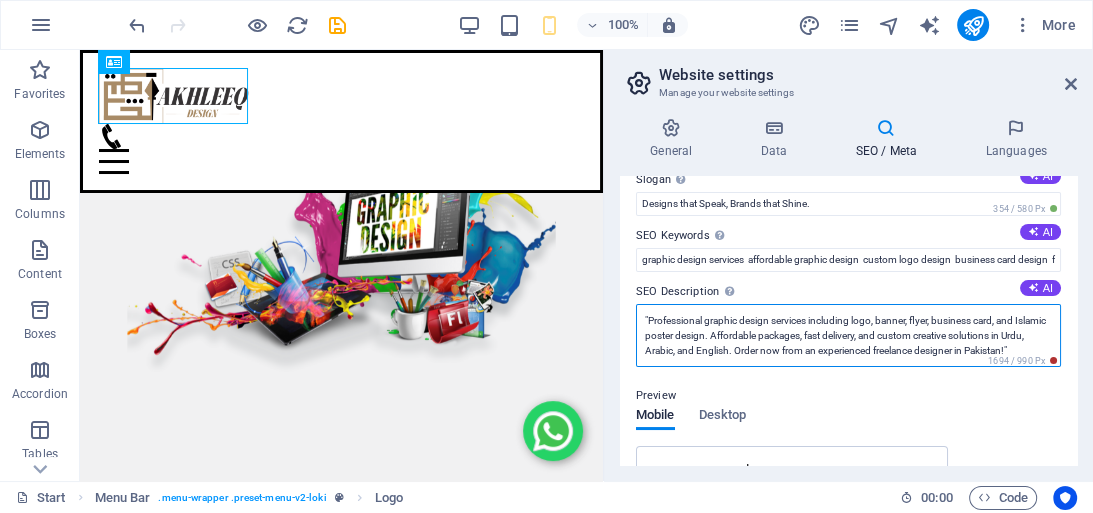 click on ""Professional graphic design services including logo, banner, flyer, business card, and Islamic poster design. Affordable packages, fast delivery, and custom creative solutions in Urdu, Arabic, and English. Order now from an experienced freelance designer in Pakistan!"" at bounding box center [848, 335] 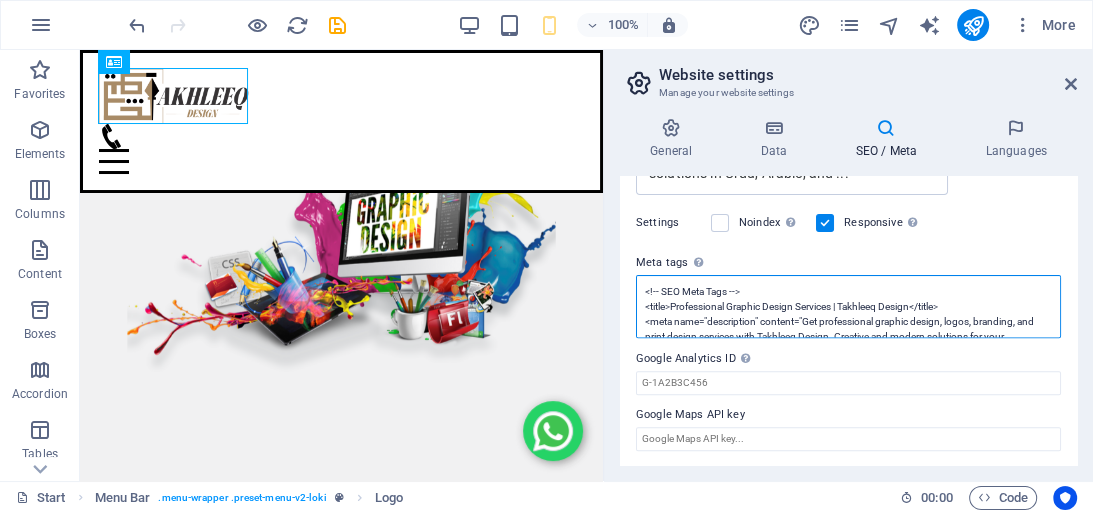 scroll, scrollTop: 552, scrollLeft: 0, axis: vertical 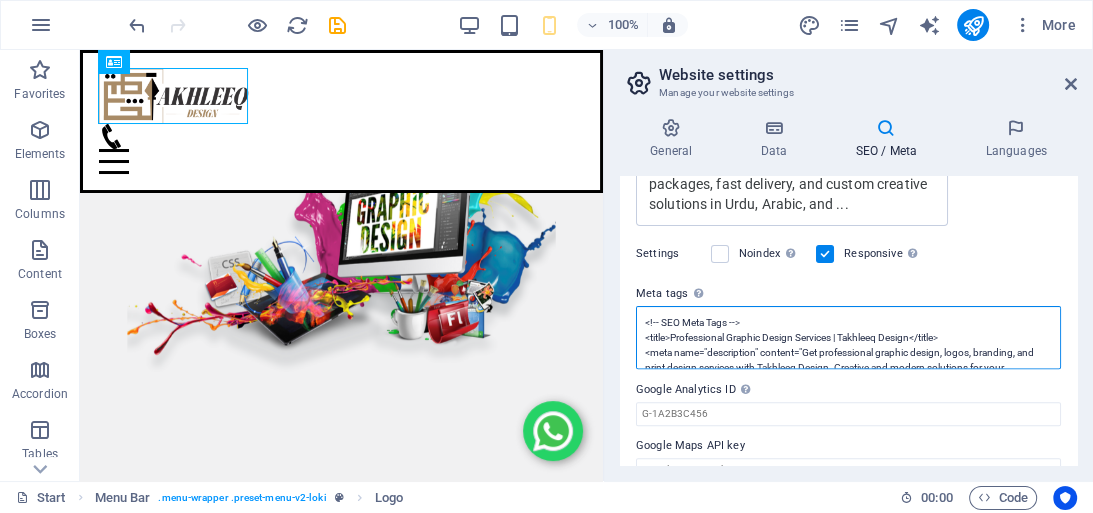 click on "<!-- SEO Meta Tags -->
<title>Professional Graphic Design Services | Takhleeq Design</title>
<meta name="description" content="Get professional graphic design, logos, branding, and print design services with Takhleeq Design. Creative and modern solutions for your business.">
<meta name="keywords" content="graphic design, logo design, branding, print design, creative design, Takhleeq Design">
<meta name="author" content="Takhleeq Design">
<!-- Mobile Responsive -->
<!-- Robots for Indexing -->
<!-- Social Sharing -->
<meta property="og:title" content="Takhleeq Design - Professional Graphic Design Services">
<meta property="og:description" content="Creative and modern graphic design solutions for businesses worldwide.">
<meta property="og:image" content="https://takhleeq-design.com/uploads/logo.webp">
<meta property="og:url" content="https://takhleeq-design.com">
<meta name="twitter:card" content="summary_large_image">" at bounding box center [848, 337] 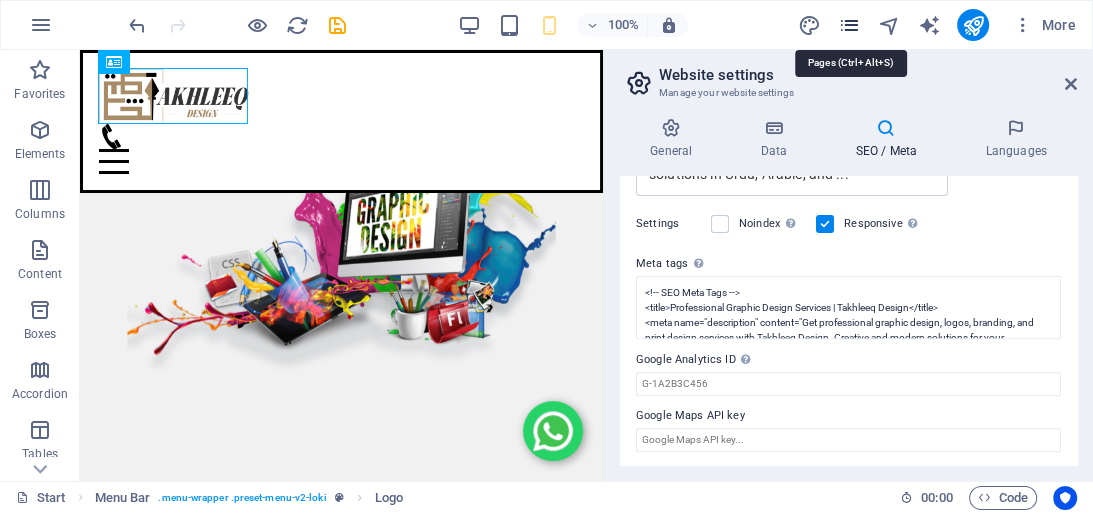 click at bounding box center [848, 25] 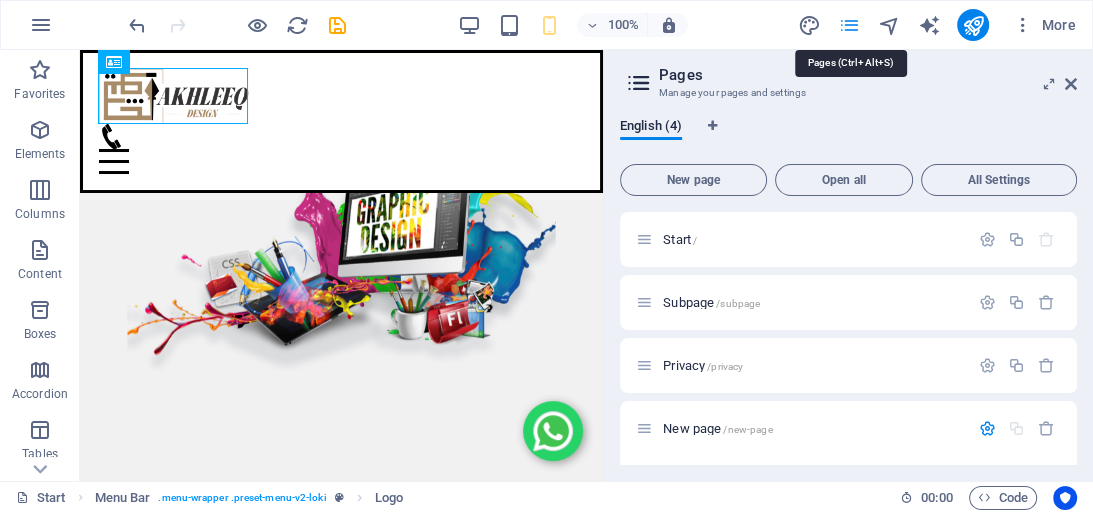 scroll, scrollTop: 165, scrollLeft: 0, axis: vertical 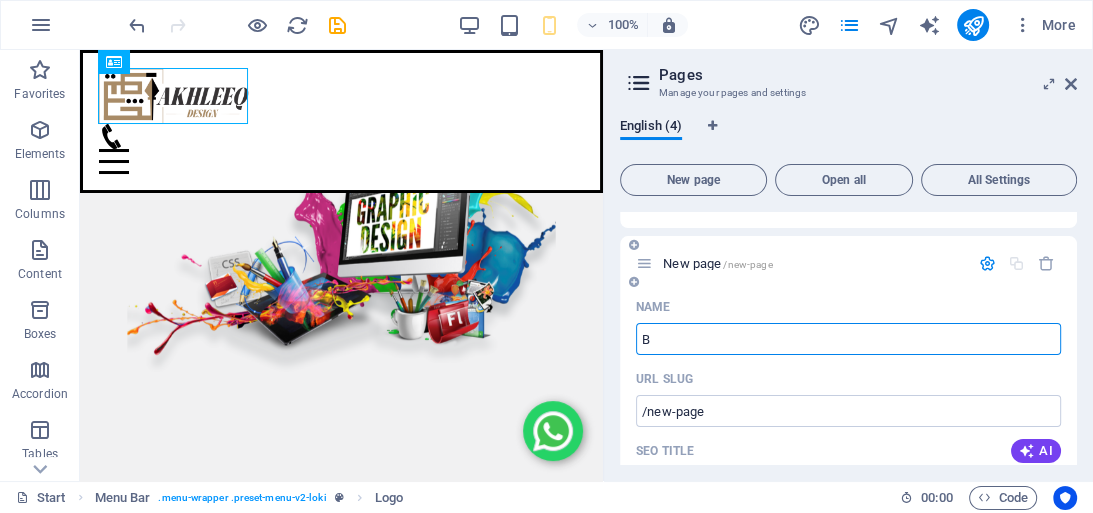 type on "Bl" 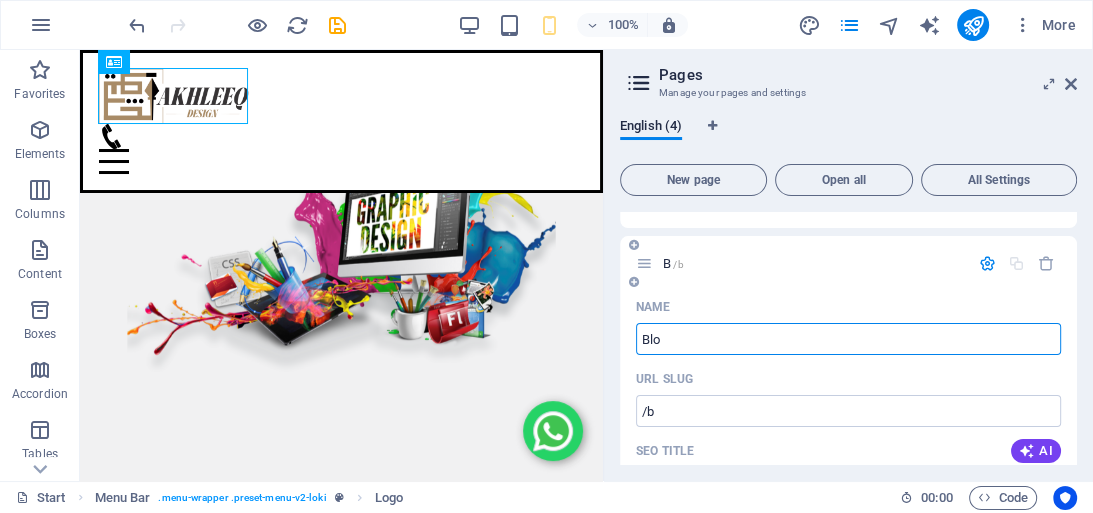 type on "Blog" 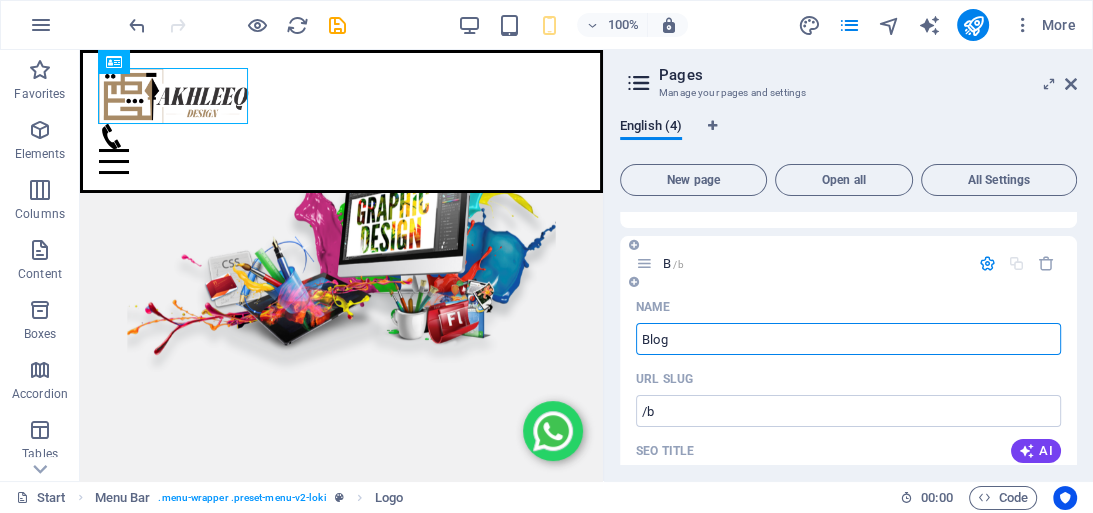 type on "/bl" 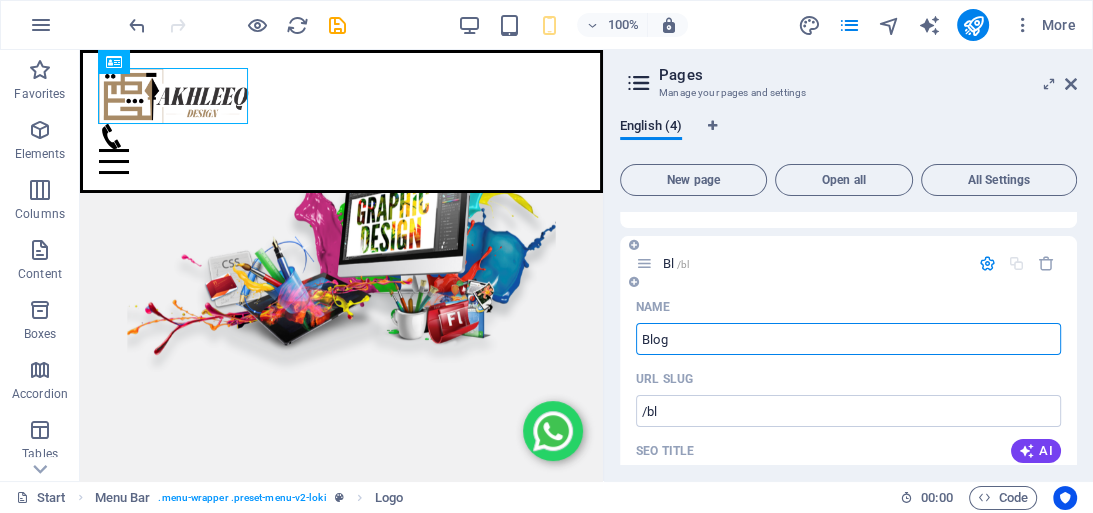type on "Blog" 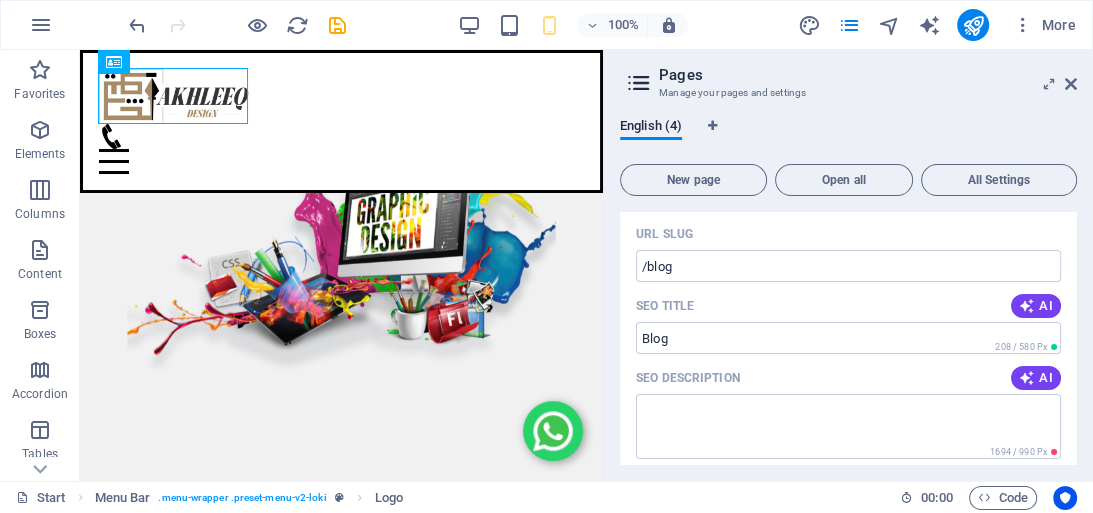 scroll, scrollTop: 325, scrollLeft: 0, axis: vertical 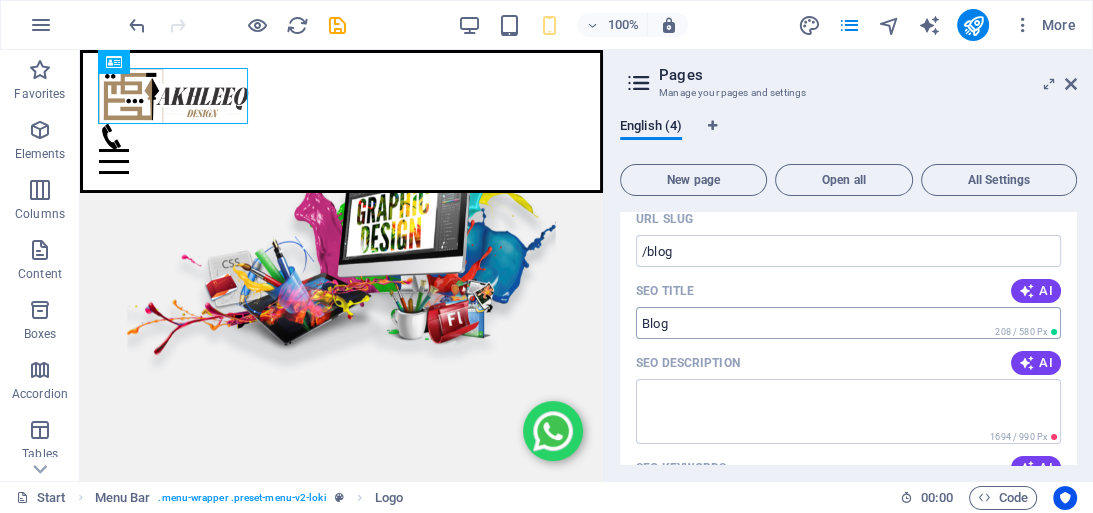 type on "Blog" 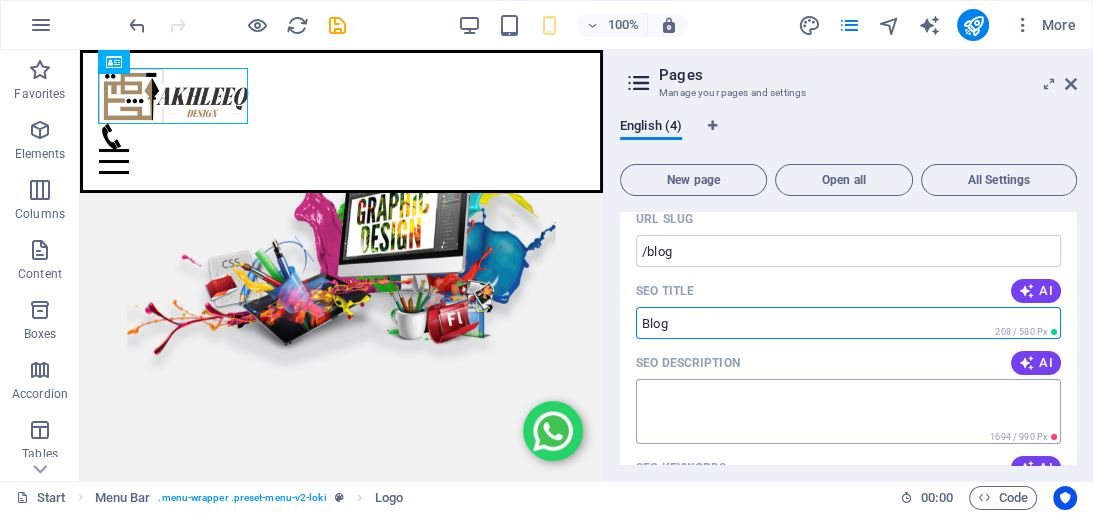 click on "SEO Description" at bounding box center [848, 411] 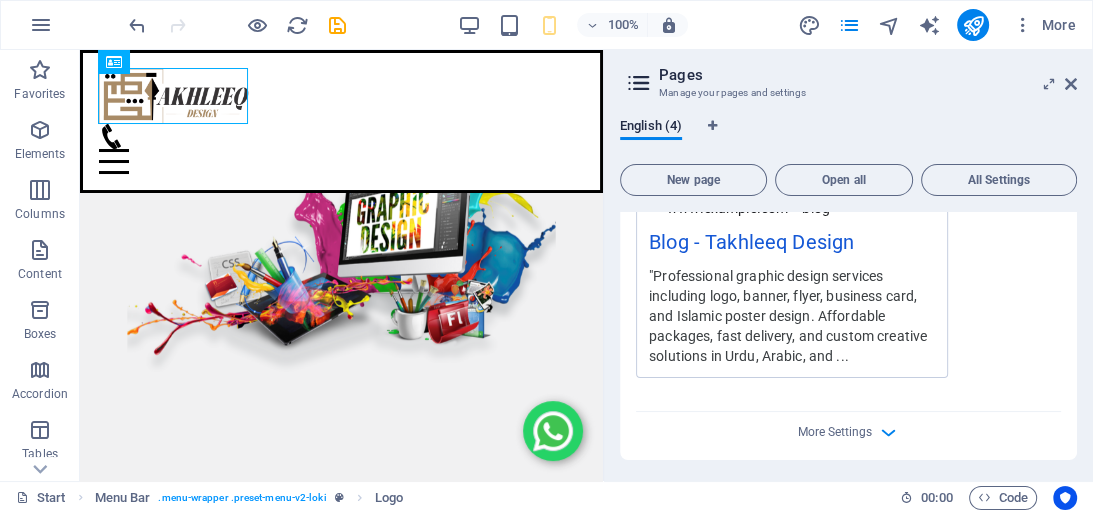 scroll, scrollTop: 824, scrollLeft: 0, axis: vertical 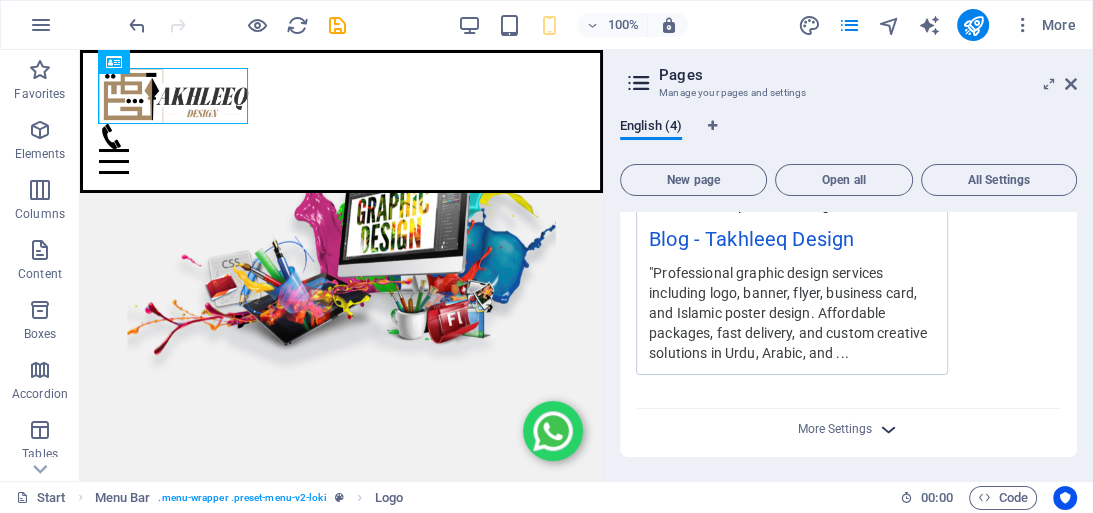 click at bounding box center [888, 429] 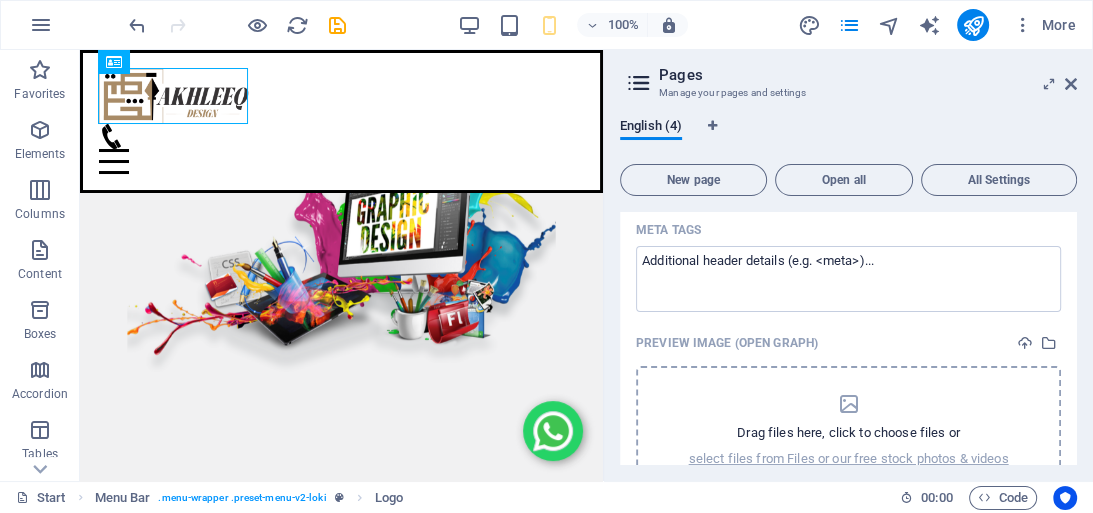scroll, scrollTop: 984, scrollLeft: 0, axis: vertical 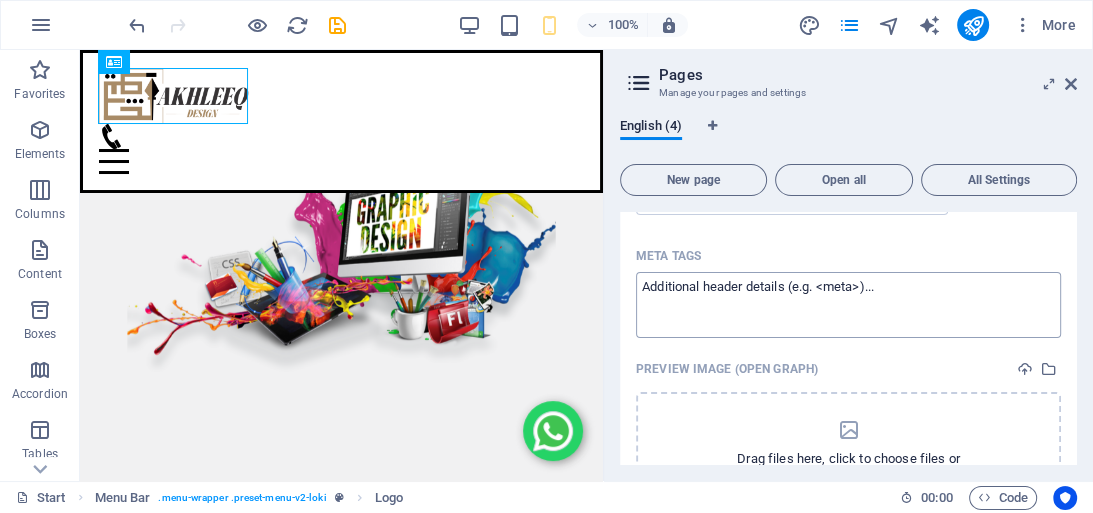click on "Meta tags ​" at bounding box center (848, 304) 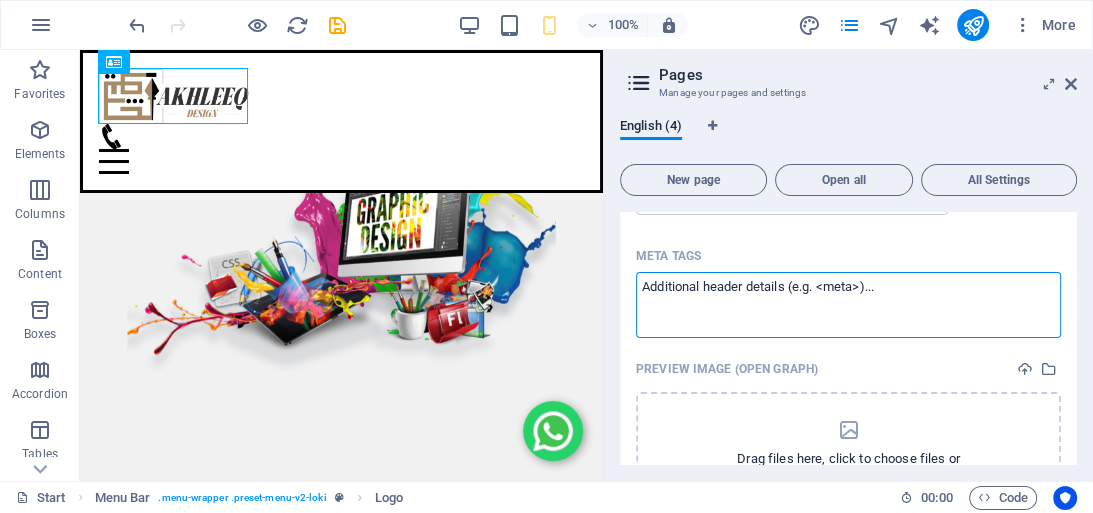 paste on "<!-- SEO Meta Tags -->
<title>Professional Graphic Design Services | Takhleeq Design</title>
<meta name="description" content="Get professional graphic design, logos, branding, and print design services with Takhleeq Design. Creative and modern solutions for your business.">
<meta name="keywords" content="graphic design, logo design, branding, print design, creative design, Takhleeq Design">
<meta name="author" content="Takhleeq Design">
<!-- Mobile Responsive -->
<!-- Robots for Indexing -->
<!-- Social Sharing -->
<meta property="og:title" content="Takhleeq Design - Professional Graphic Design Services">
<meta property="og:description" content="Creative and modern graphic design solutions for businesses worldwide.">
<meta property="og:image" content="https://takhleeq-design.com/uploads/logo.webp">
<meta property="og:url" content="https://takhleeq-design.com">
<meta name="twitter:card" content="summary_large_image">" 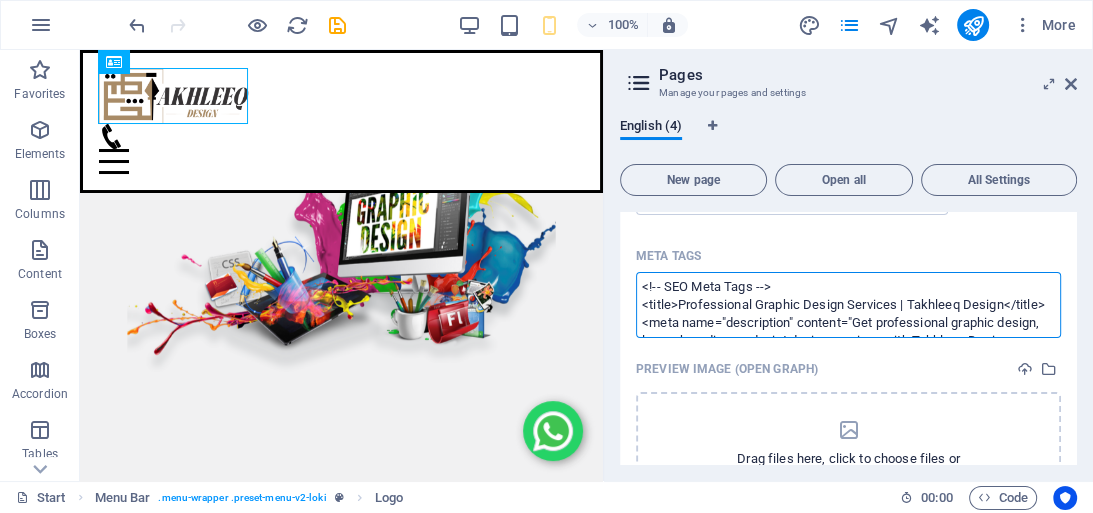 scroll, scrollTop: 0, scrollLeft: 0, axis: both 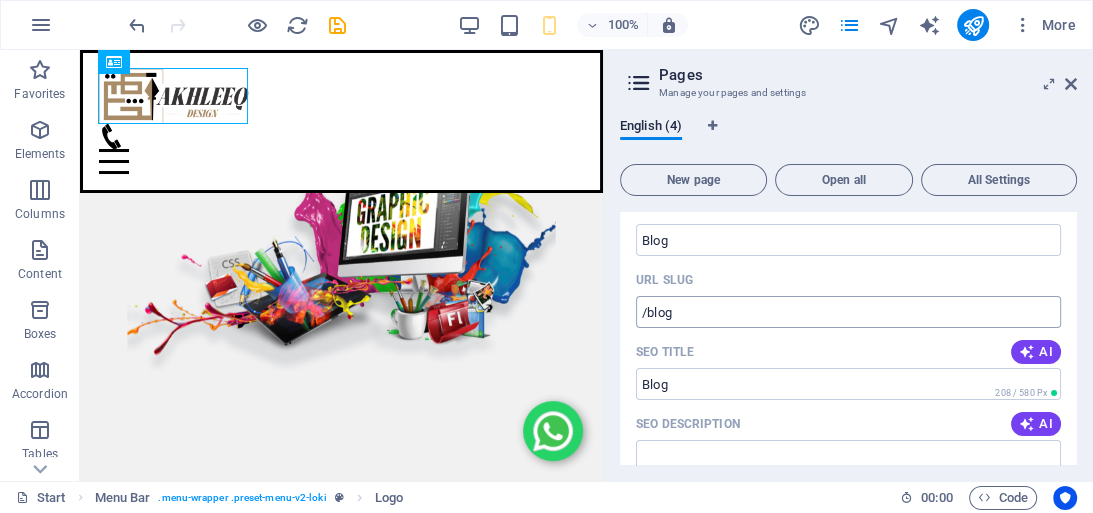 click on "Individual Start Favorites Elements Columns Content Boxes Accordion Tables Features Images Slider Header Footer Forms Marketing Collections
Drag here to replace the existing content. Press “Ctrl” if you want to create a new element.
H1   Banner   Banner   Container   Slider   Slider   Spacer   Menu Bar   Menu Bar   Logo 100% More Start Menu Bar . menu-wrapper .preset-menu-v2-loki Logo 00 : 00 Code Pages Manage your pages and settings English (4) New page Open all All Settings Start / Subpage /subpage Privacy /privacy Blog /blog Name Blog ​ URL SLUG /blog ​ SEO Title AI ​ 208 / 580 Px SEO Description AI ​ 1694 / 990 Px SEO Keywords AI ​ Settings Menu Noindex Preview Mobile Desktop www.example.com blog Blog - Takhleeq Design Meta tags ​ Preview Image (Open Graph) Drag files here, click to choose files or select files from Files or our free stock photos & videos More Settings" at bounding box center [546, 256] 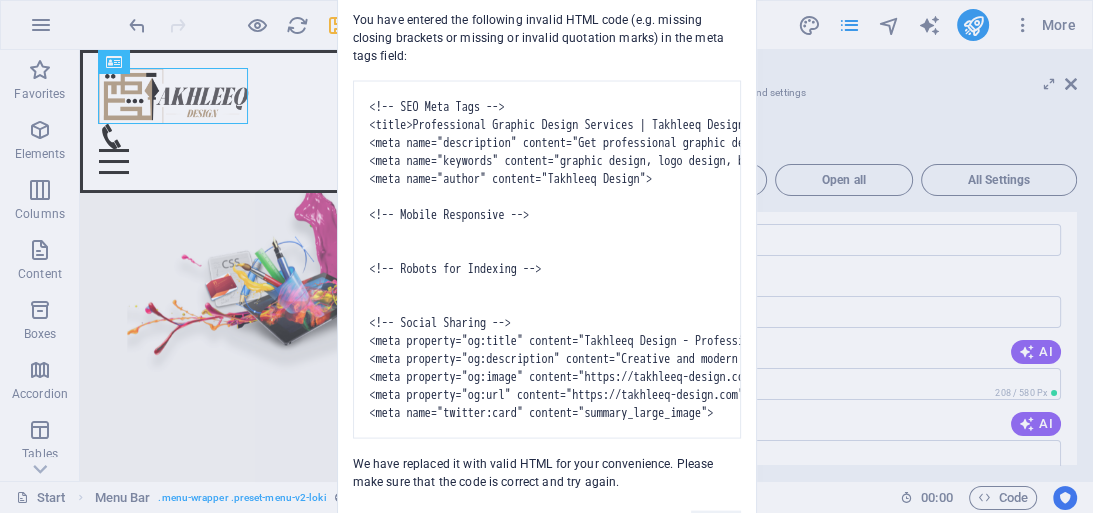 click on "<!-- SEO Meta Tags -->
<title>Professional Graphic Design Services | Takhleeq Design</title>
<meta name="description" content="Get professional graphic design, logos, branding, and print design services with Takhleeq Design. Creative and modern solutions for your business.">
<meta name="keywords" content="graphic design, logo design, branding, print design, creative design, Takhleeq Design">
<meta name="author" content="Takhleeq Design">
<!-- Mobile Responsive -->
<!-- Robots for Indexing -->
<!-- Social Sharing -->
<meta property="og:title" content="Takhleeq Design - Professional Graphic Design Services">
<meta property="og:description" content="Creative and modern graphic design solutions for businesses worldwide.">
<meta property="og:image" content="https://takhleeq-design.com/uploads/logo.webp">
<meta property="og:url" content="https://takhleeq-design.com">
<meta name="twitter:card" content="summary_large_image">" at bounding box center (547, 259) 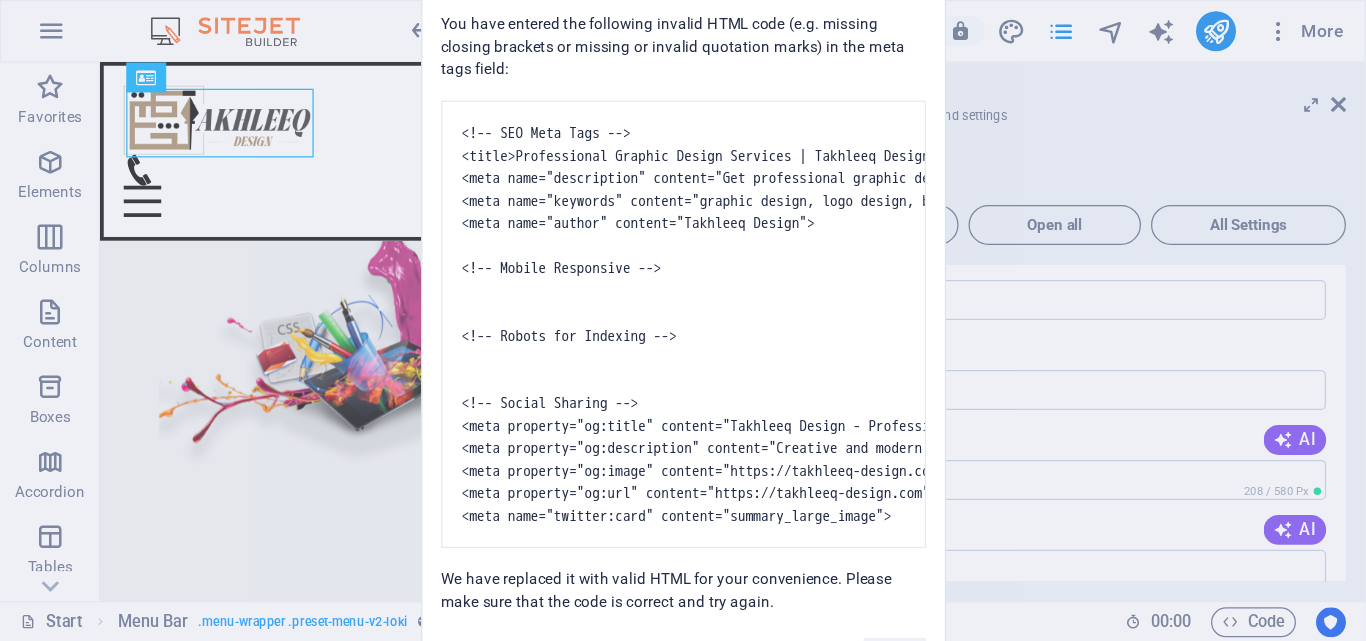 scroll, scrollTop: 264, scrollLeft: 0, axis: vertical 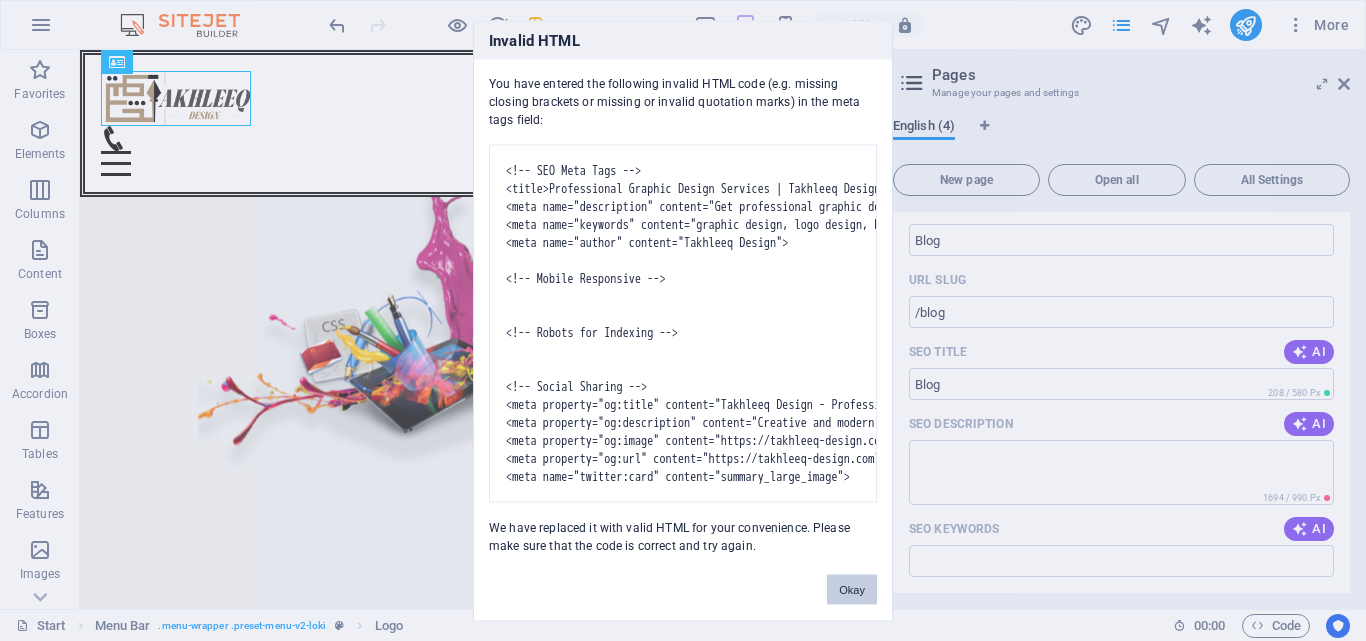 drag, startPoint x: 869, startPoint y: 610, endPoint x: 791, endPoint y: 552, distance: 97.20082 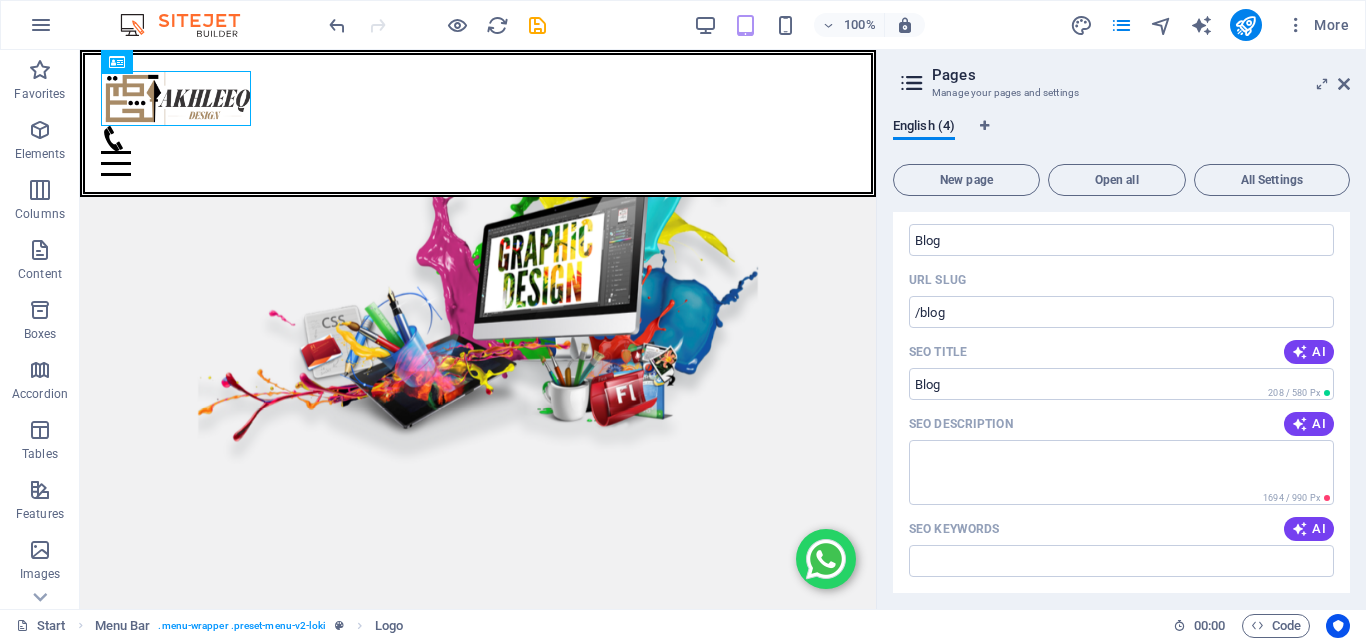 scroll, scrollTop: 375, scrollLeft: 0, axis: vertical 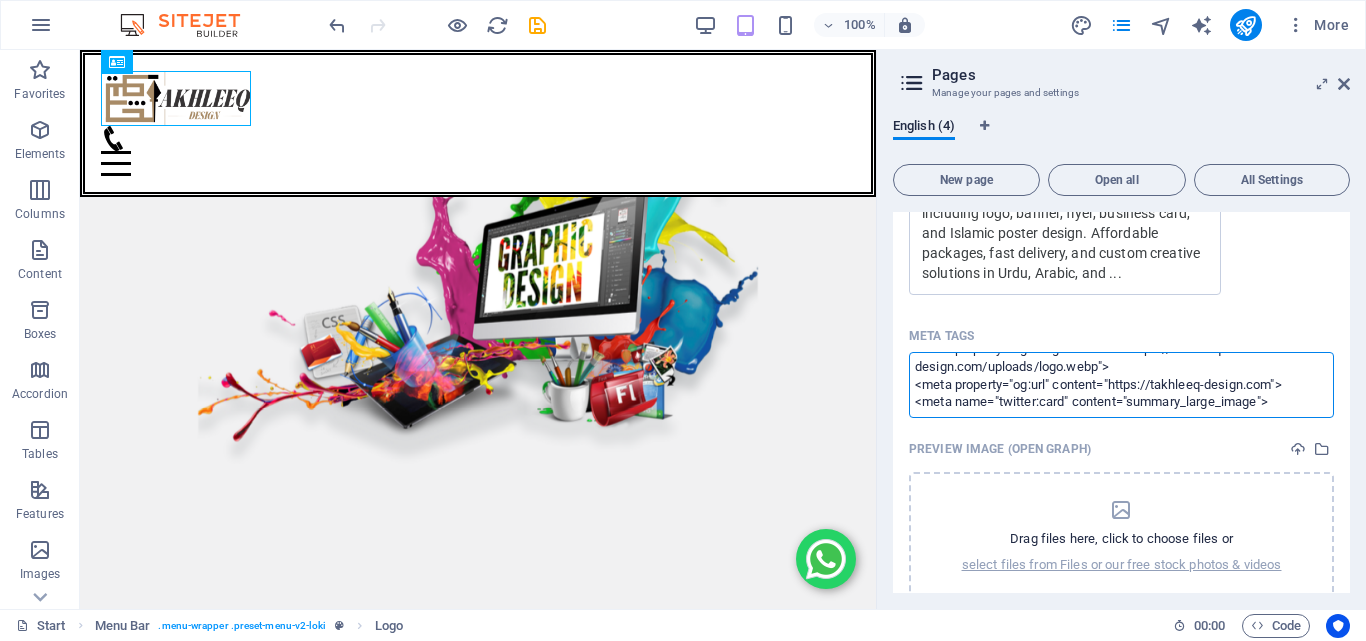 click on "<title>Professional Graphic Design Services | Takhleeq Design</title>
<meta name="description" content="Get professional graphic design, logos, branding, and print design services with Takhleeq Design. Creative and modern solutions for your business.">
<meta name="keywords" content="graphic design, logo design, branding, print design, creative design, Takhleeq Design">
<meta name="author" content="Takhleeq Design">
<meta property="og:title" content="Takhleeq Design - Professional Graphic Design Services">
<meta property="og:description" content="Creative and modern graphic design solutions for businesses worldwide.">
<meta property="og:image" content="https://takhleeq-design.com/uploads/logo.webp">
<meta property="og:url" content="https://takhleeq-design.com">
<meta name="twitter:card" content="summary_large_image">" at bounding box center (1121, 384) 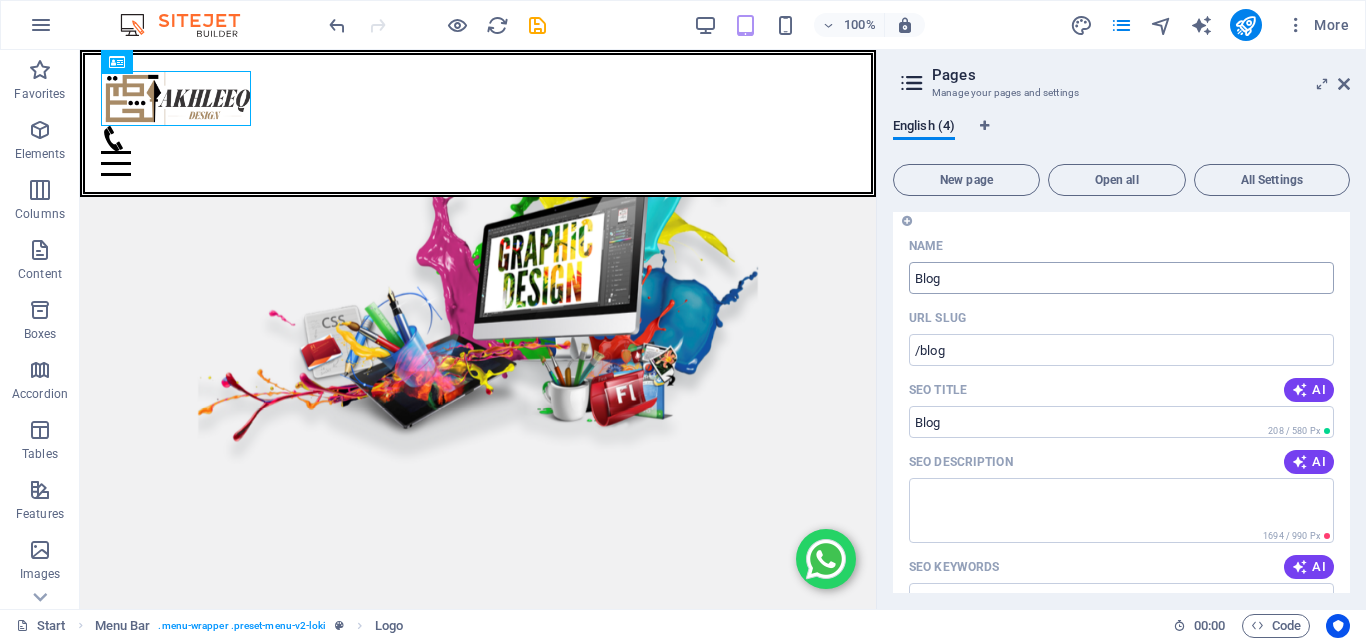 scroll, scrollTop: 111, scrollLeft: 0, axis: vertical 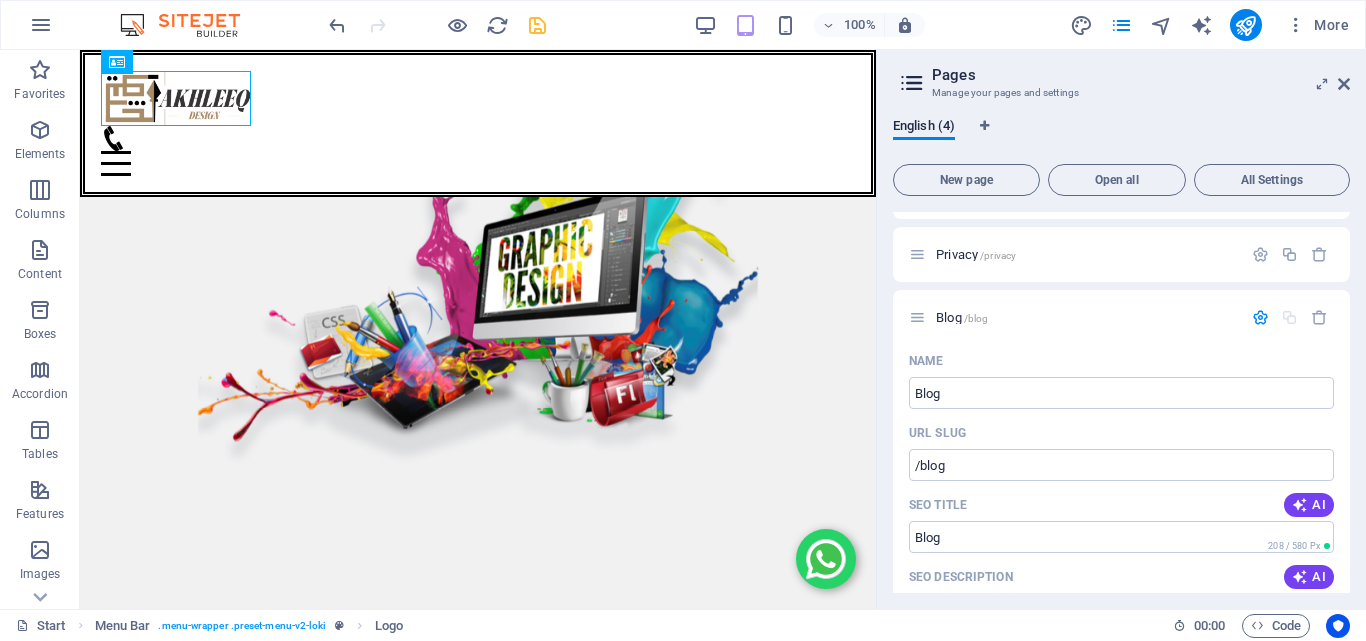 click on "Individual Start Favorites Elements Columns Content Boxes Accordion Tables Features Images Slider Header Footer Forms Marketing Collections
Drag here to replace the existing content. Press “Ctrl” if you want to create a new element.
H1   Banner   Banner   Container   Slider   Slider   Spacer   Menu Bar   Menu Bar   Logo 100% More Start Menu Bar . menu-wrapper .preset-menu-v2-loki Logo 00 : 00 Code Pages Manage your pages and settings English (4) New page Open all All Settings Start / Subpage /subpage Privacy /privacy Blog /blog Name Blog ​ URL SLUG /blog ​ SEO Title AI ​ 208 / 580 Px SEO Description AI ​ 1694 / 990 Px SEO Keywords AI ​ Settings Menu Noindex Preview Mobile Desktop www.example.com blog Blog - Takhleeq Design Meta tags ​ Preview Image (Open Graph) Drag files here, click to choose files or select files from Files or our free stock photos & videos More Settings" at bounding box center (683, 320) 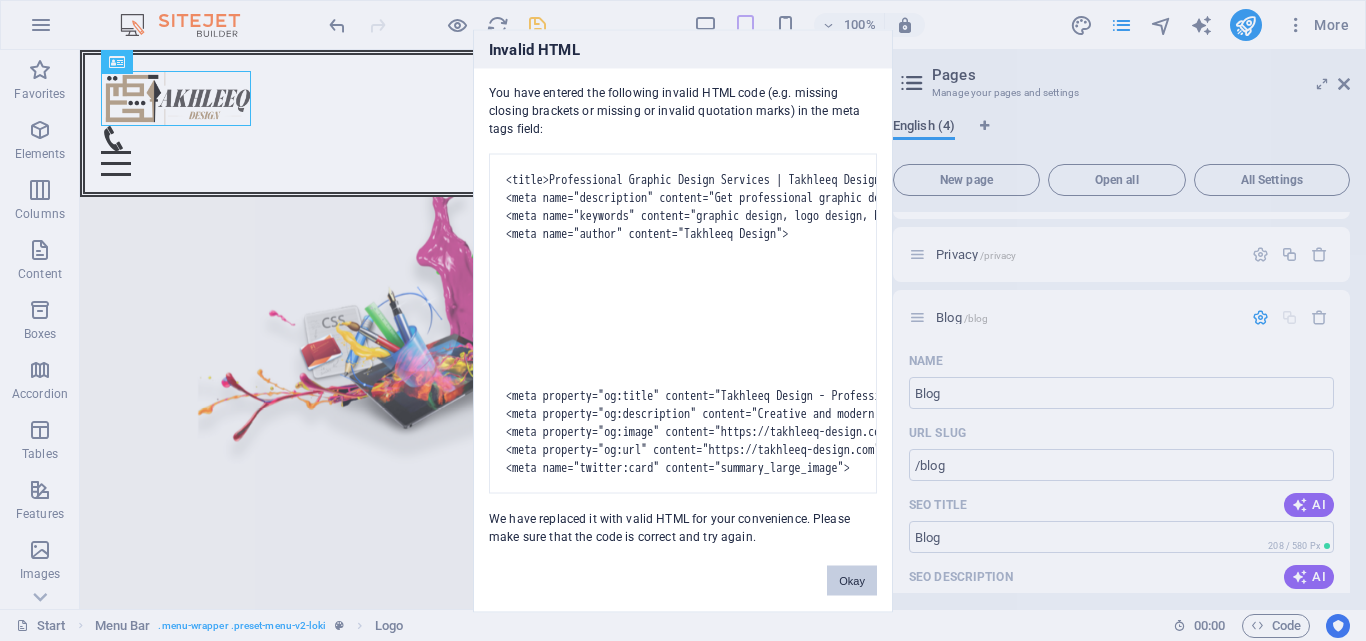 scroll, scrollTop: 104, scrollLeft: 0, axis: vertical 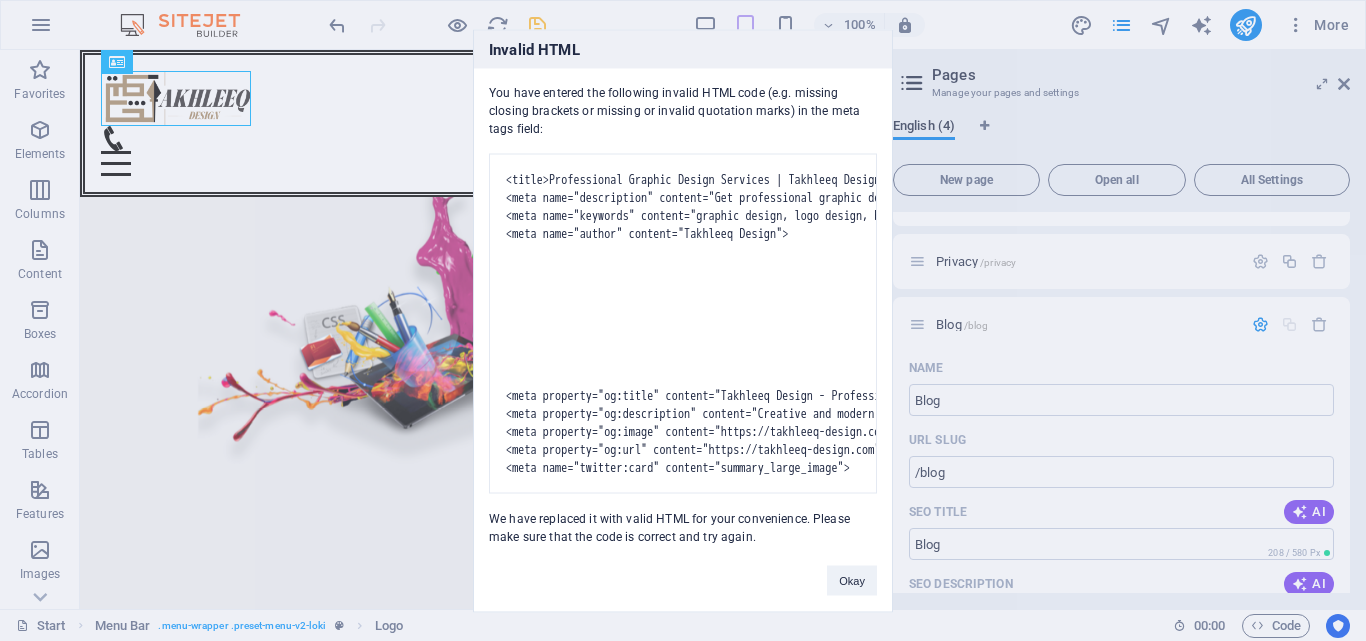 click on "Invalid HTML" at bounding box center (683, 49) 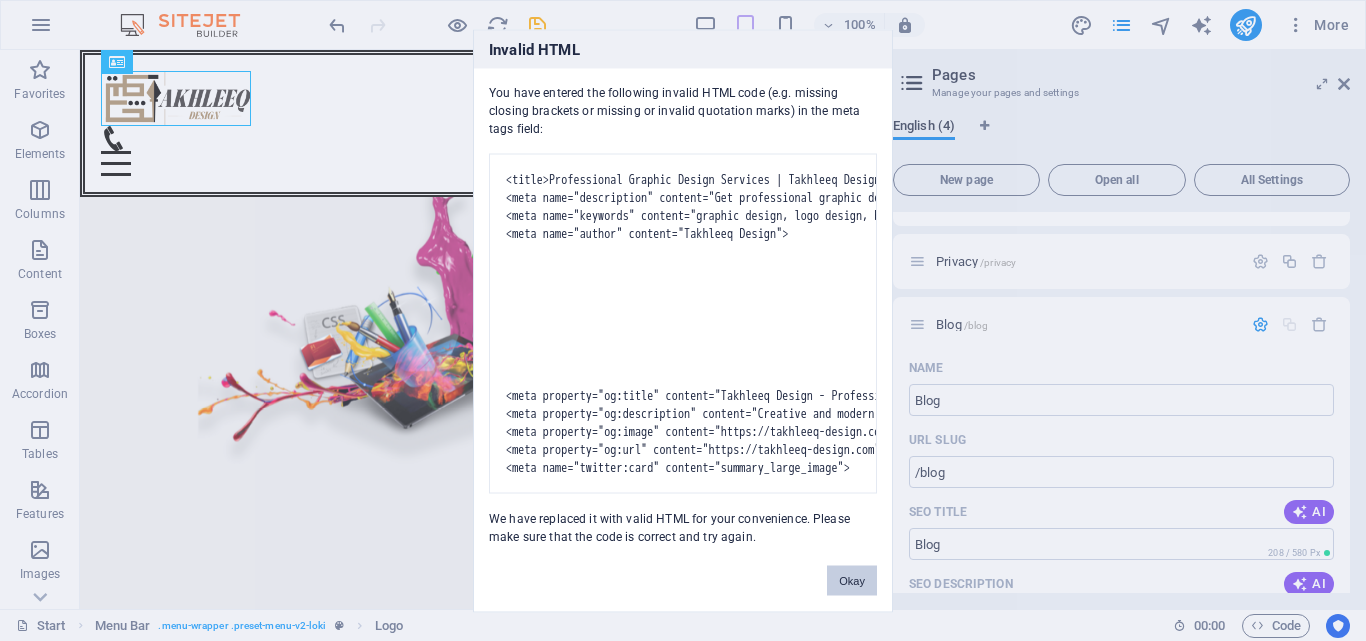 click on "Okay" at bounding box center [852, 580] 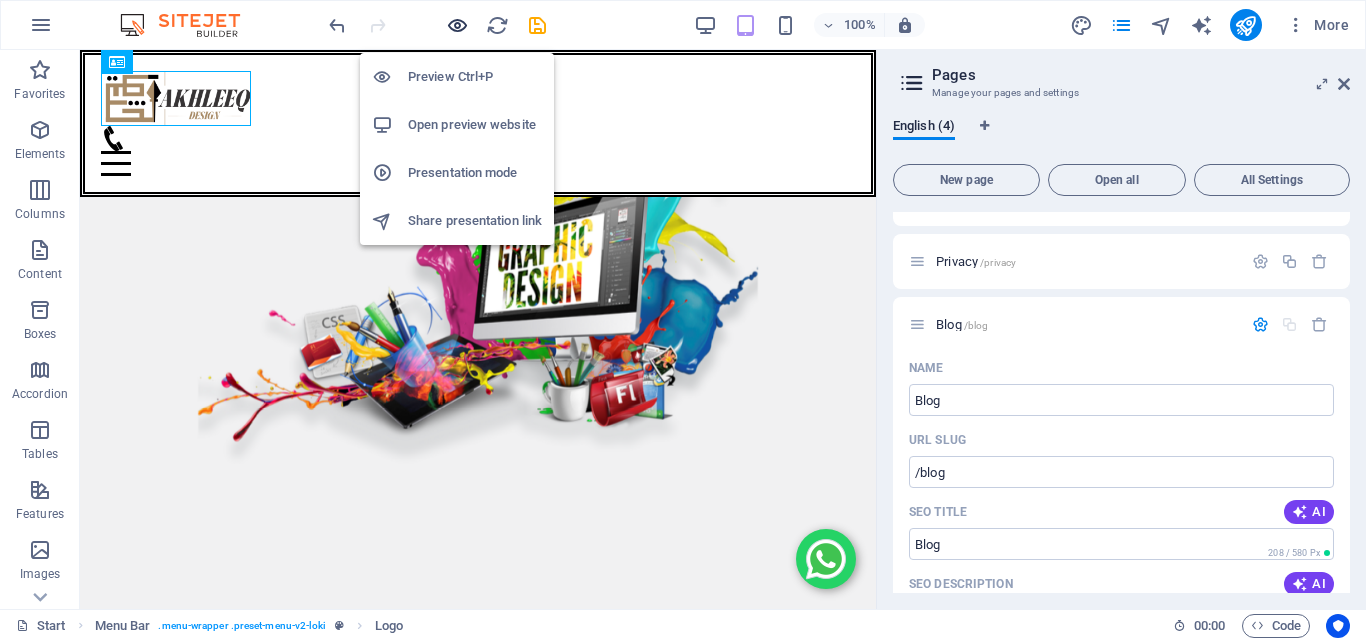 scroll, scrollTop: 904, scrollLeft: 0, axis: vertical 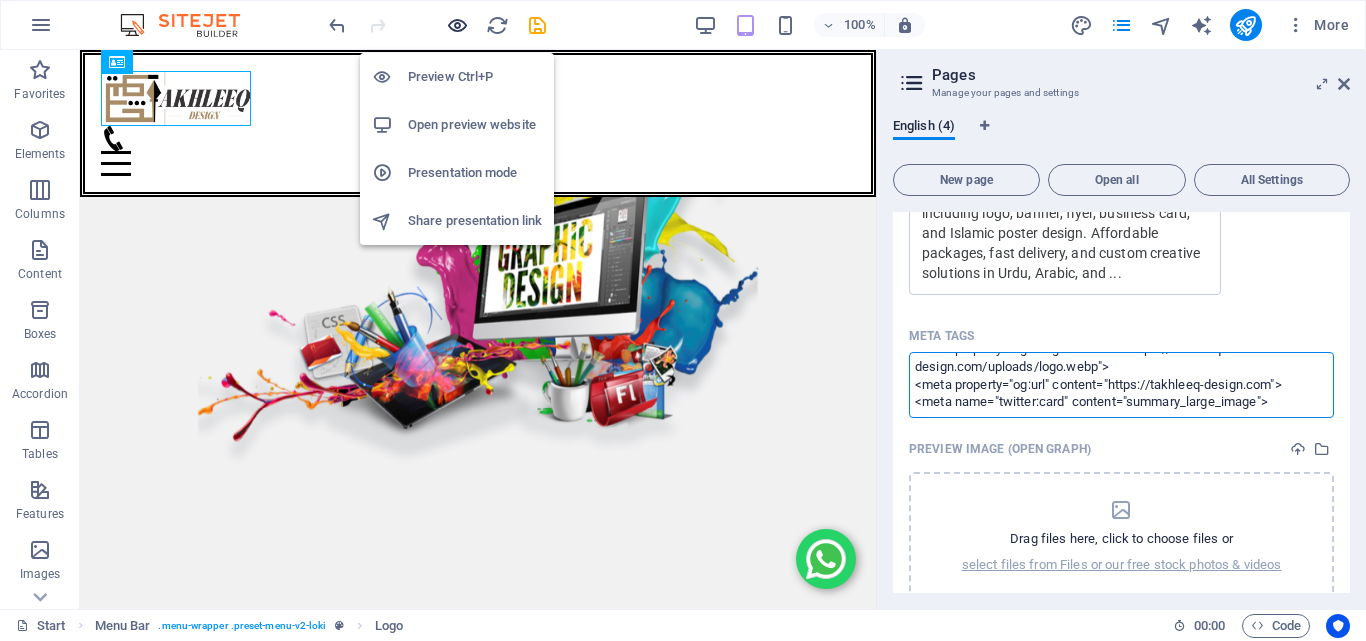 click on "Individual Start Favorites Elements Columns Content Boxes Accordion Tables Features Images Slider Header Footer Forms Marketing Collections
Drag here to replace the existing content. Press “Ctrl” if you want to create a new element.
H1   Banner   Banner   Container   Slider   Slider   Spacer   Menu Bar   Menu Bar   Logo   Slider   Slider   H1 100% More Start Menu Bar . menu-wrapper .preset-menu-v2-loki Logo 00 : 00 Code Pages Manage your pages and settings English (4) New page Open all All Settings Start / Subpage /subpage Privacy /privacy Blog /blog Name Blog ​ URL SLUG /blog ​ SEO Title AI ​ 208 / 580 Px SEO Description AI ​ 1694 / 990 Px SEO Keywords AI ​ Settings Menu Noindex Preview Mobile Desktop www.example.com blog Blog - Takhleeq Design Meta tags ​ Preview Image (Open Graph) Drag files here, click to choose files or select files from Files or our free stock photos & videos" at bounding box center [683, 320] 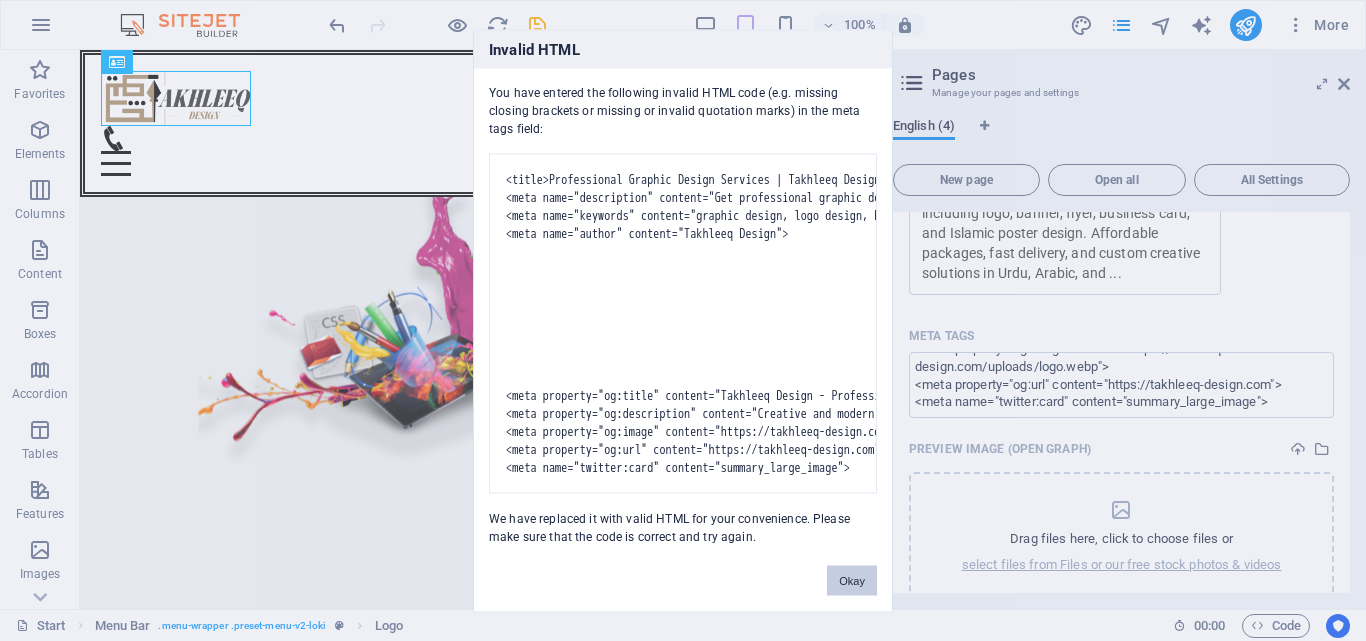 click on "Okay" at bounding box center [852, 580] 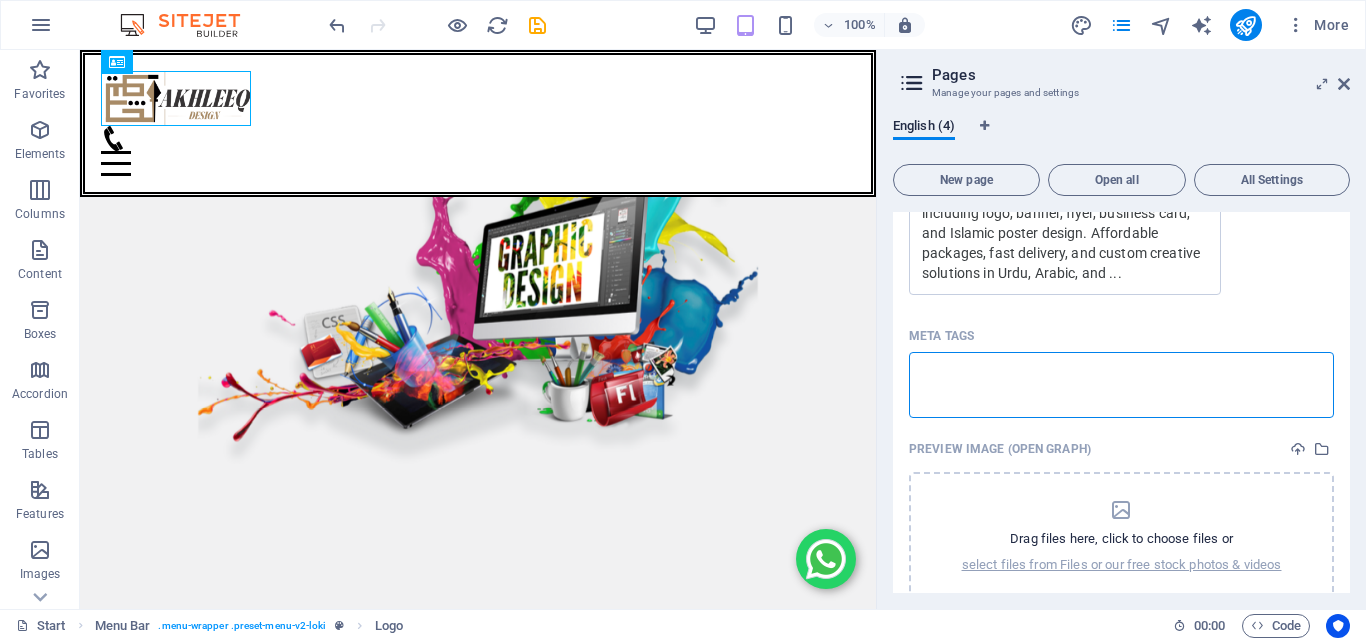 scroll, scrollTop: 175, scrollLeft: 0, axis: vertical 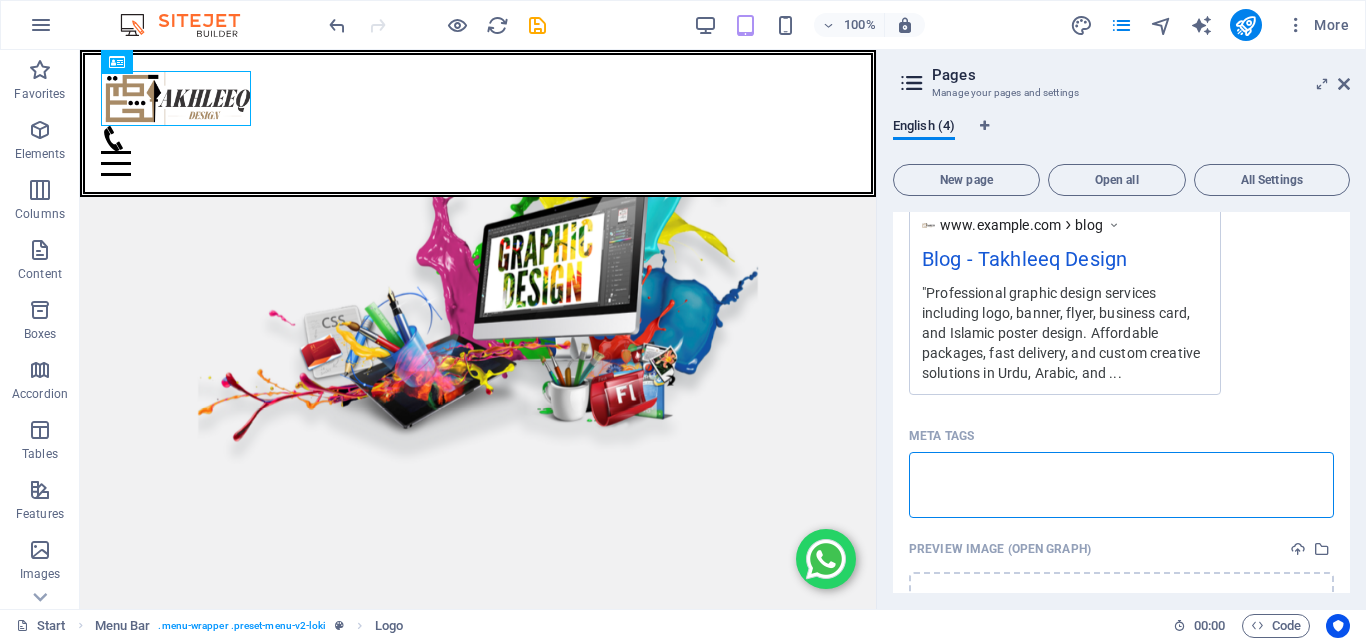 click on "<title>Professional Graphic Design Services | Takhleeq Design</title>
<meta name="description" content="Get professional graphic design, logos, branding, and print design services with Takhleeq Design. Creative and modern solutions for your business.">
<meta name="keywords" content="graphic design, logo design, branding, print design, creative design, Takhleeq Design">
<meta name="author" content="Takhleeq Design">
<meta property="og:title" content="Takhleeq Design - Professional Graphic Design Services">
<meta property="og:description" content="Creative and modern graphic design solutions for businesses worldwide.">
<meta property="og:image" content="https://takhleeq-design.com/uploads/logo.webp">
<meta property="og:url" content="https://takhleeq-design.com">
<meta name="twitter:card" content="summary_large_image">" at bounding box center [1121, 484] 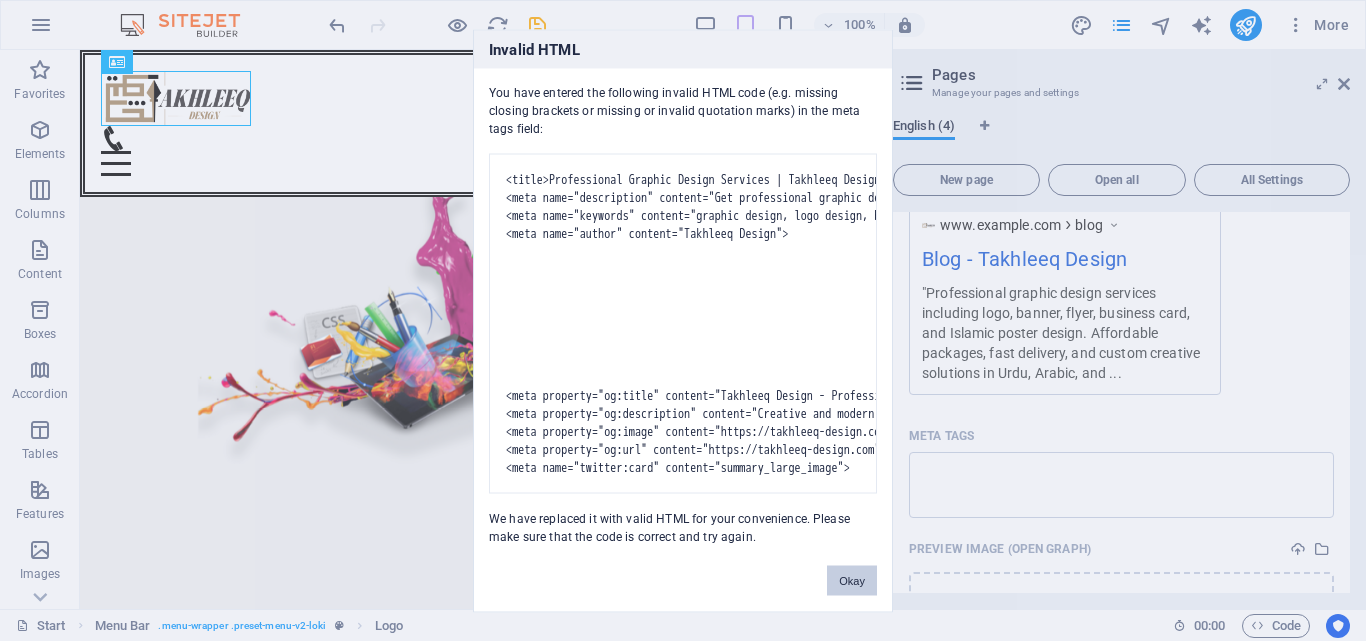 click on "Okay" at bounding box center (852, 580) 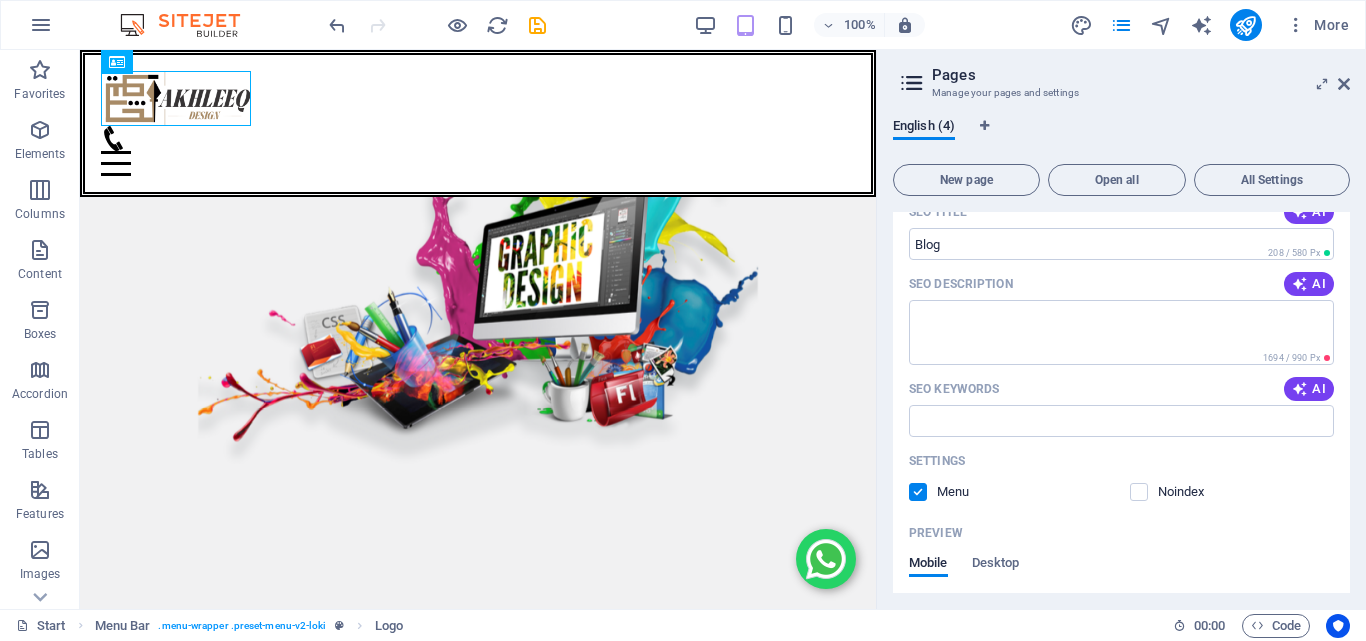 scroll, scrollTop: 304, scrollLeft: 0, axis: vertical 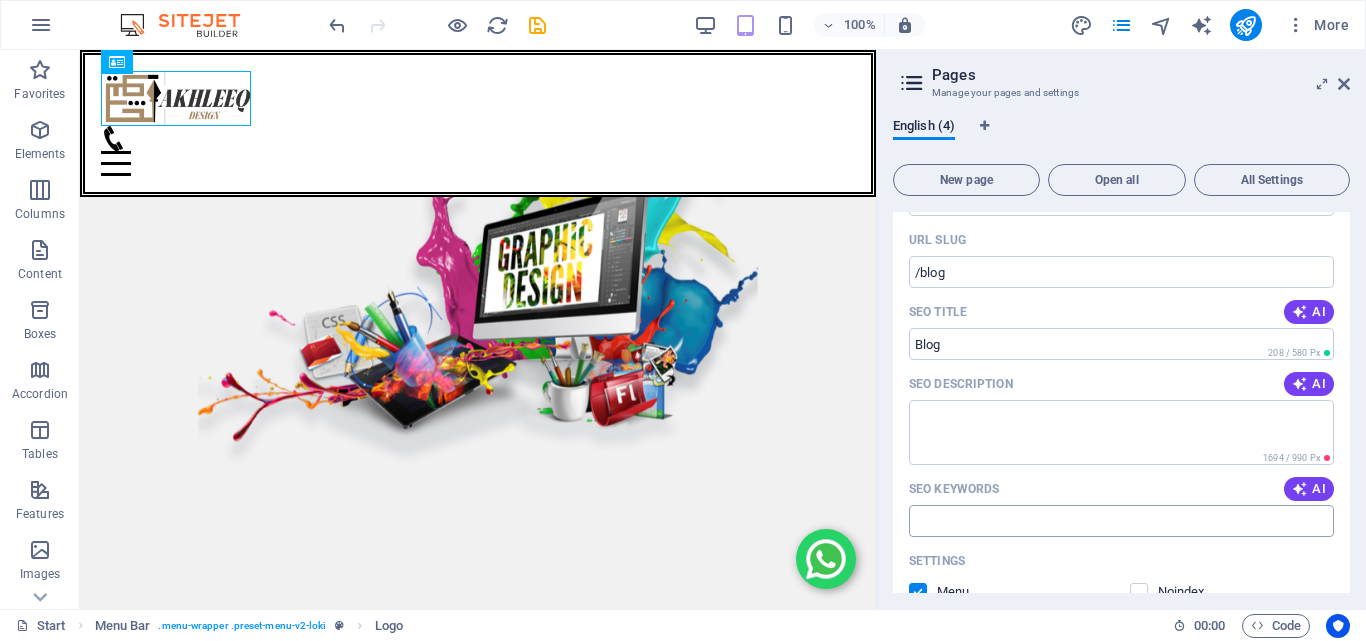 click on "Individual Start Favorites Elements Columns Content Boxes Accordion Tables Features Images Slider Header Footer Forms Marketing Collections
Drag here to replace the existing content. Press “Ctrl” if you want to create a new element.
H1   Banner   Banner   Container   Slider   Slider   Spacer   Menu Bar   Menu Bar   Logo   Slider   Slider   H1 100% More Start Menu Bar . menu-wrapper .preset-menu-v2-loki Logo 00 : 00 Code Pages Manage your pages and settings English (4) New page Open all All Settings Start / Subpage /subpage Privacy /privacy Blog /blog Name Blog ​ URL SLUG /blog ​ SEO Title AI ​ 208 / 580 Px SEO Description AI ​ 1694 / 990 Px SEO Keywords AI ​ Settings Menu Noindex Preview Mobile Desktop www.example.com blog Blog - Takhleeq Design Meta tags ​ Preview Image (Open Graph) Drag files here, click to choose files or select files from Files or our free stock photos & videos" at bounding box center [683, 320] 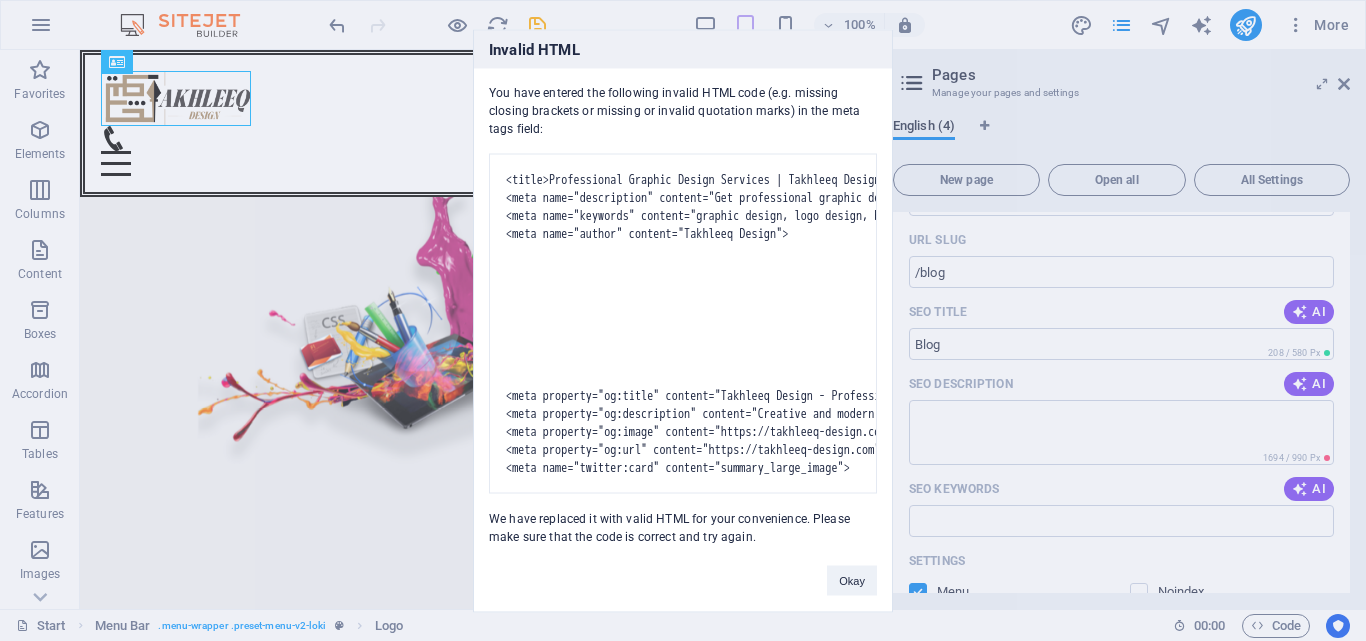 click on "<title>Professional Graphic Design Services | Takhleeq Design</title>
<meta name="description" content="Get professional graphic design, logos, branding, and print design services with Takhleeq Design. Creative and modern solutions for your business.">
<meta name="keywords" content="graphic design, logo design, branding, print design, creative design, Takhleeq Design">
<meta name="author" content="Takhleeq Design">
<meta property="og:title" content="Takhleeq Design - Professional Graphic Design Services">
<meta property="og:description" content="Creative and modern graphic design solutions for businesses worldwide.">
<meta property="og:image" content="https://takhleeq-design.com/uploads/logo.webp">
<meta property="og:url" content="https://takhleeq-design.com">
<meta name="twitter:card" content="summary_large_image">" at bounding box center (683, 323) 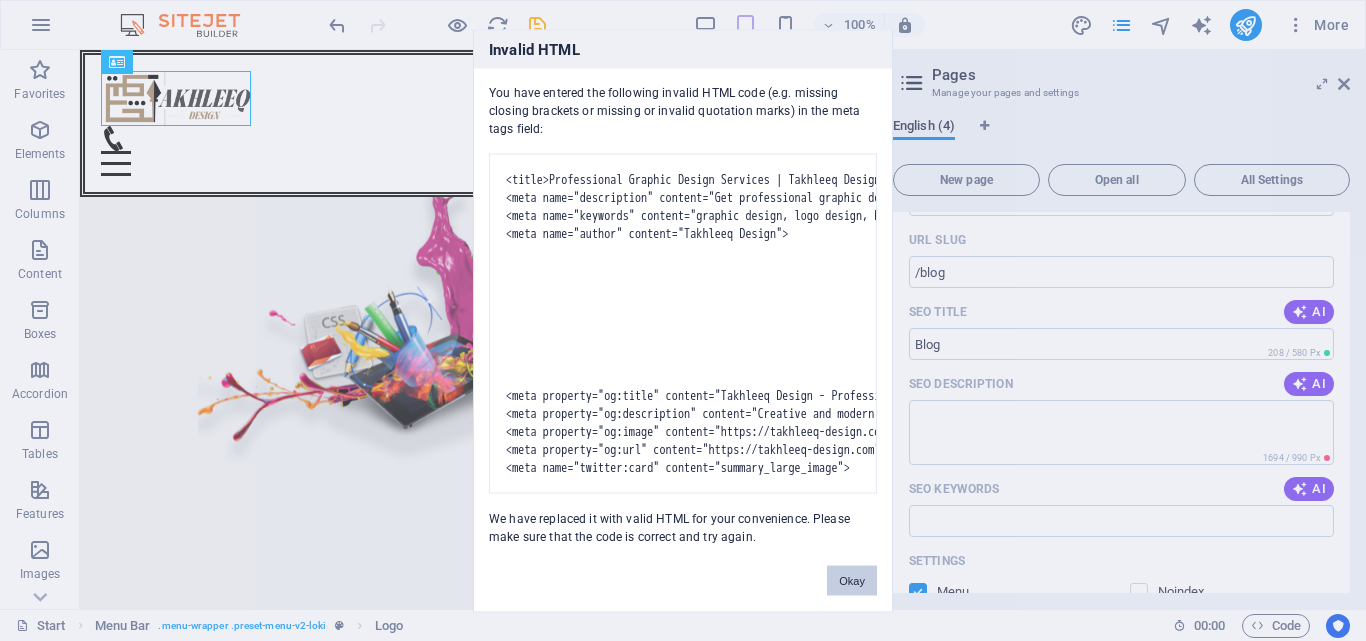 drag, startPoint x: 853, startPoint y: 599, endPoint x: 778, endPoint y: 536, distance: 97.94897 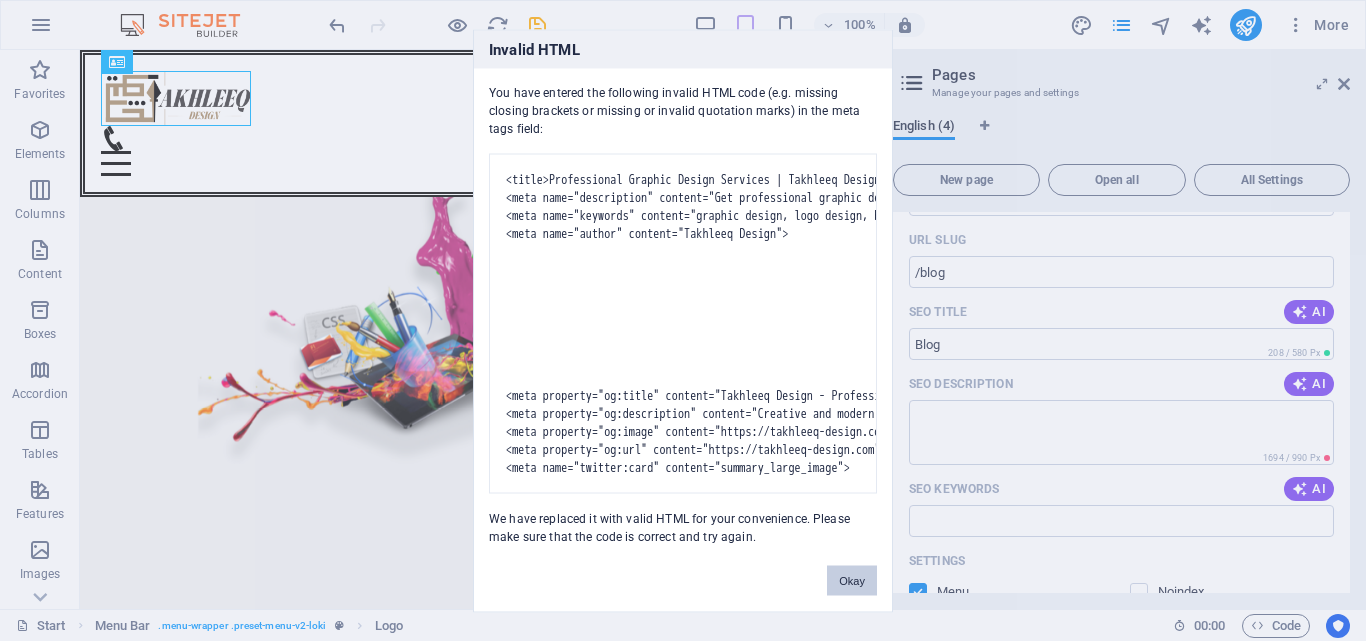 click on "Okay" at bounding box center (852, 580) 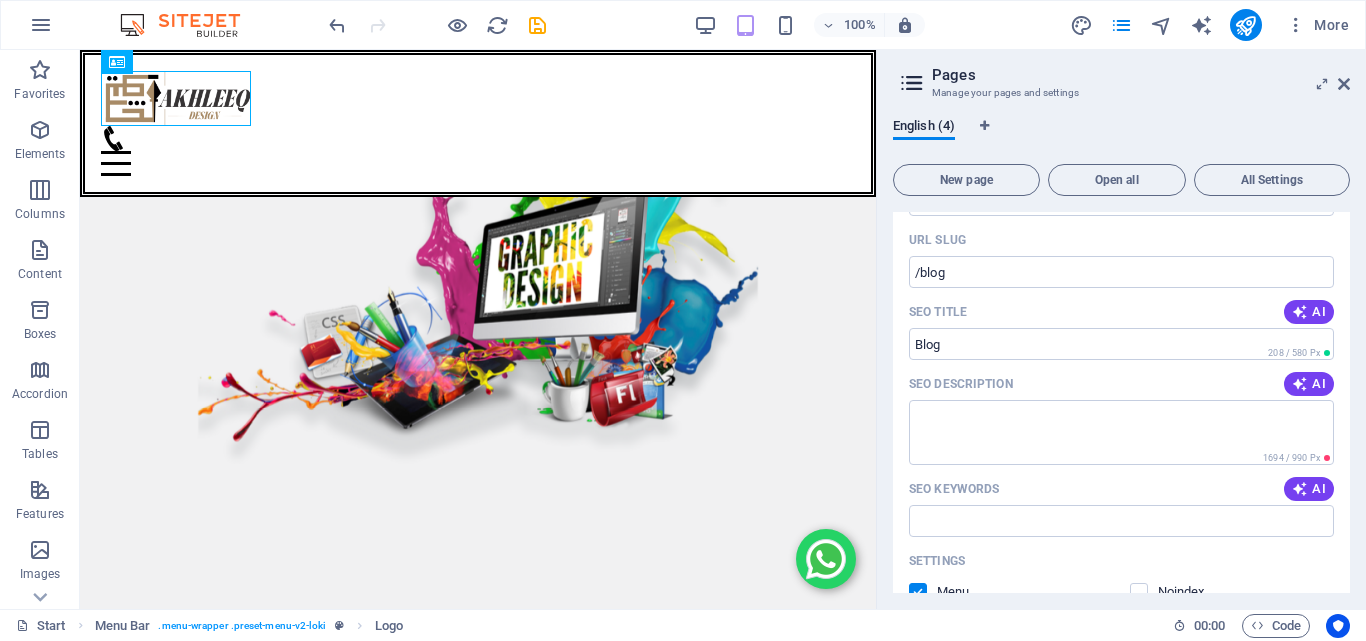 click on "Individual Start Favorites Elements Columns Content Boxes Accordion Tables Features Images Slider Header Footer Forms Marketing Collections
Drag here to replace the existing content. Press “Ctrl” if you want to create a new element.
H1   Banner   Banner   Container   Slider   Slider   Spacer   Menu Bar   Menu Bar   Logo   Slider   Slider   H1   Separator   HTML   Separator 100% More Start Menu Bar . menu-wrapper .preset-menu-v2-loki Logo 00 : 00 Code Pages Manage your pages and settings English (4) New page Open all All Settings Start / Subpage /subpage Privacy /privacy Blog /blog Name Blog ​ URL SLUG /blog ​ SEO Title AI ​ 208 / 580 Px SEO Description AI ​ 1694 / 990 Px SEO Keywords AI ​ Settings Menu Noindex Preview Mobile Desktop www.example.com blog Blog - Takhleeq Design Meta tags ​ Preview Image (Open Graph) Drag files here, click to choose files or More Settings" at bounding box center (683, 320) 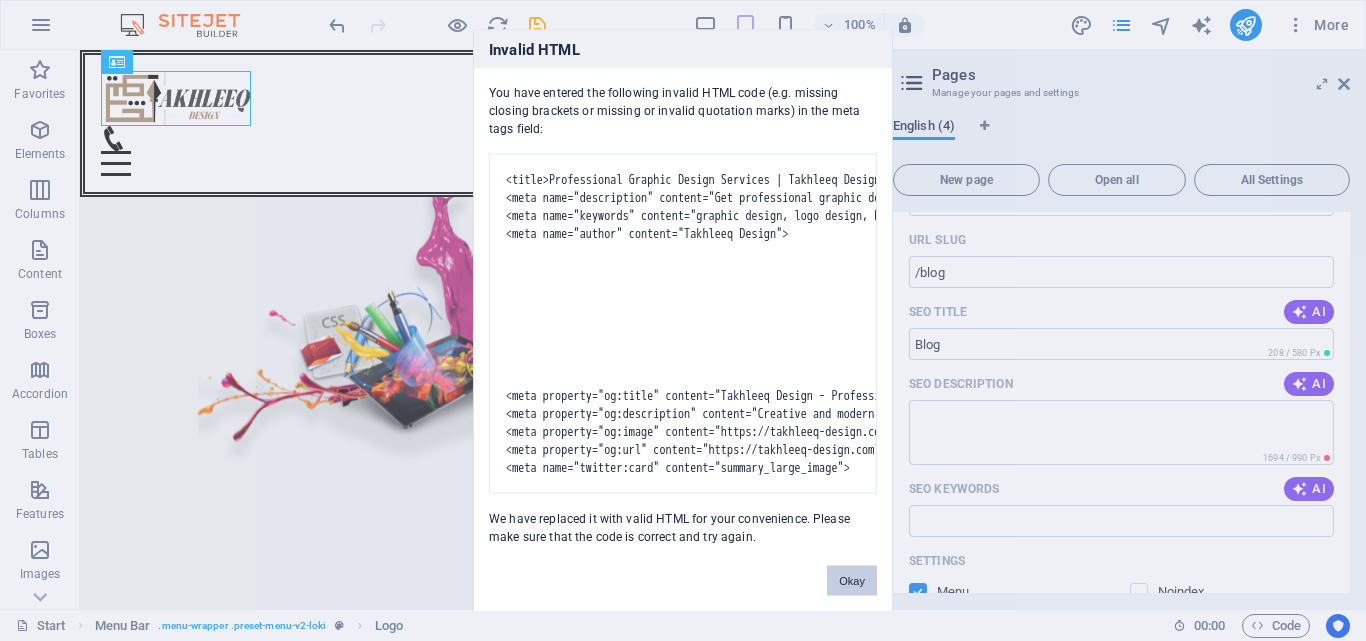 drag, startPoint x: 861, startPoint y: 614, endPoint x: 15, endPoint y: 3, distance: 1043.5693 